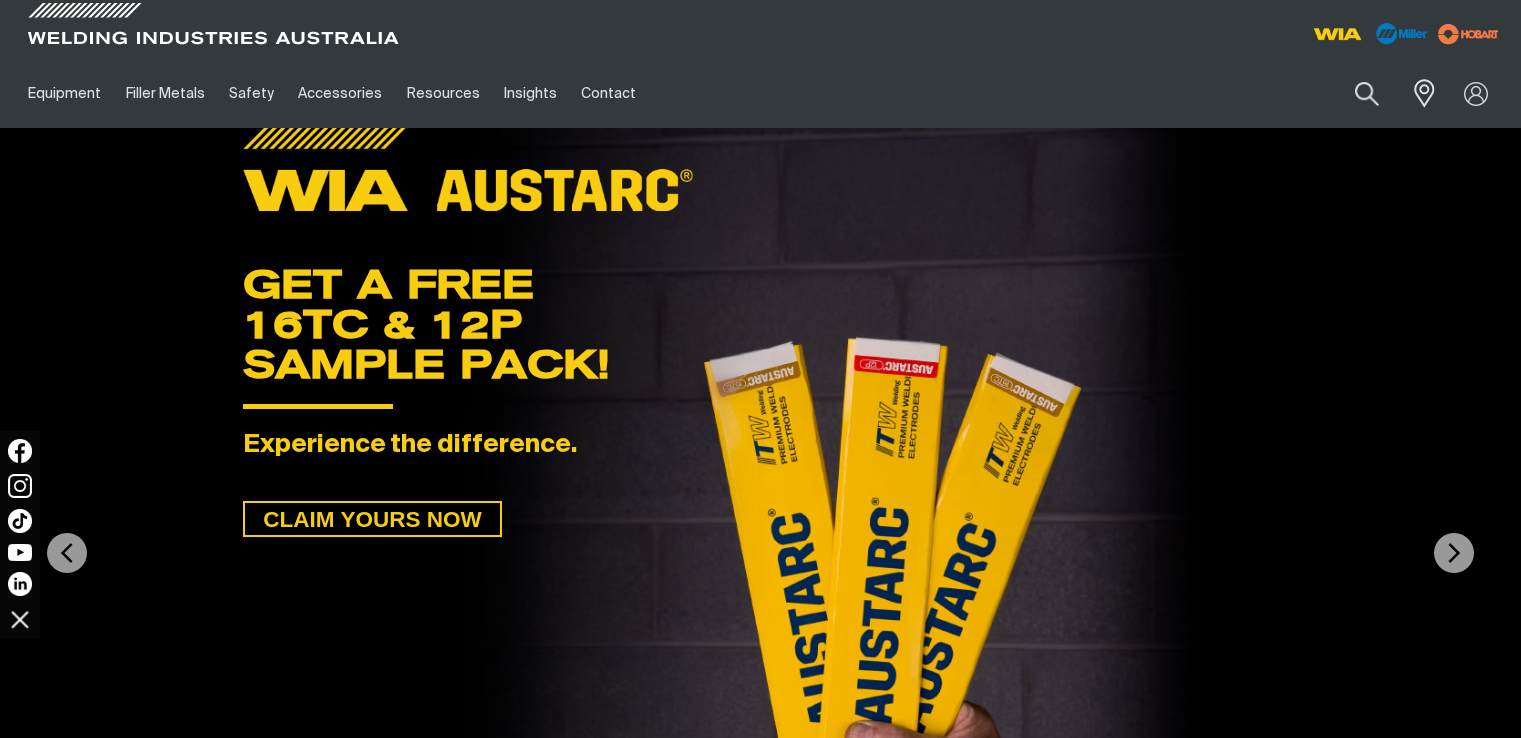 scroll, scrollTop: 0, scrollLeft: 0, axis: both 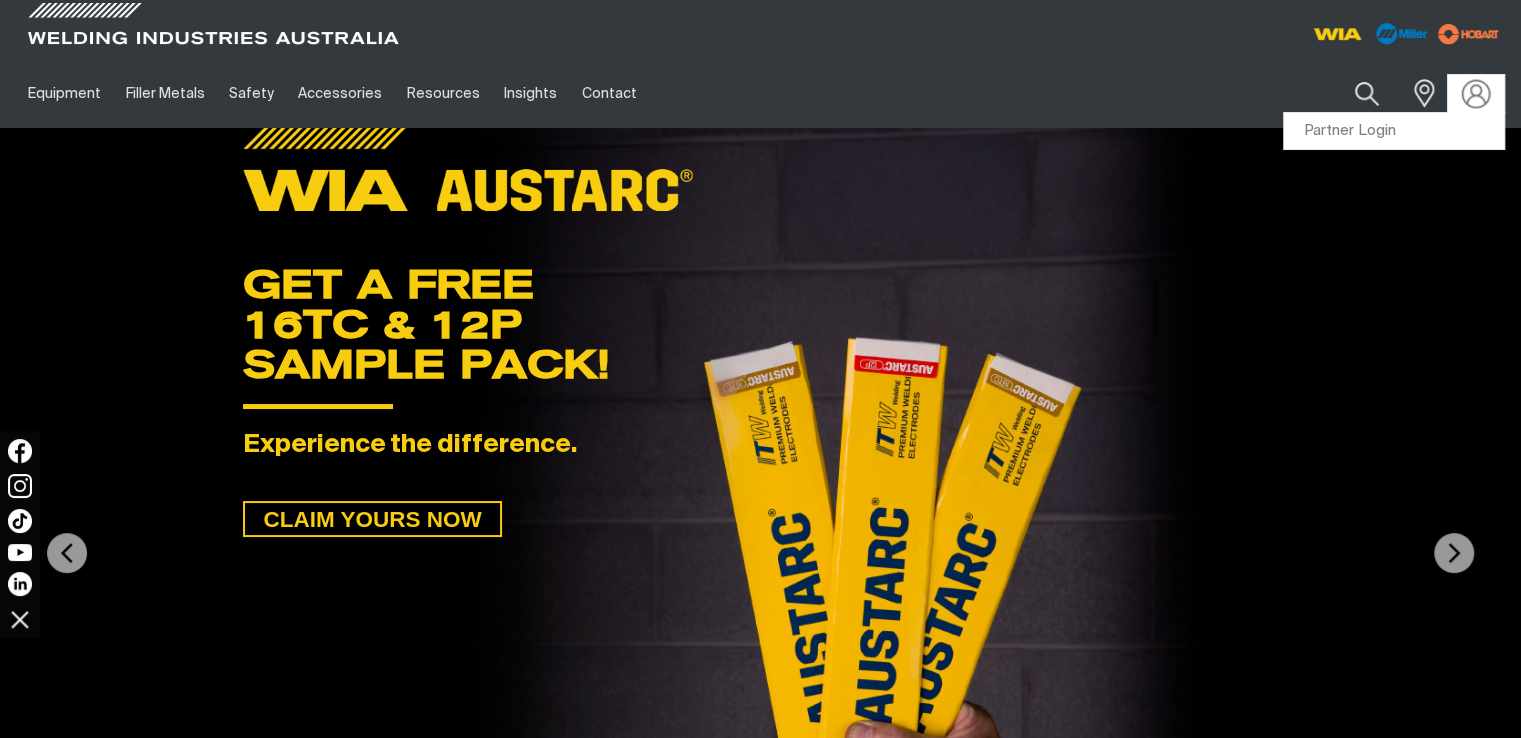 click at bounding box center [1476, 93] 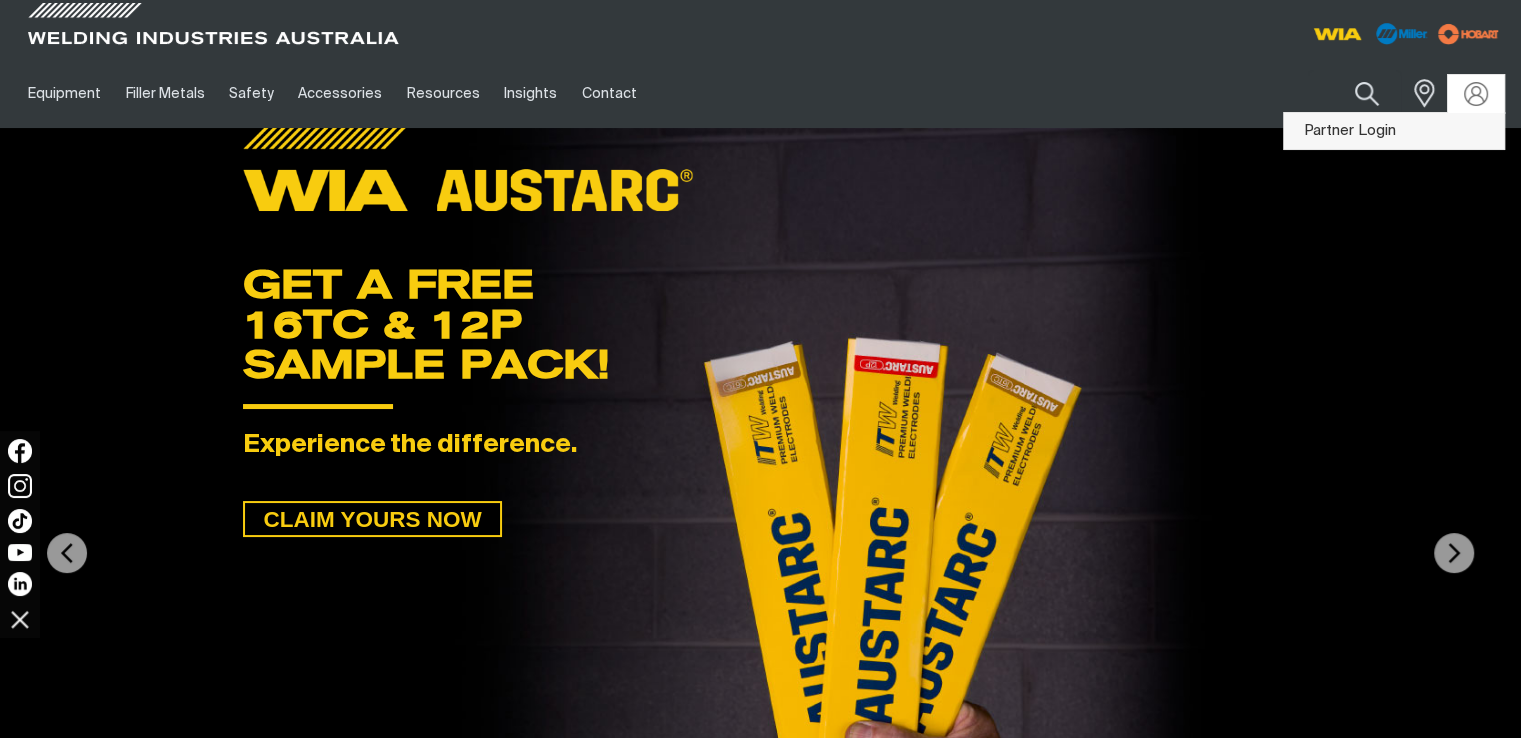 click on "Partner Login" at bounding box center [1394, 131] 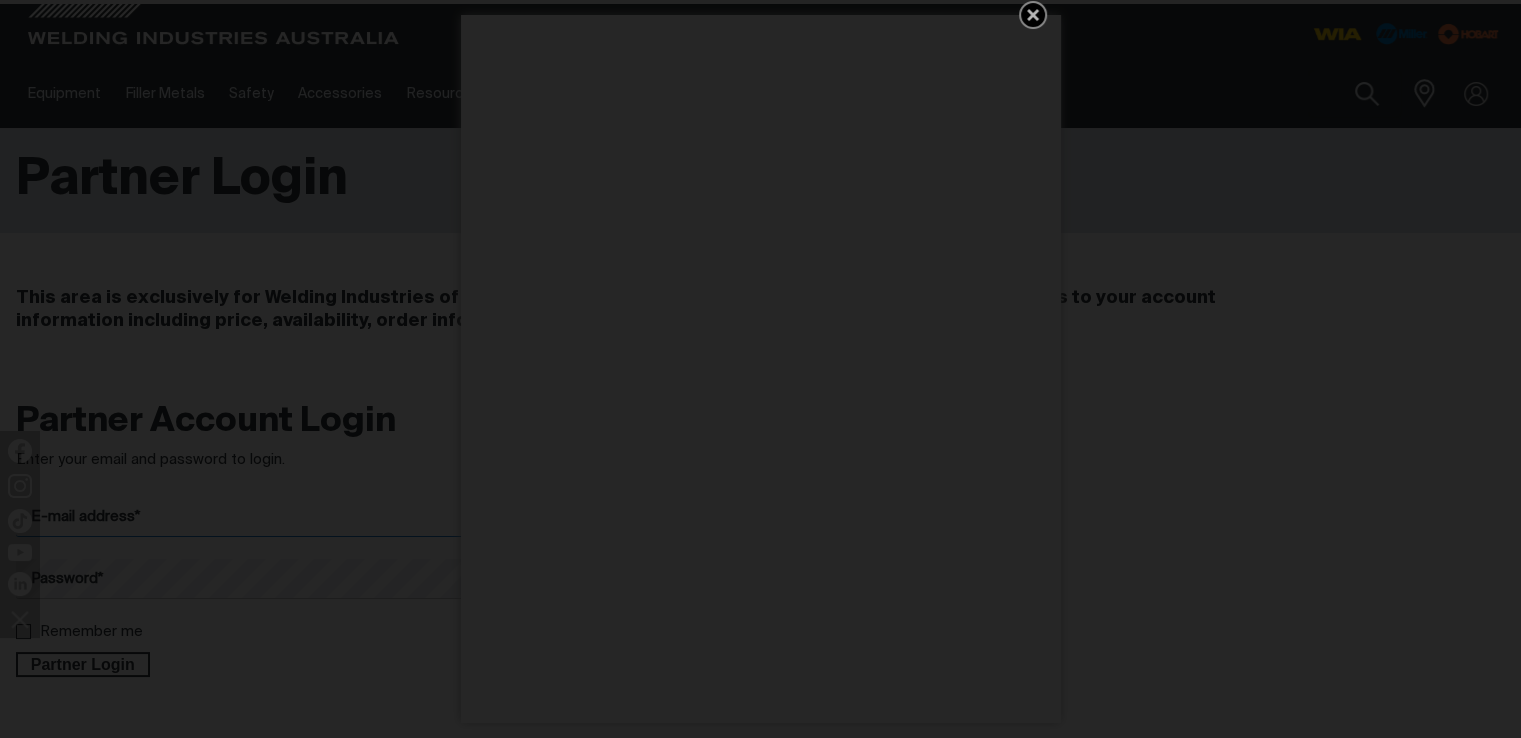 type on "[PERSON_NAME][EMAIL_ADDRESS][DOMAIN_NAME]" 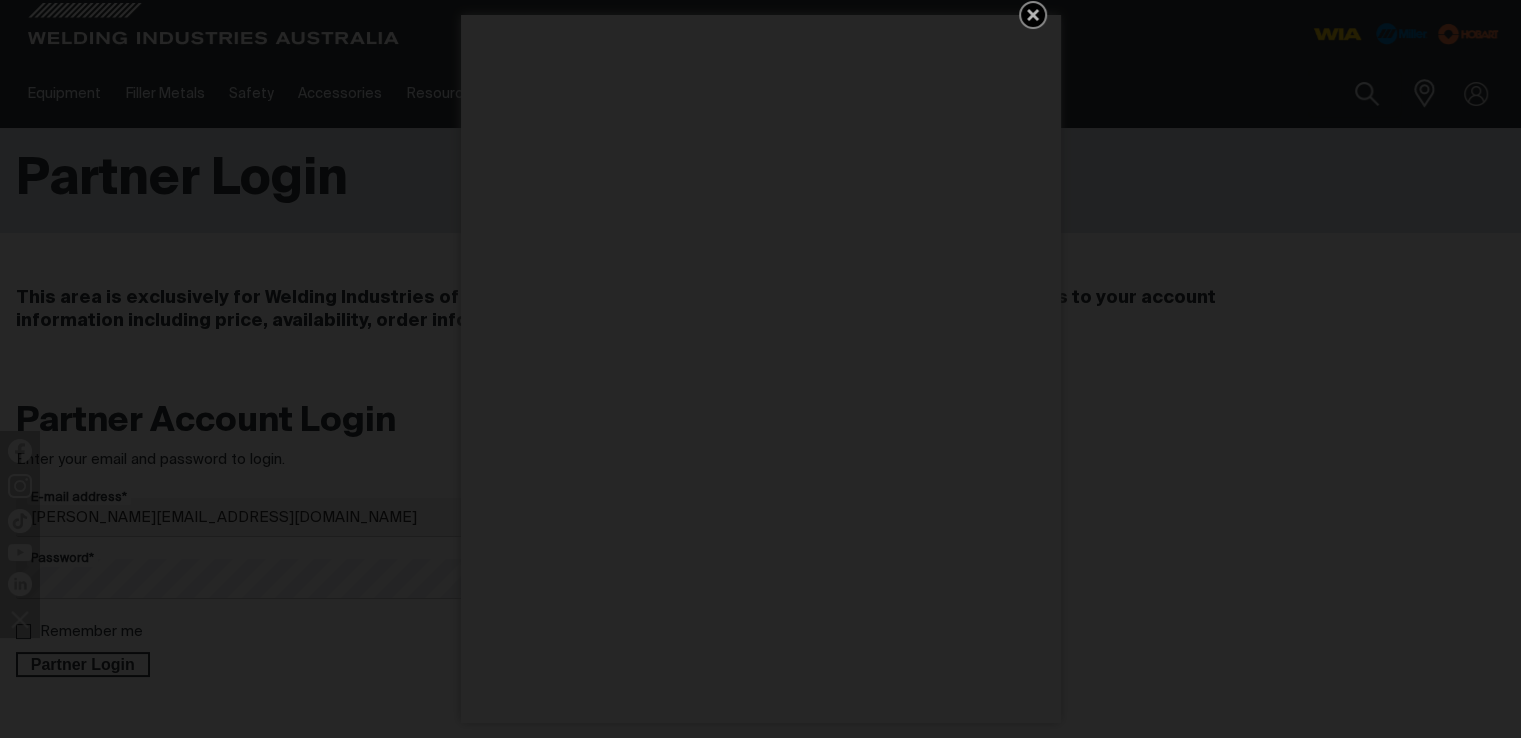 click 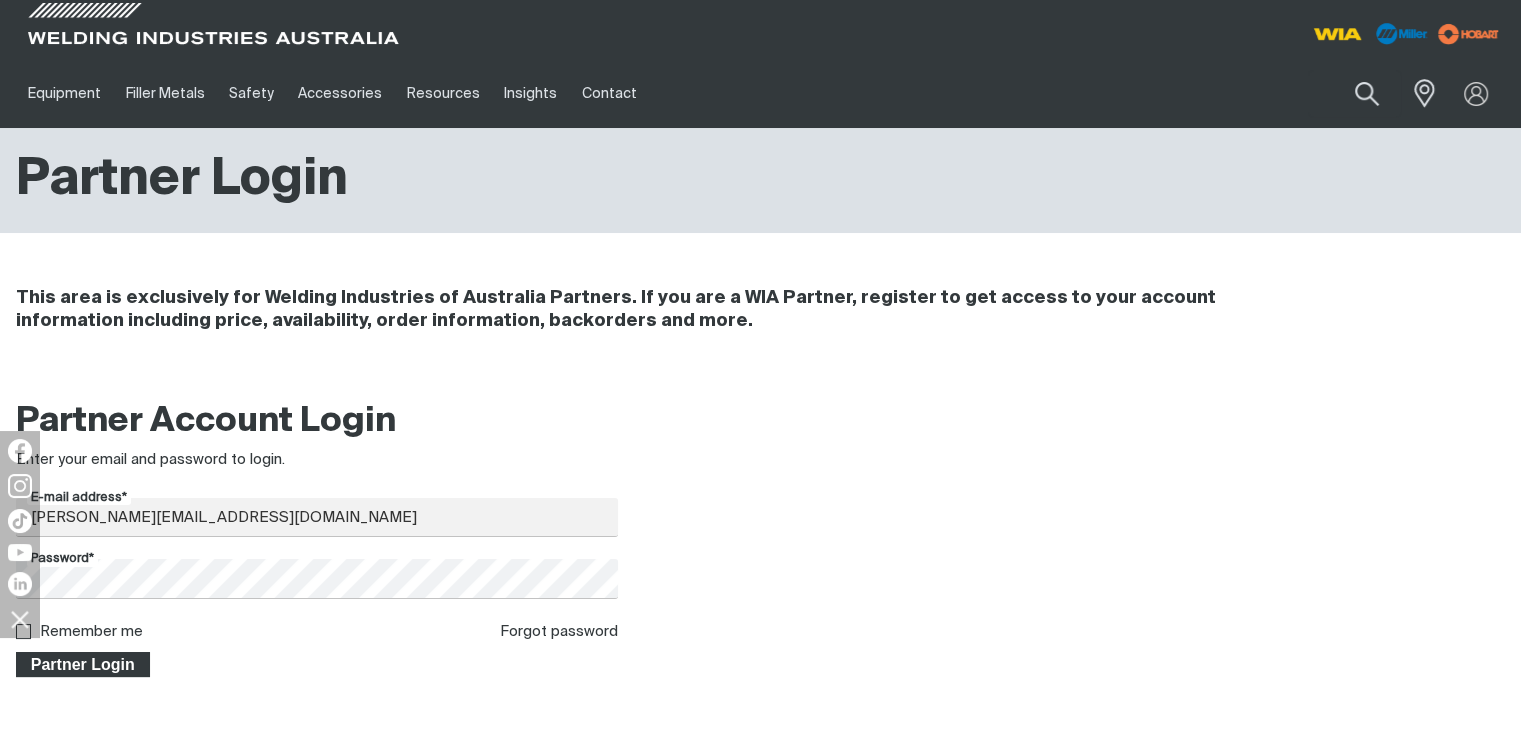 click on "Partner Login" at bounding box center [83, 665] 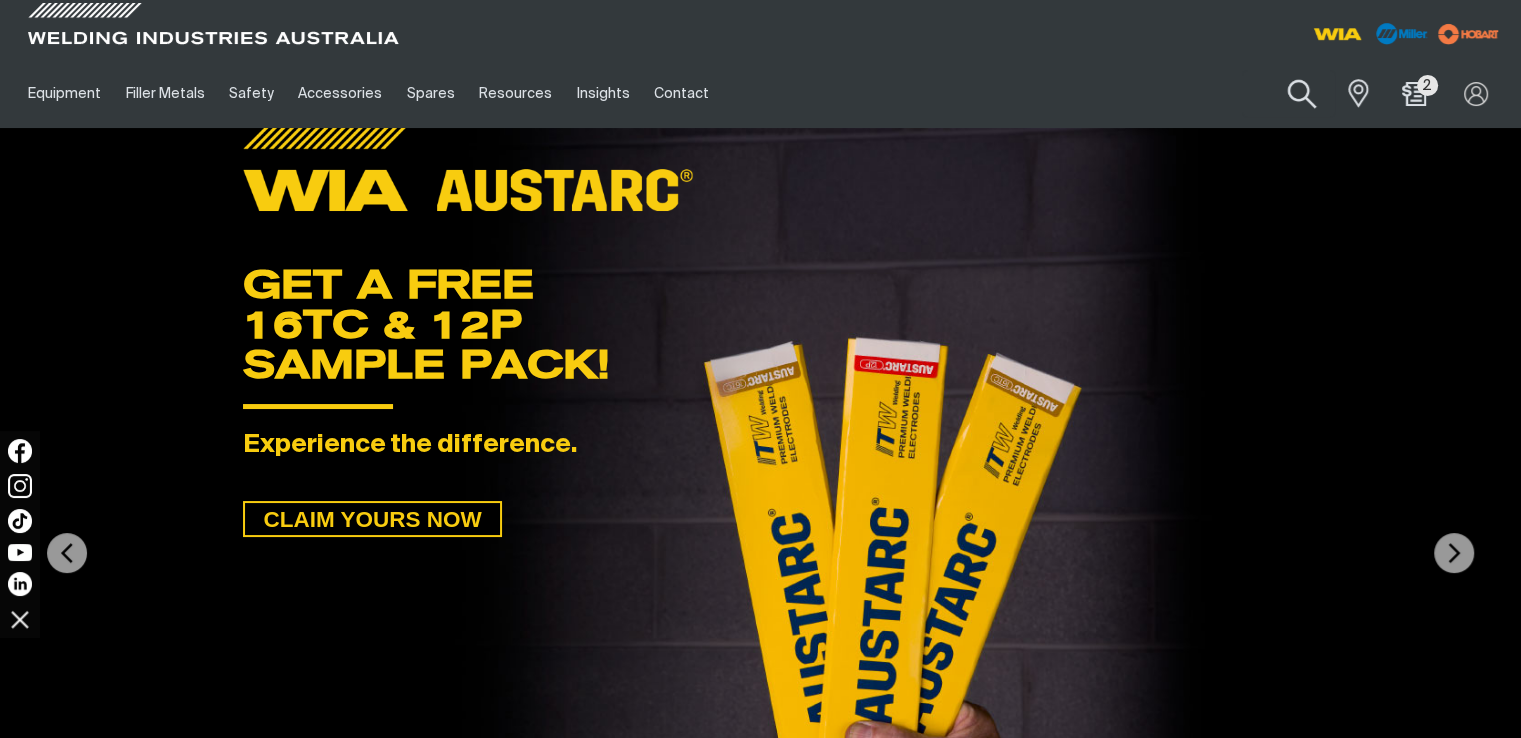 click at bounding box center [1301, 94] 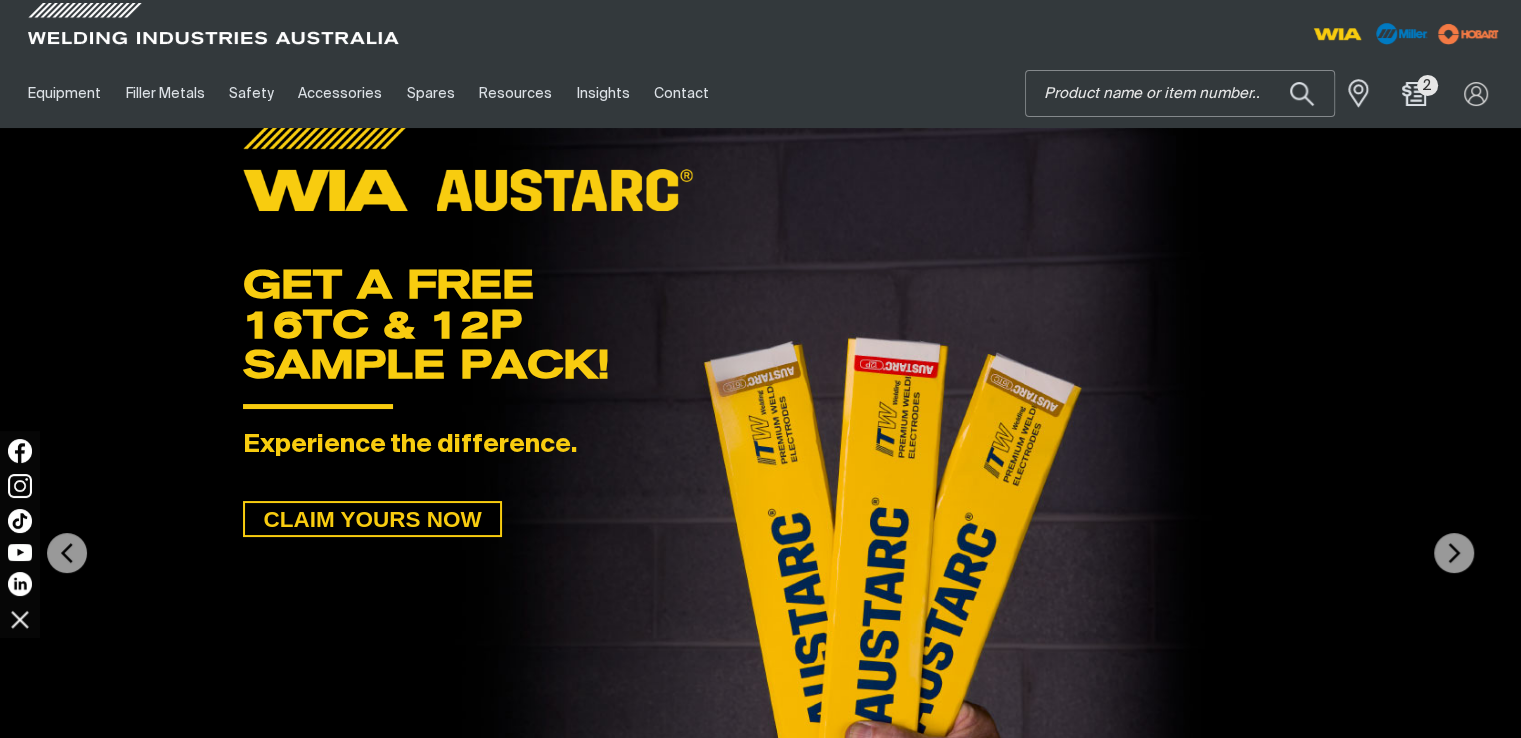 click on "Search" at bounding box center (1180, 93) 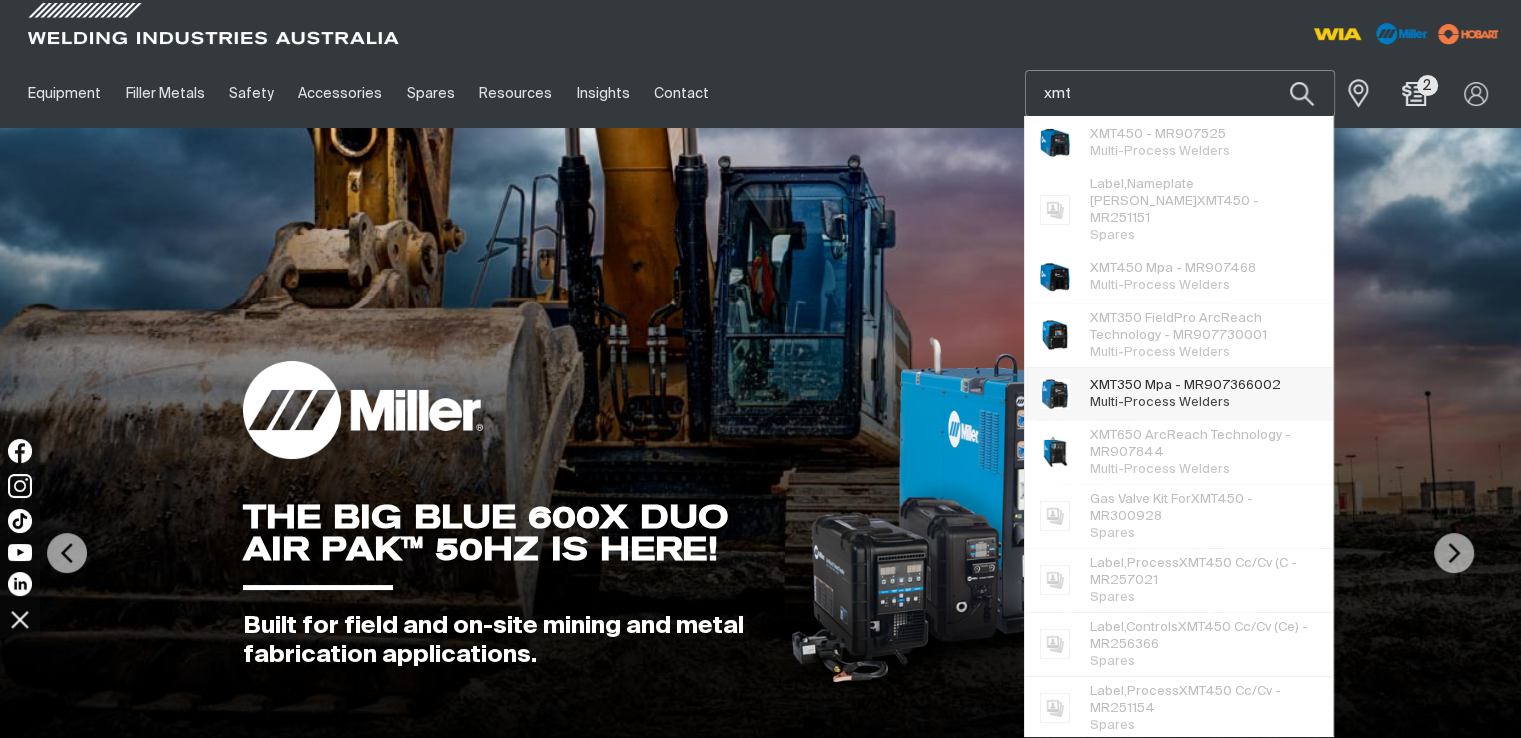 type on "xmt" 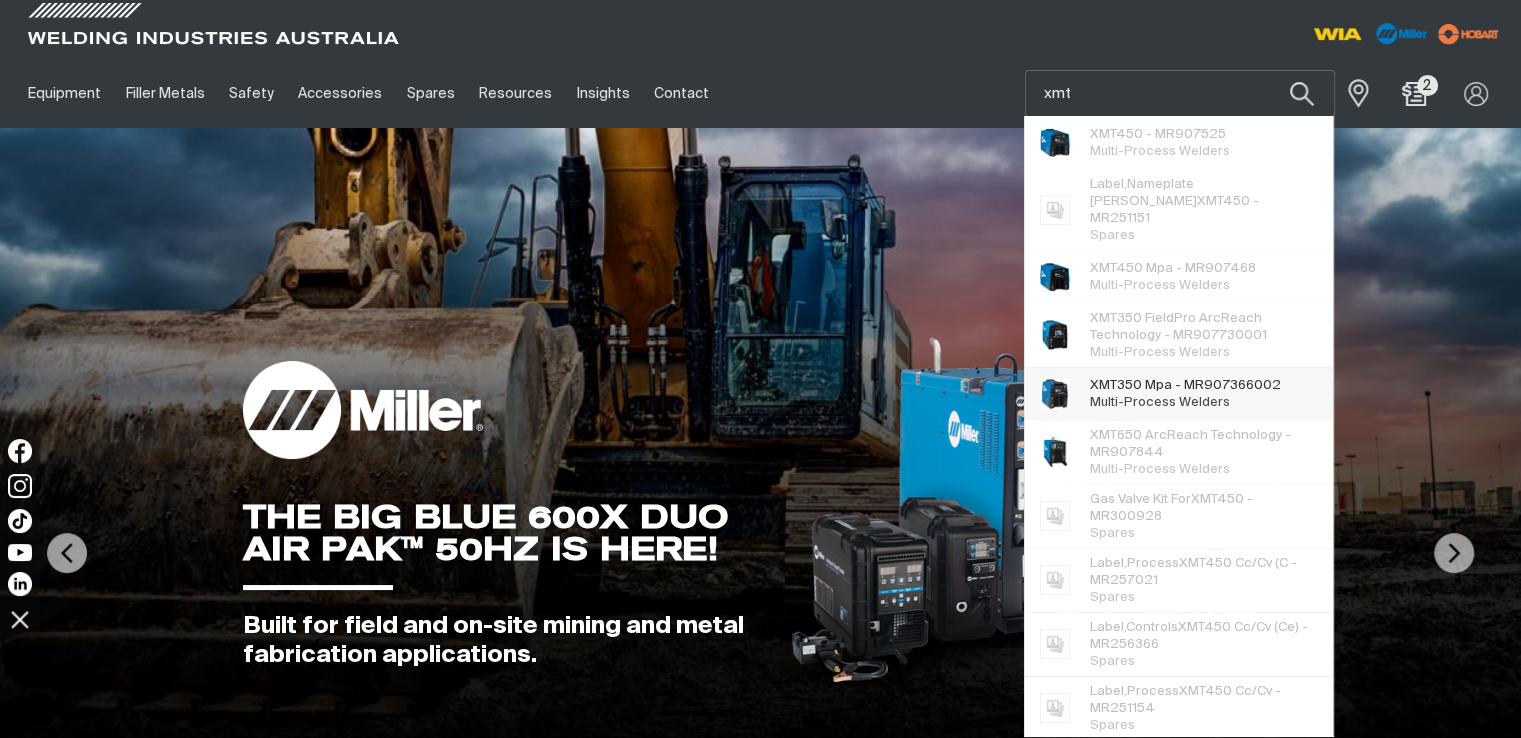 click on "XMT  350 Mpa - MR907366002" at bounding box center (1185, 385) 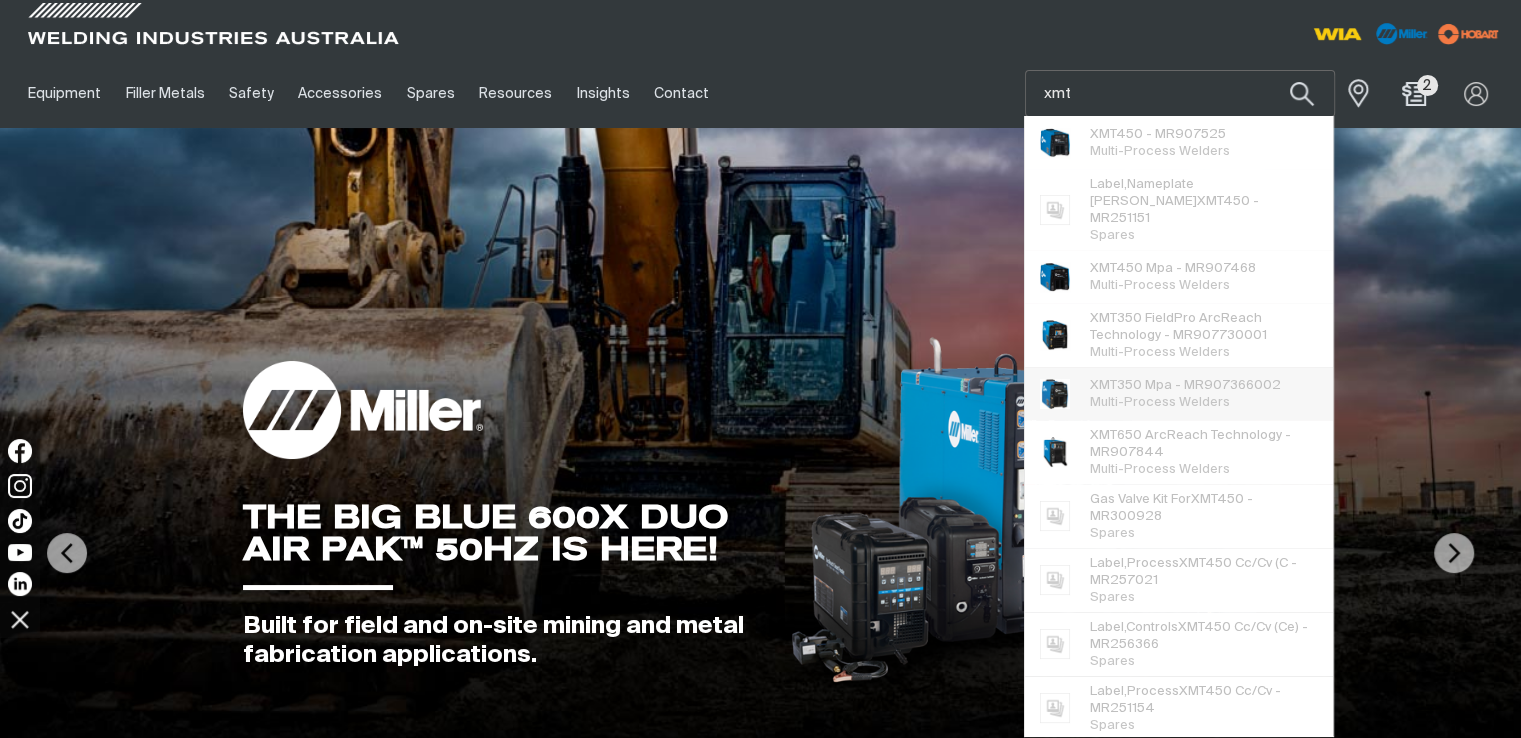type 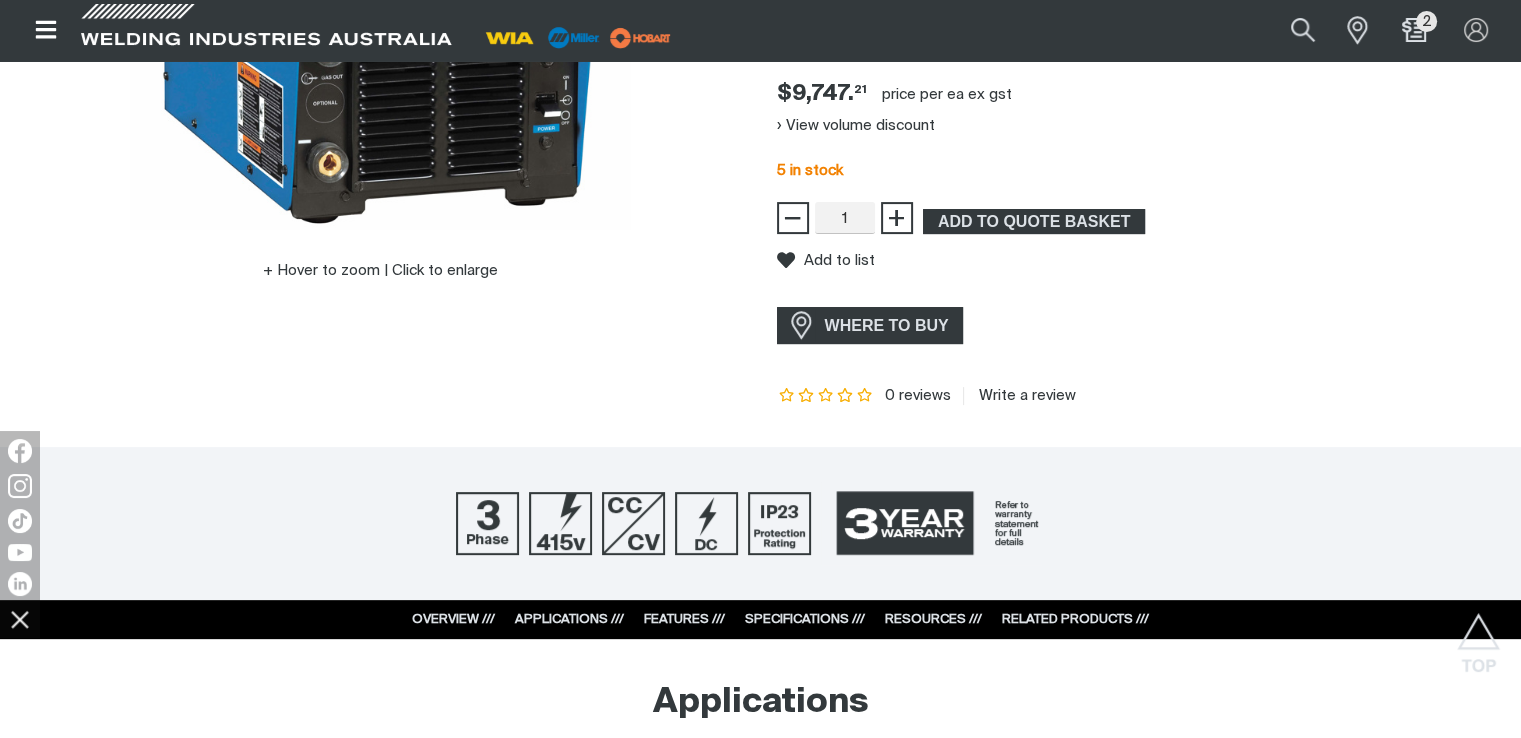 scroll, scrollTop: 700, scrollLeft: 0, axis: vertical 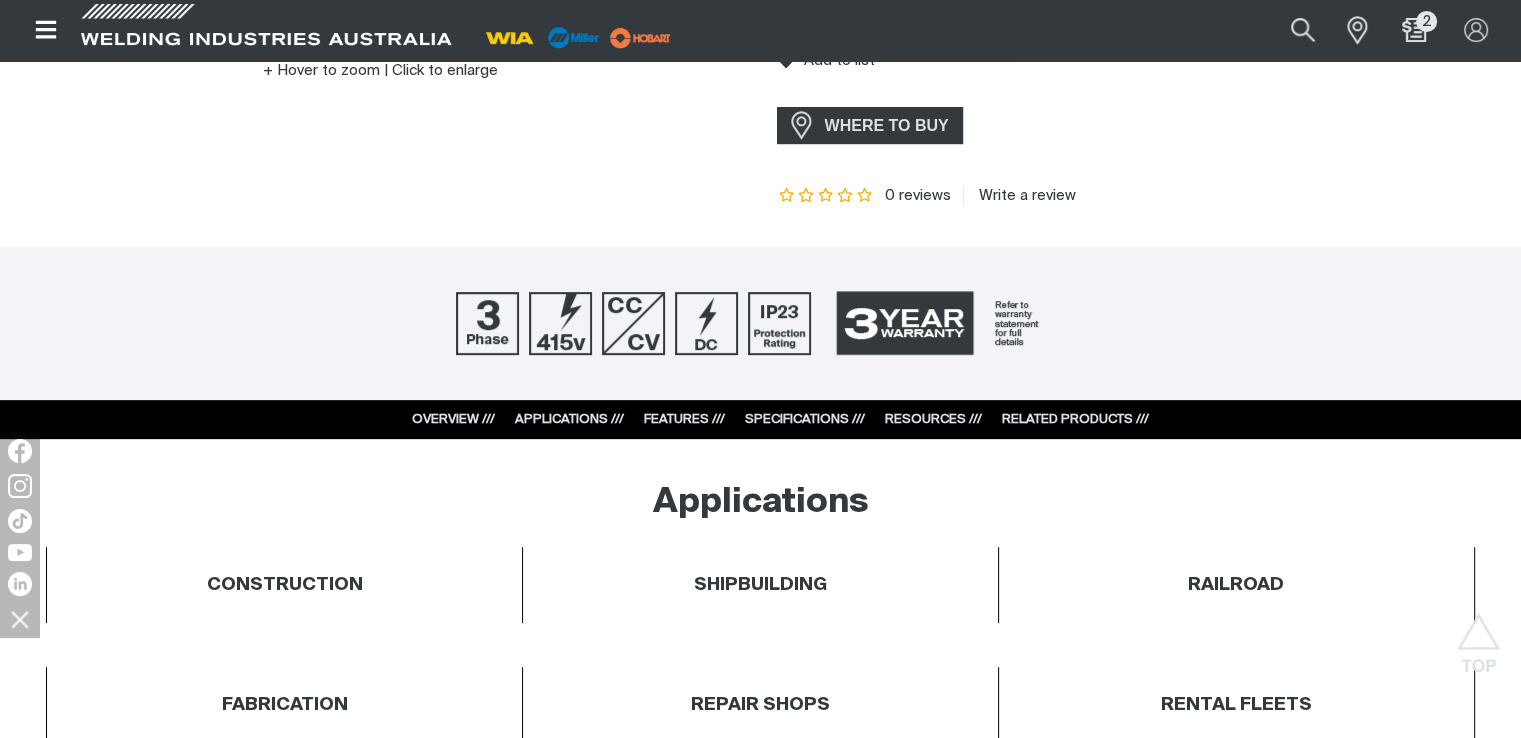 click on "RELATED PRODUCTS ///" at bounding box center (1075, 419) 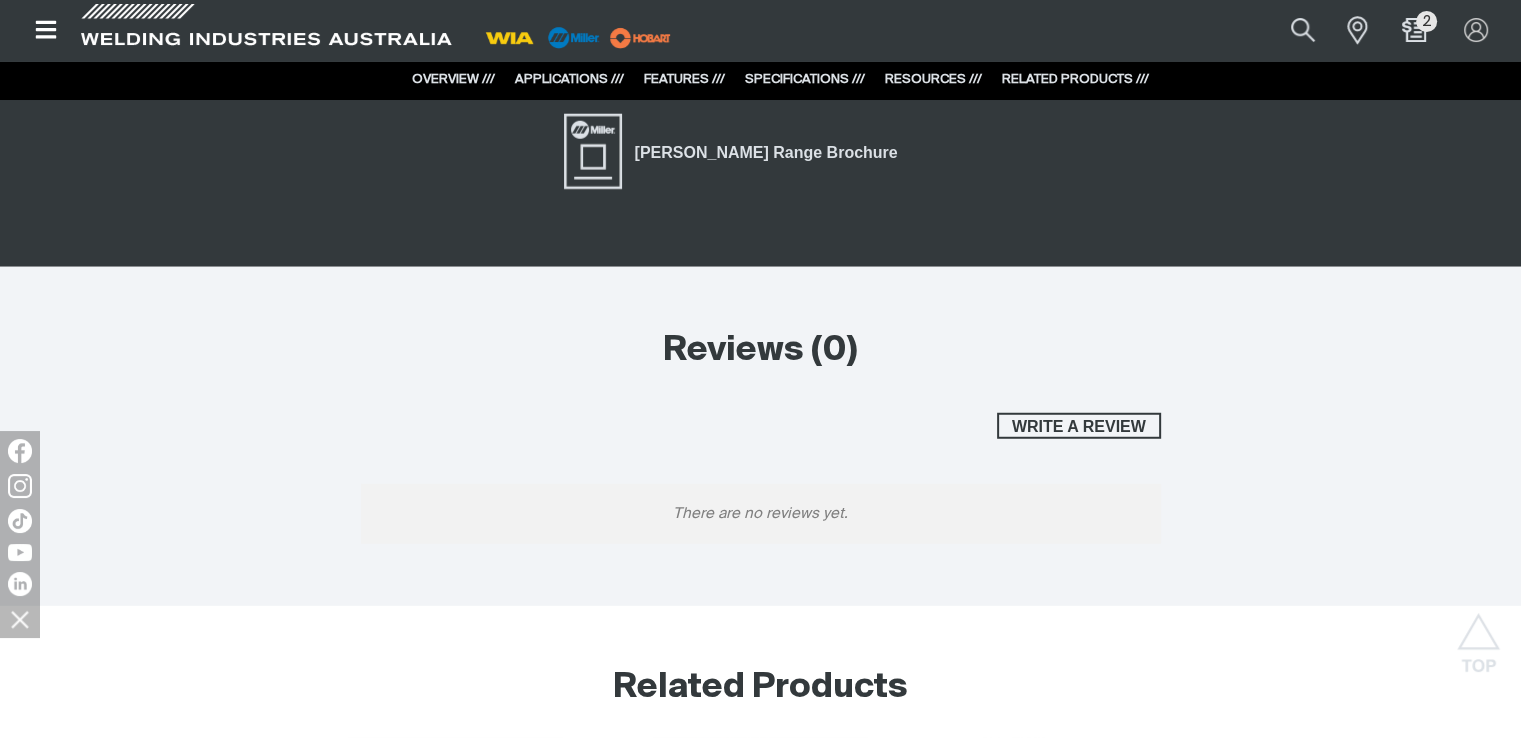 scroll, scrollTop: 5264, scrollLeft: 0, axis: vertical 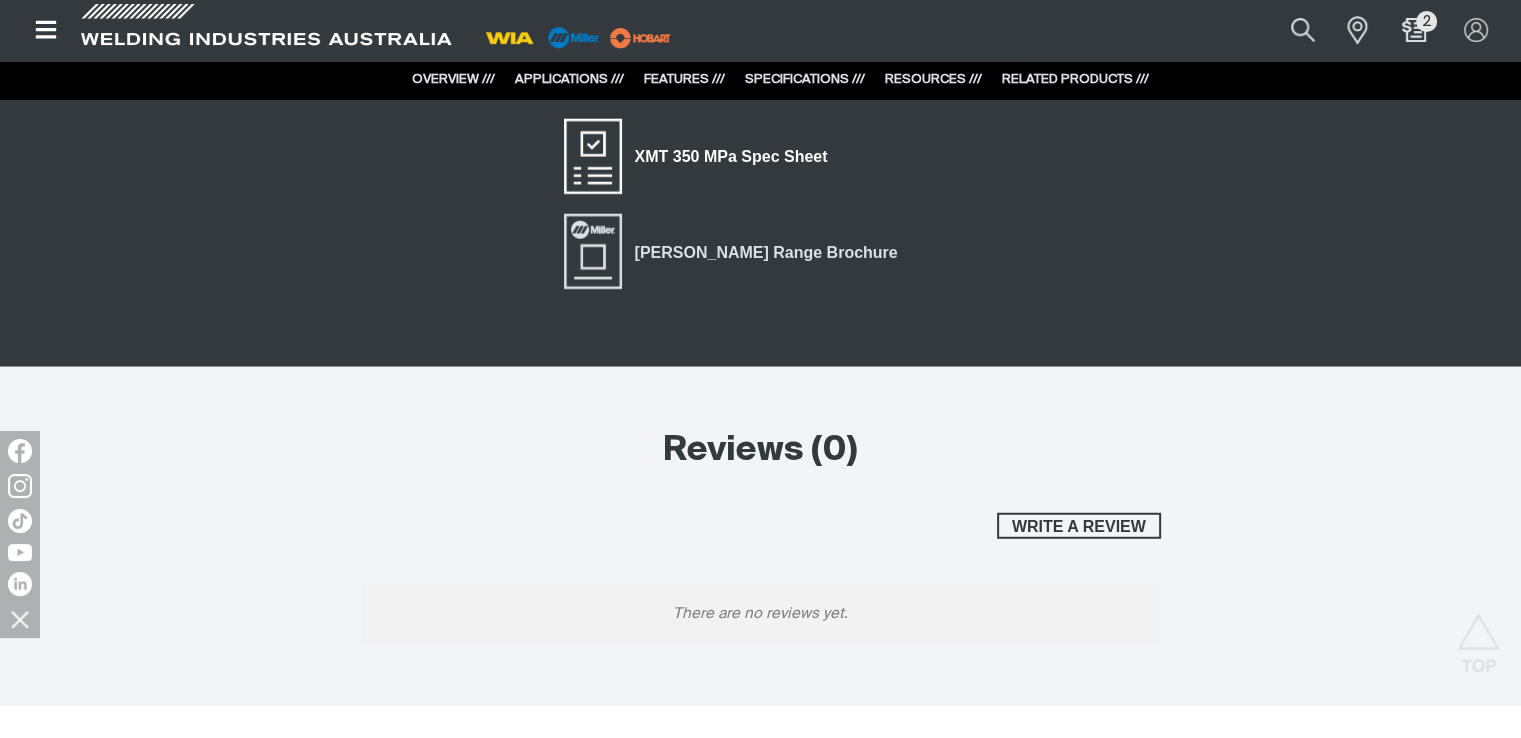 click at bounding box center (593, 157) 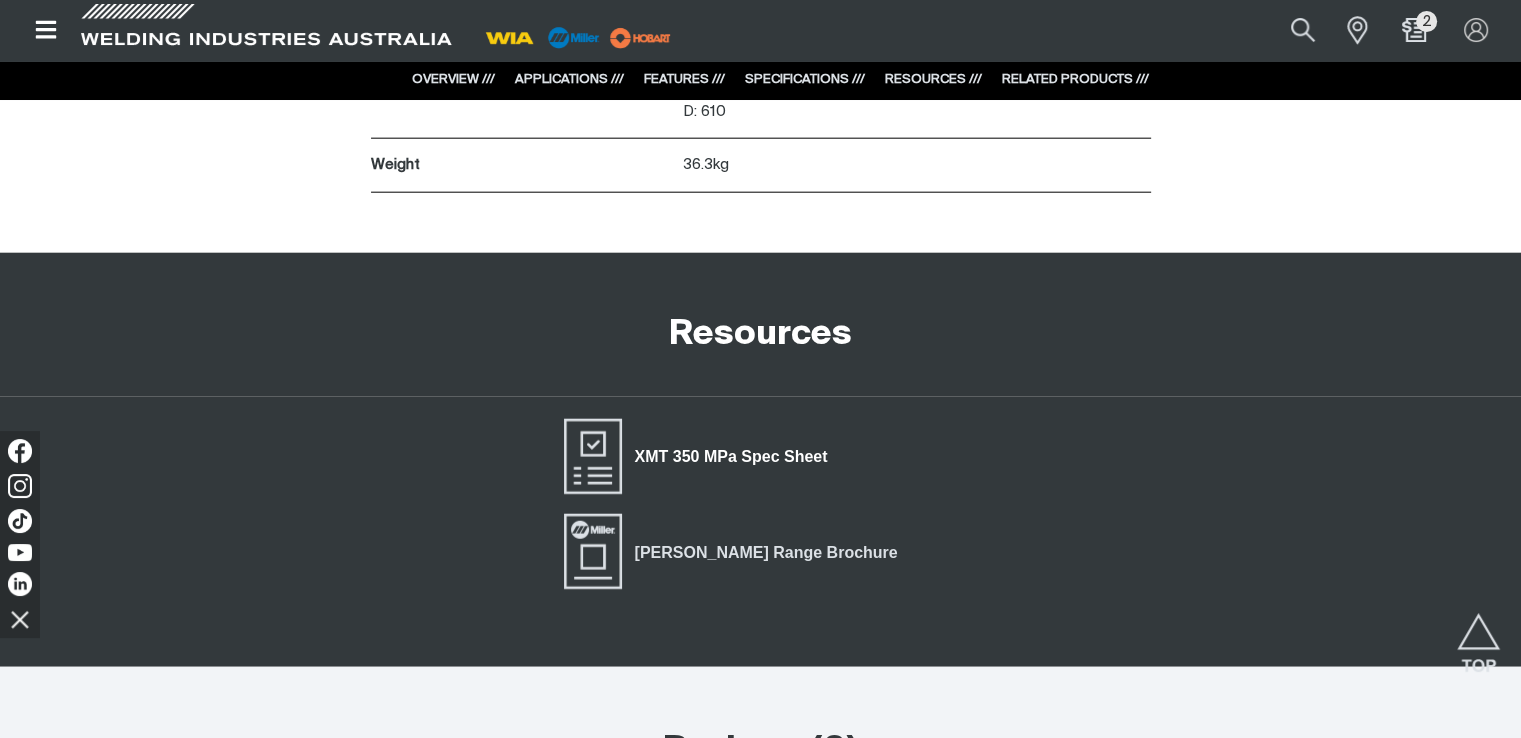 scroll, scrollTop: 5064, scrollLeft: 0, axis: vertical 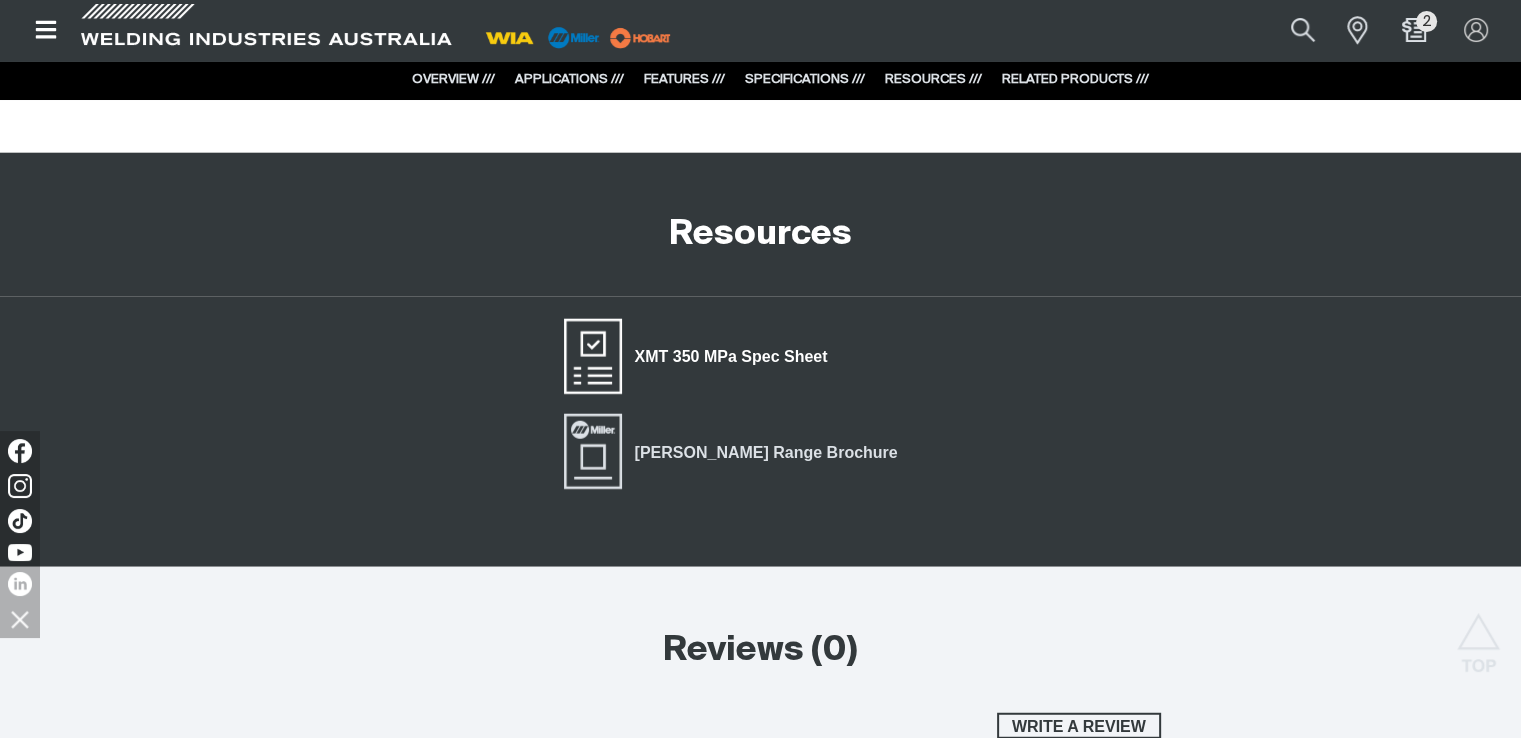 click at bounding box center [593, 357] 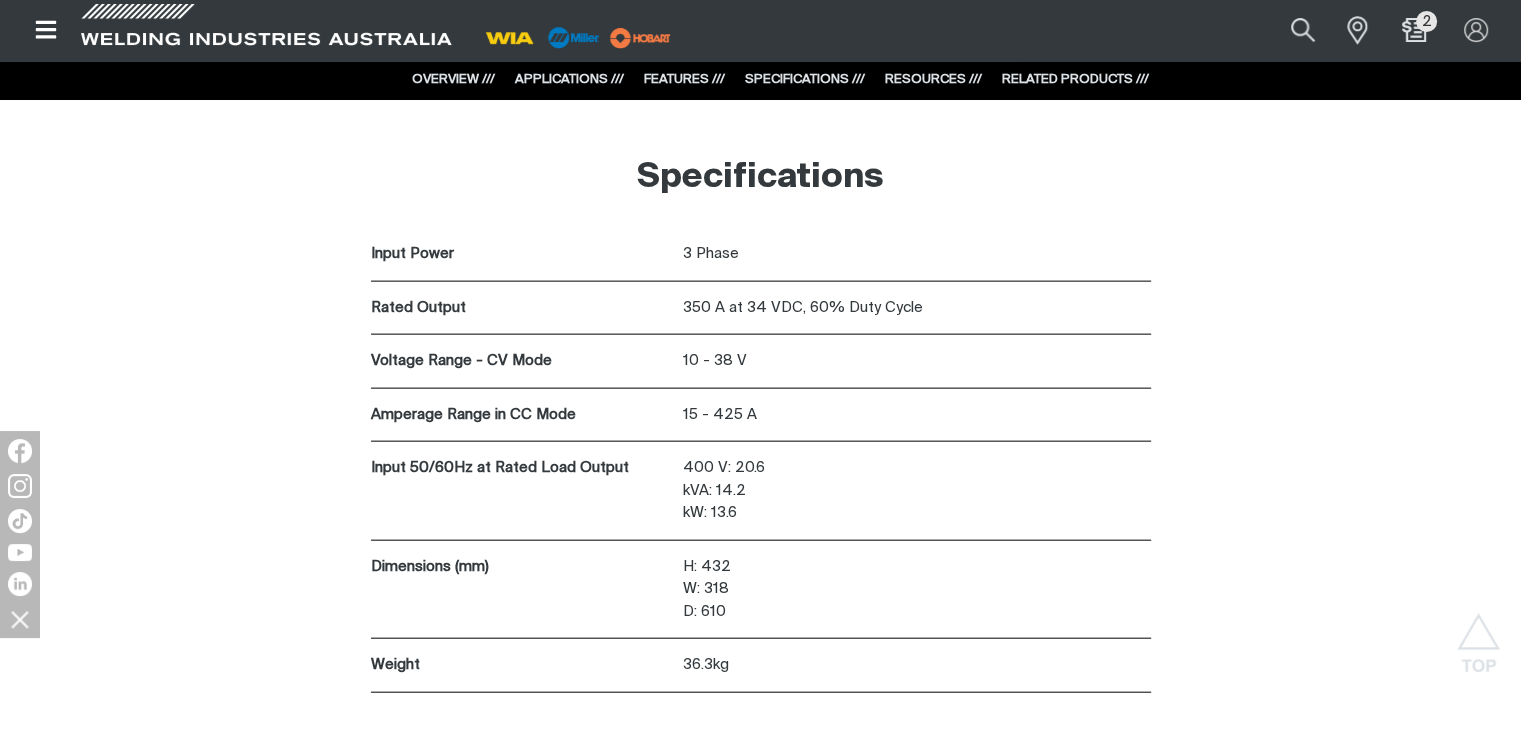 scroll, scrollTop: 4364, scrollLeft: 0, axis: vertical 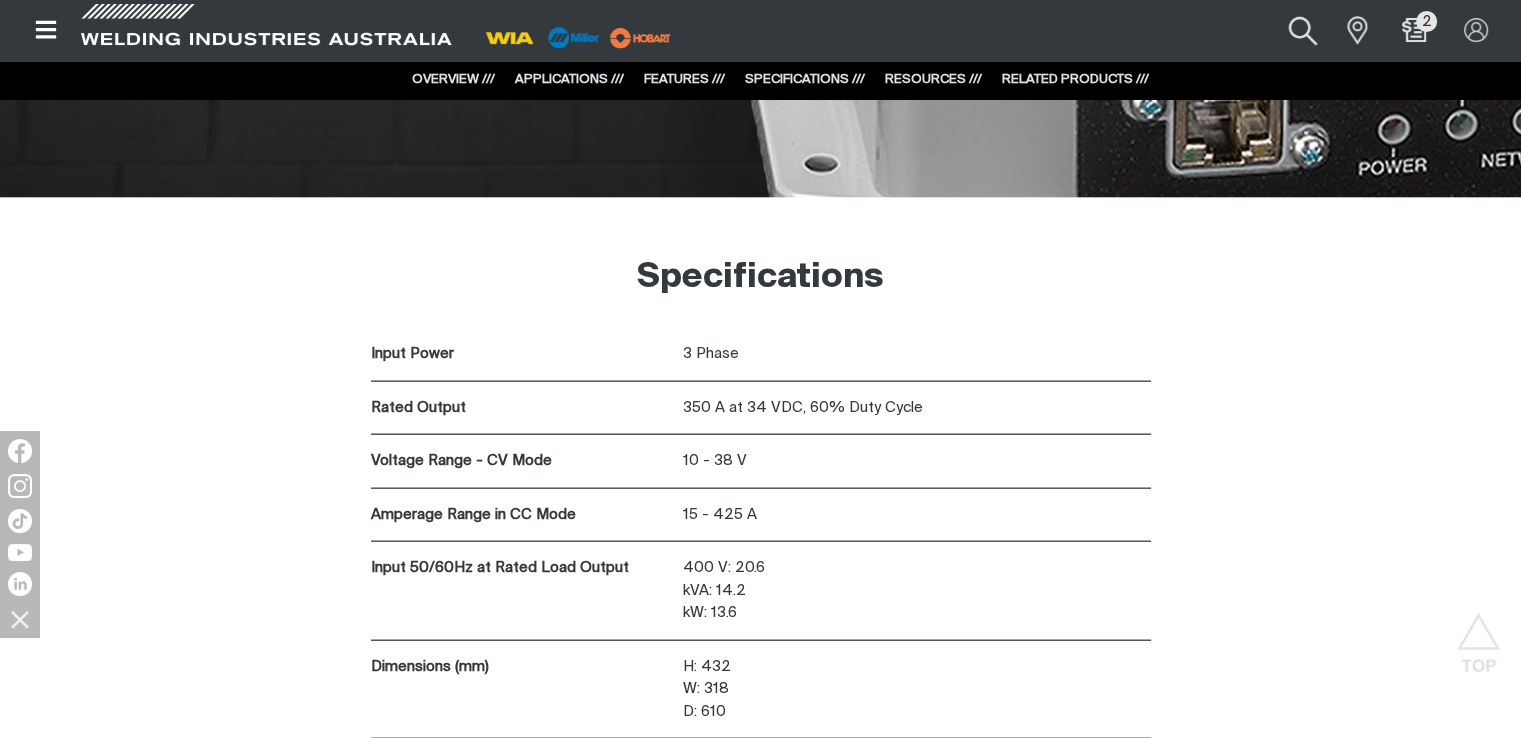 click at bounding box center (1302, 30) 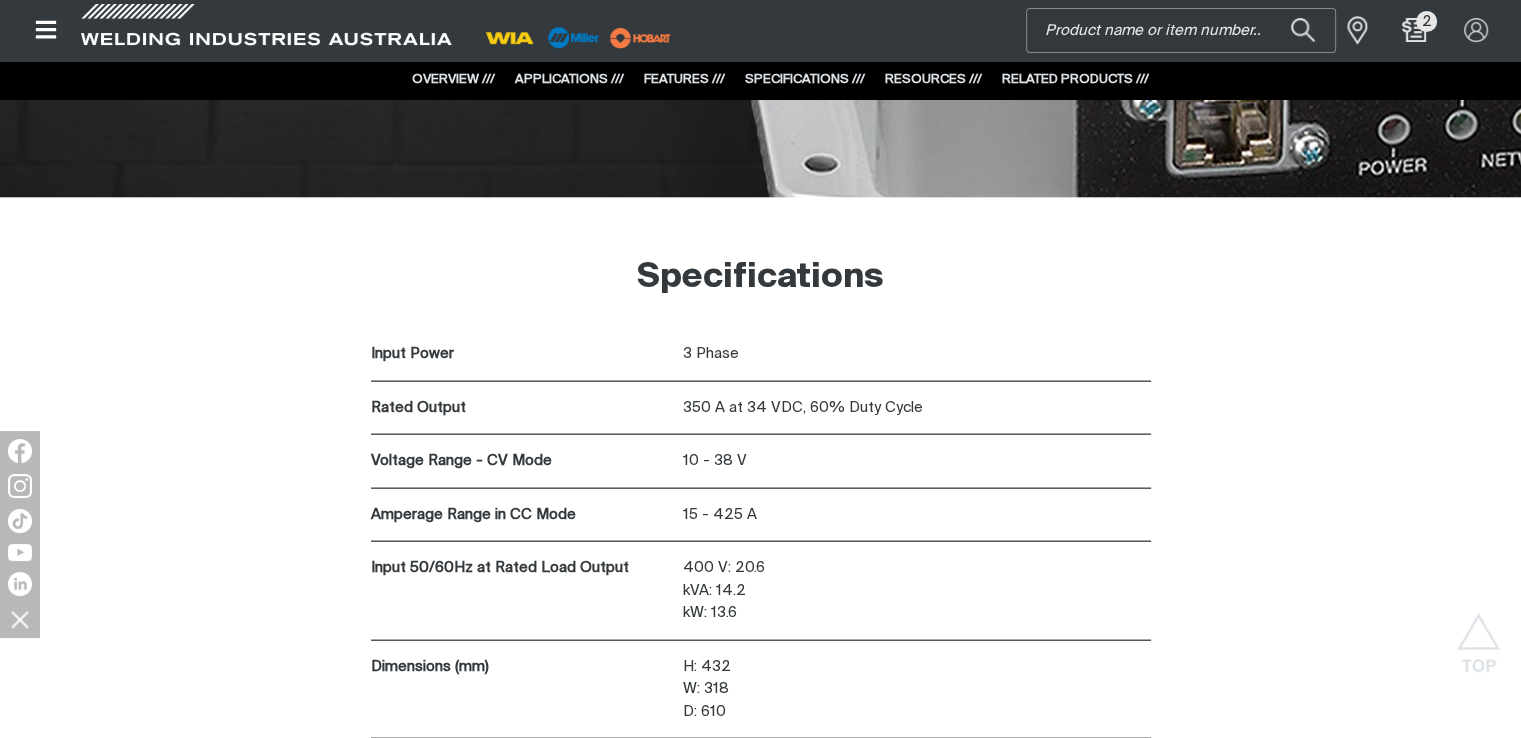 click on "Search" at bounding box center (1181, 30) 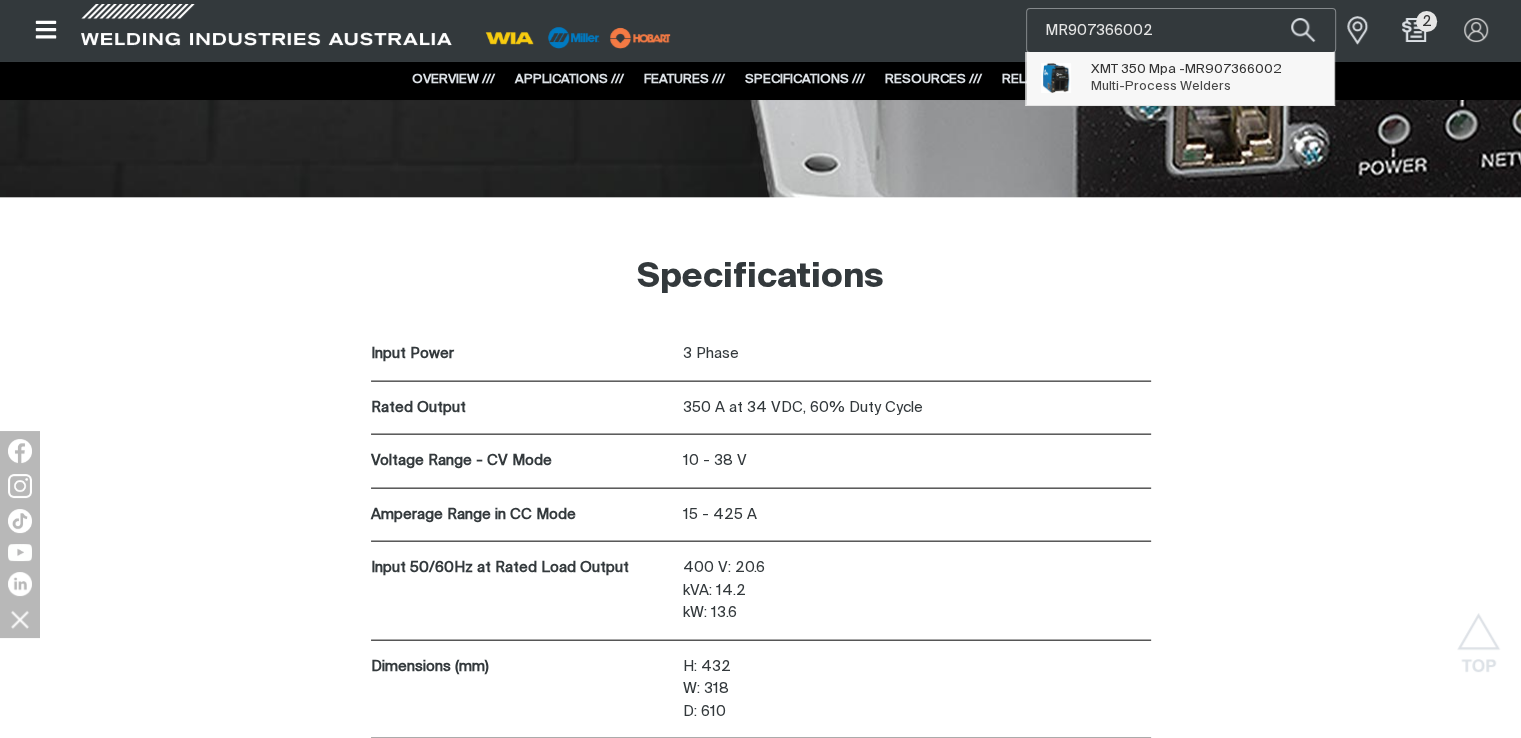 type on "MR907366002" 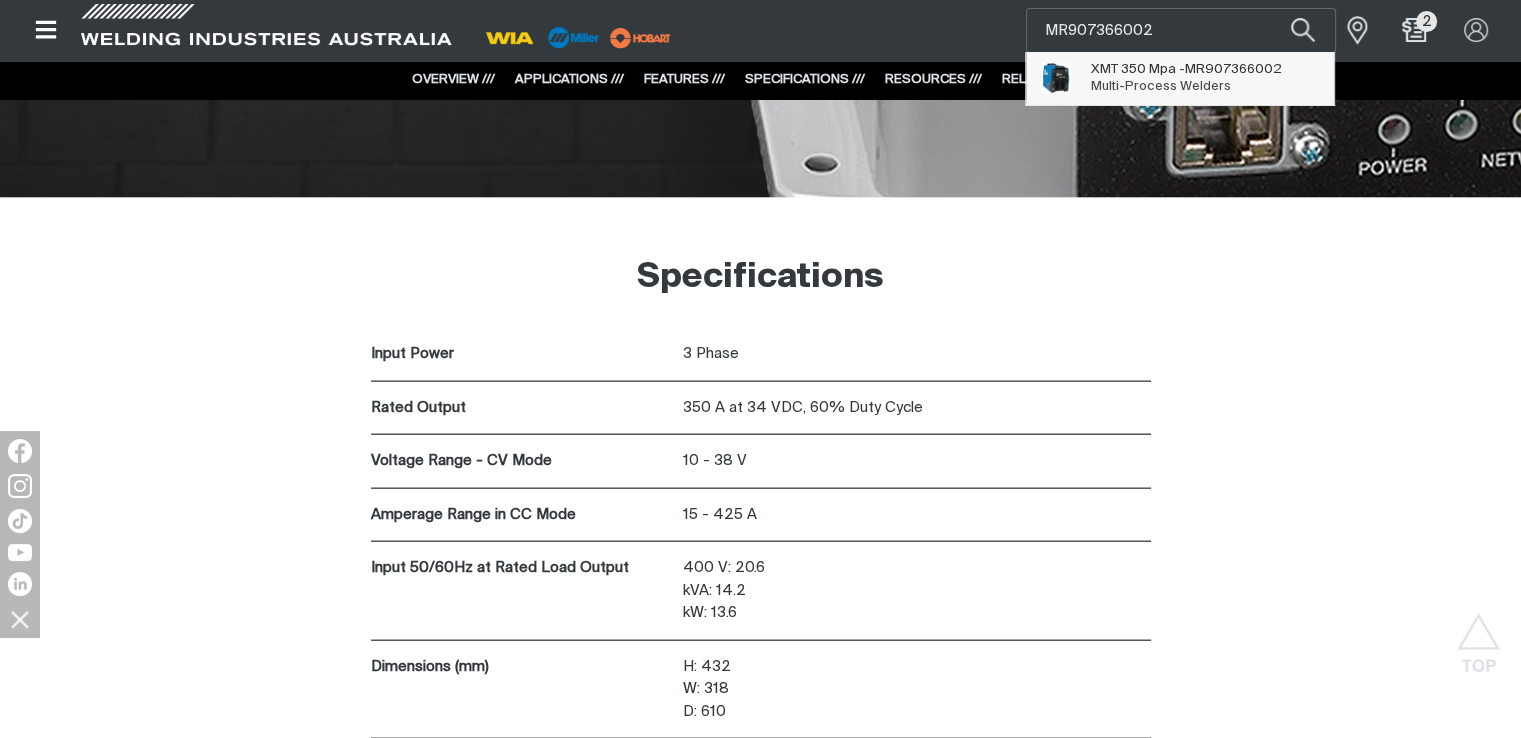 click on "XMT 350 Mpa -  MR907366002" at bounding box center (1186, 69) 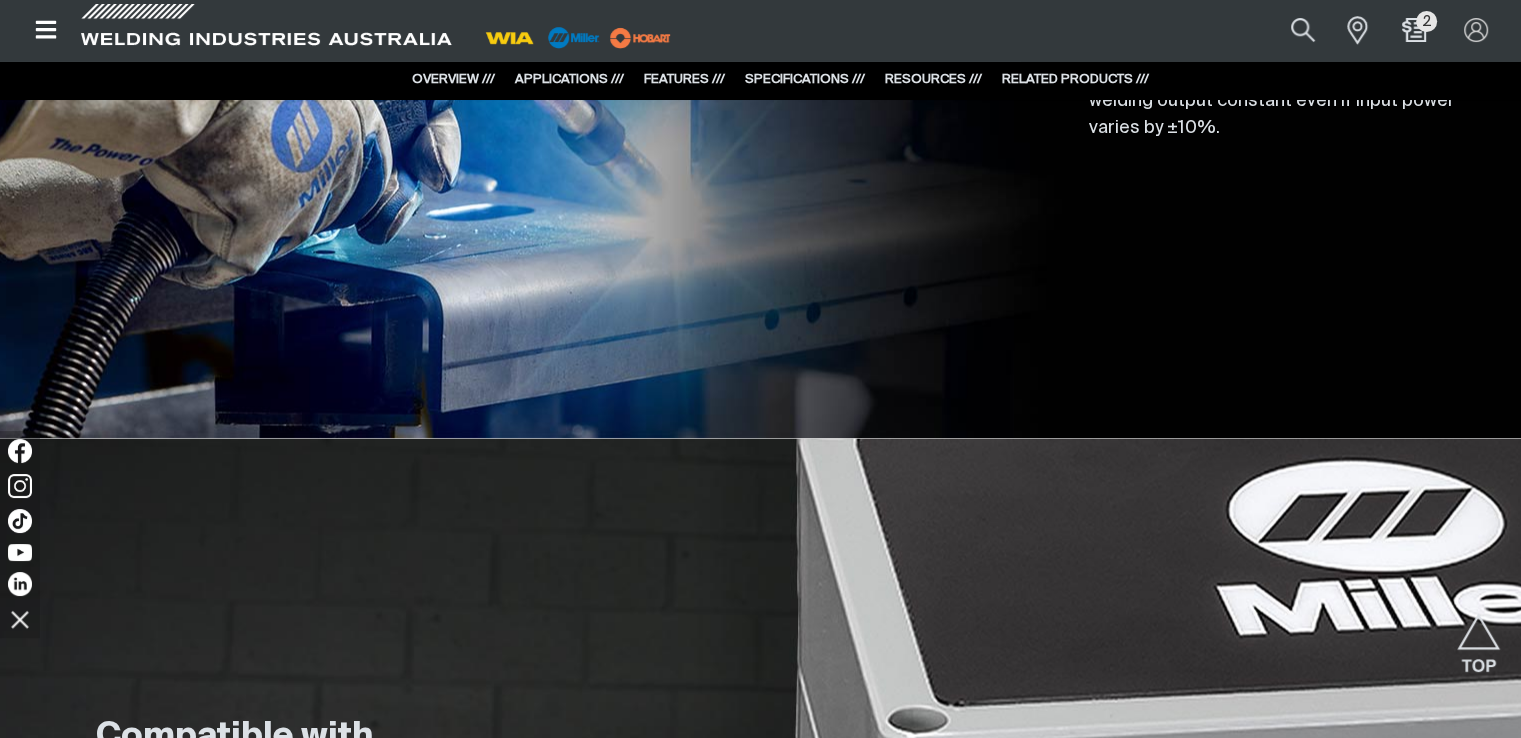 scroll, scrollTop: 3464, scrollLeft: 0, axis: vertical 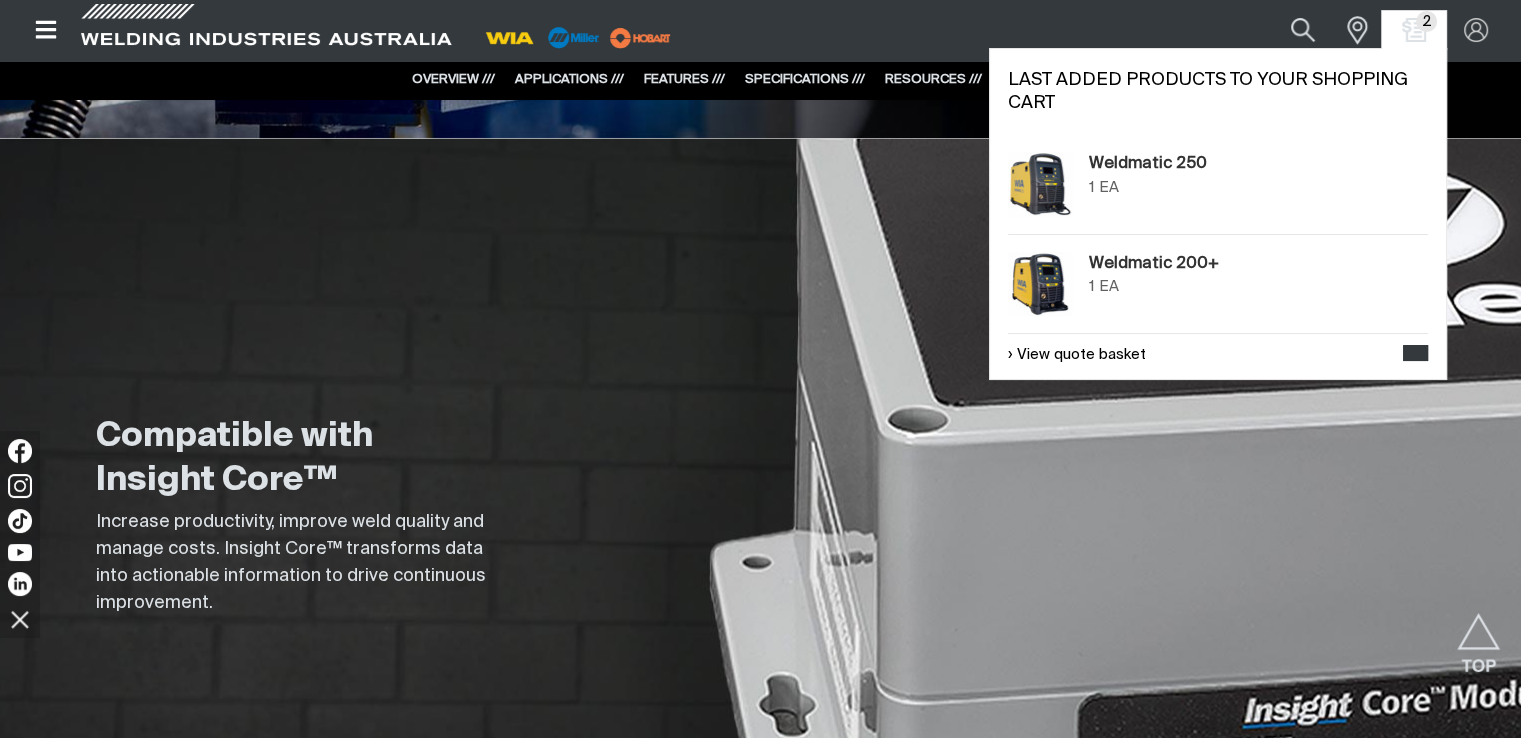 click on "2" at bounding box center [1414, 30] 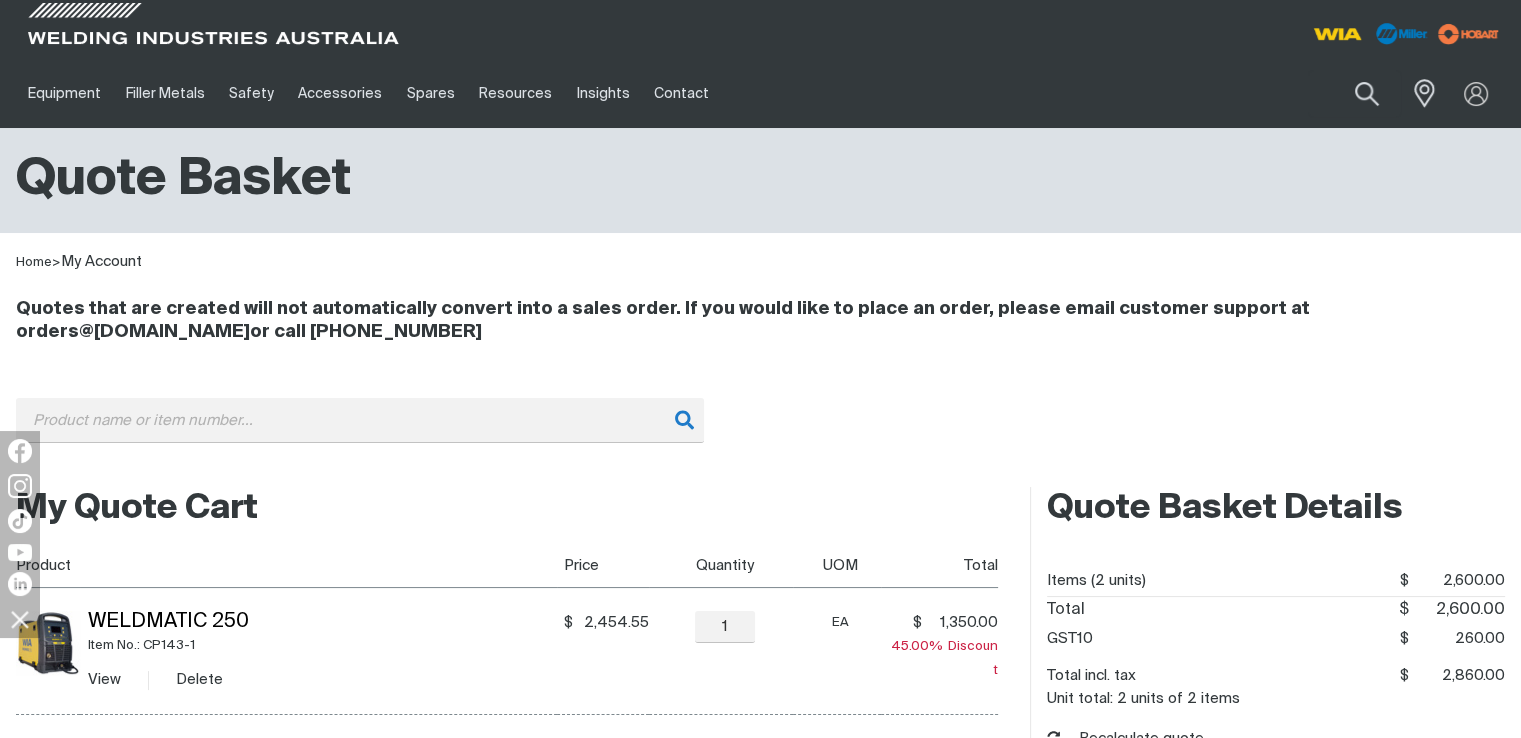 scroll, scrollTop: 400, scrollLeft: 0, axis: vertical 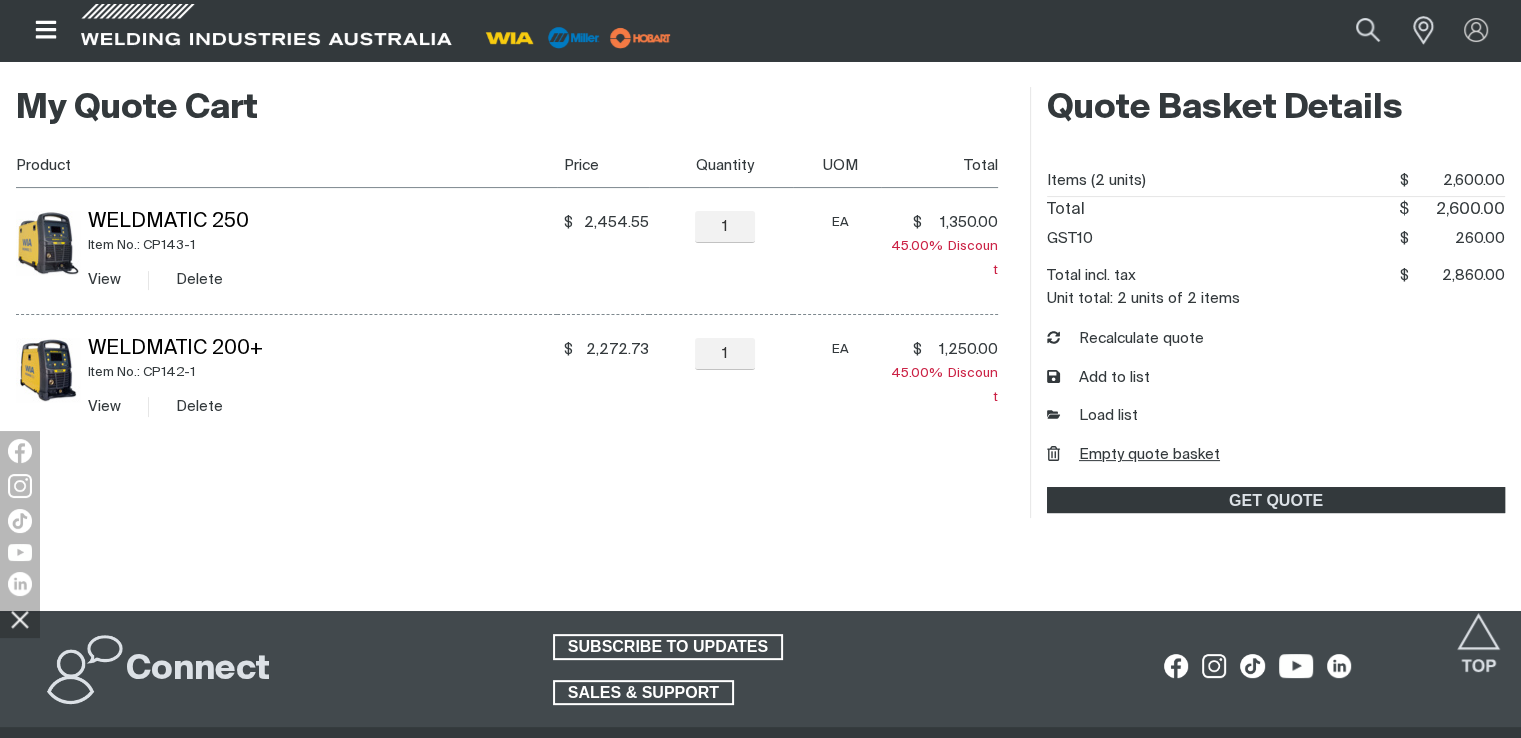 click on "Empty quote basket" at bounding box center (1133, 455) 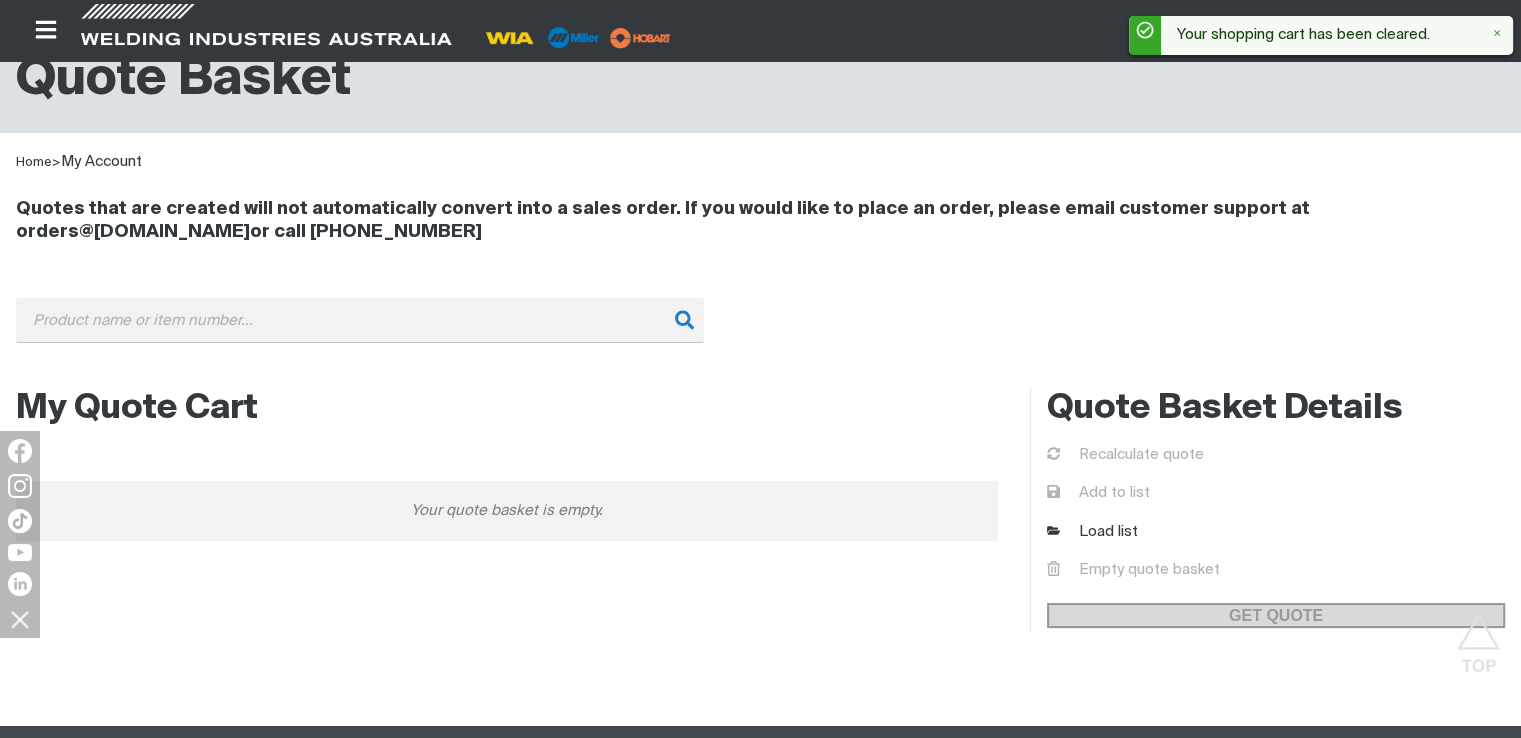 scroll, scrollTop: 0, scrollLeft: 0, axis: both 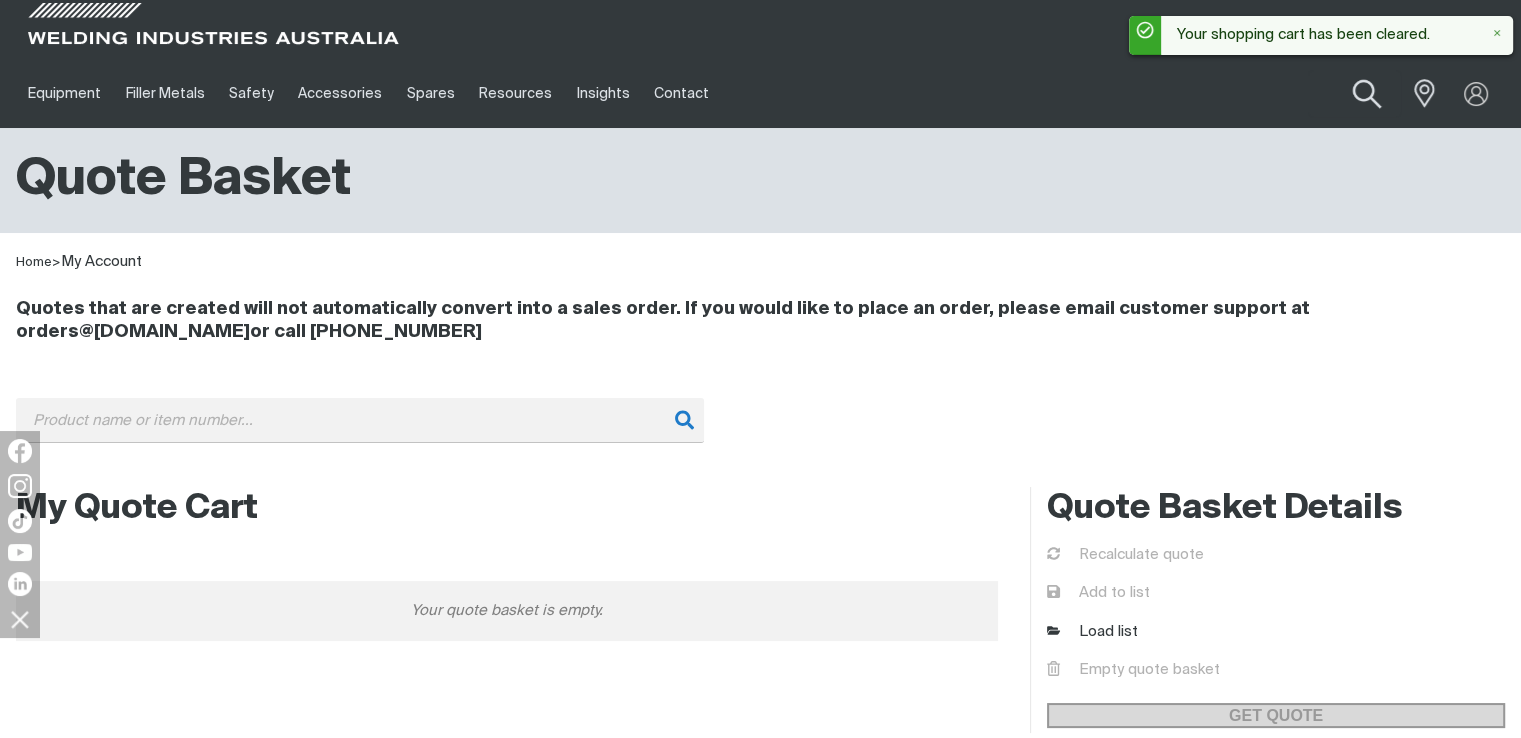 click at bounding box center [1367, 94] 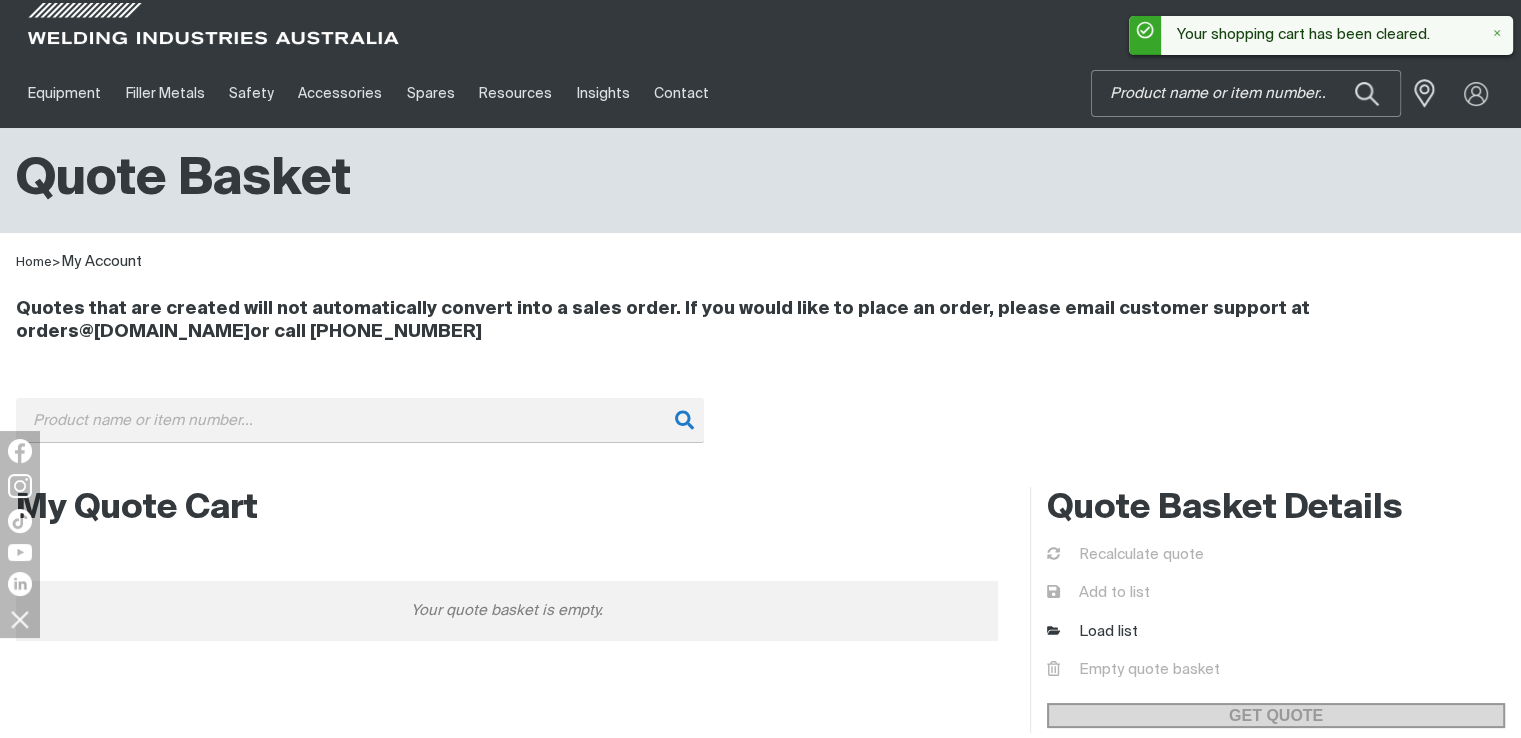 click on "Search" at bounding box center [1246, 93] 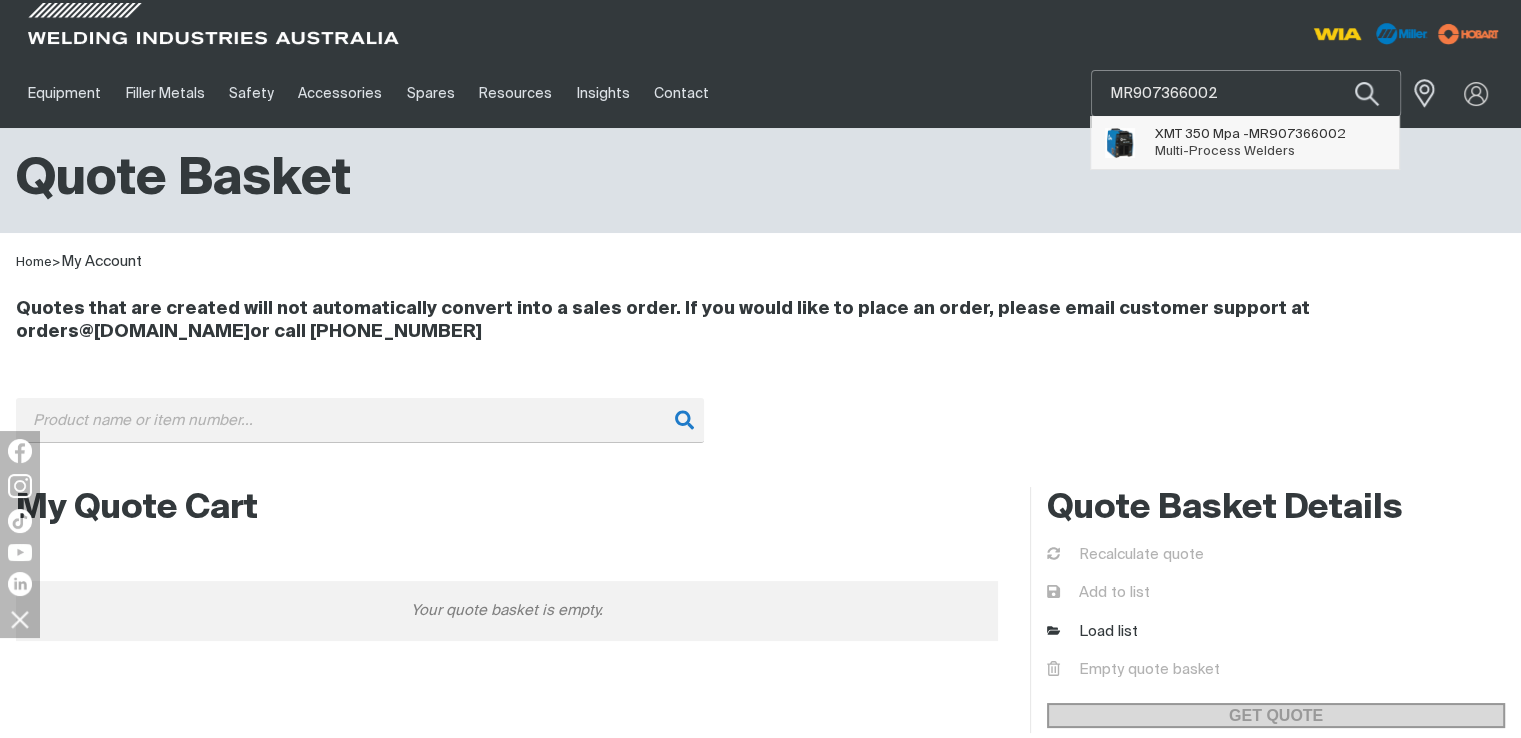 type on "MR907366002" 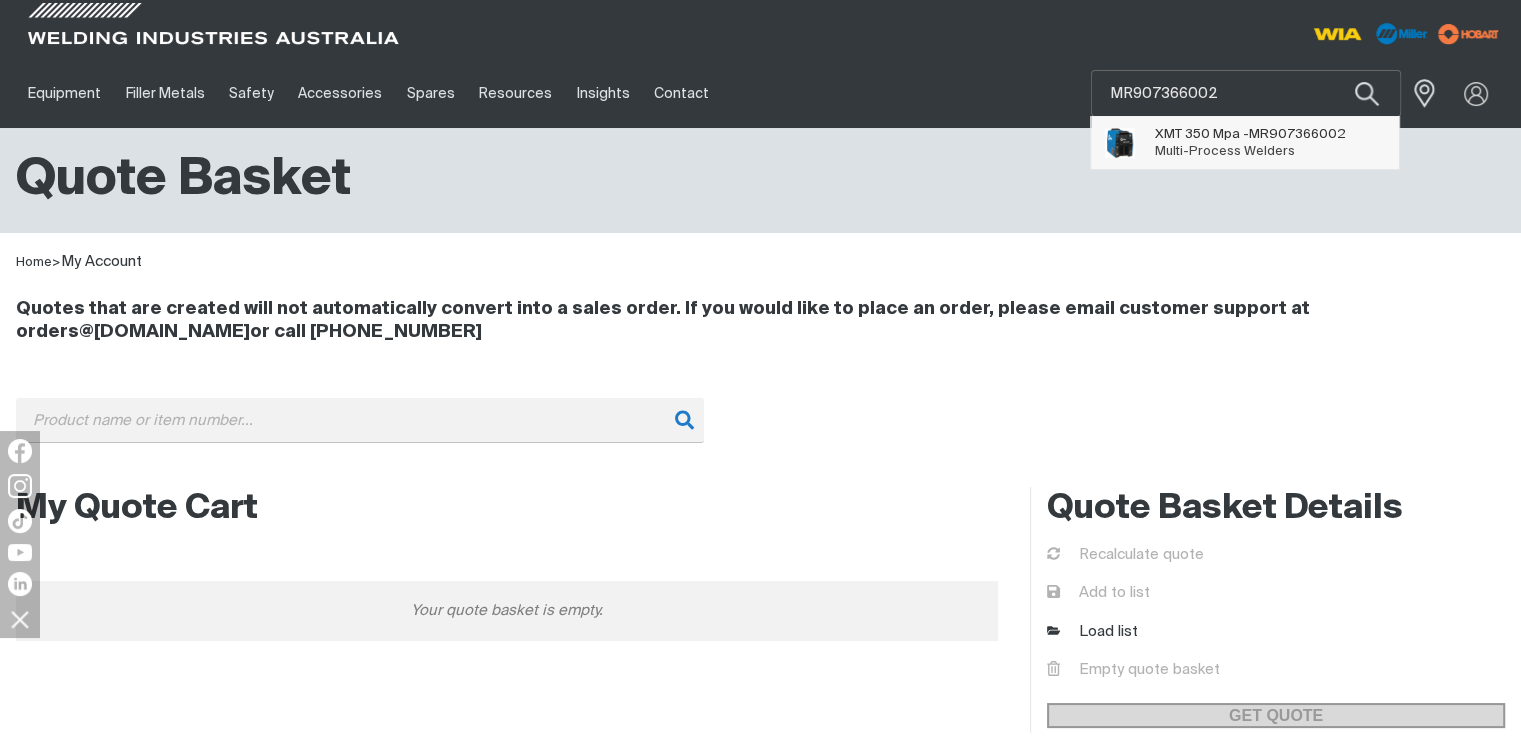 click on "XMT 350 Mpa -  MR907366002" at bounding box center [1250, 134] 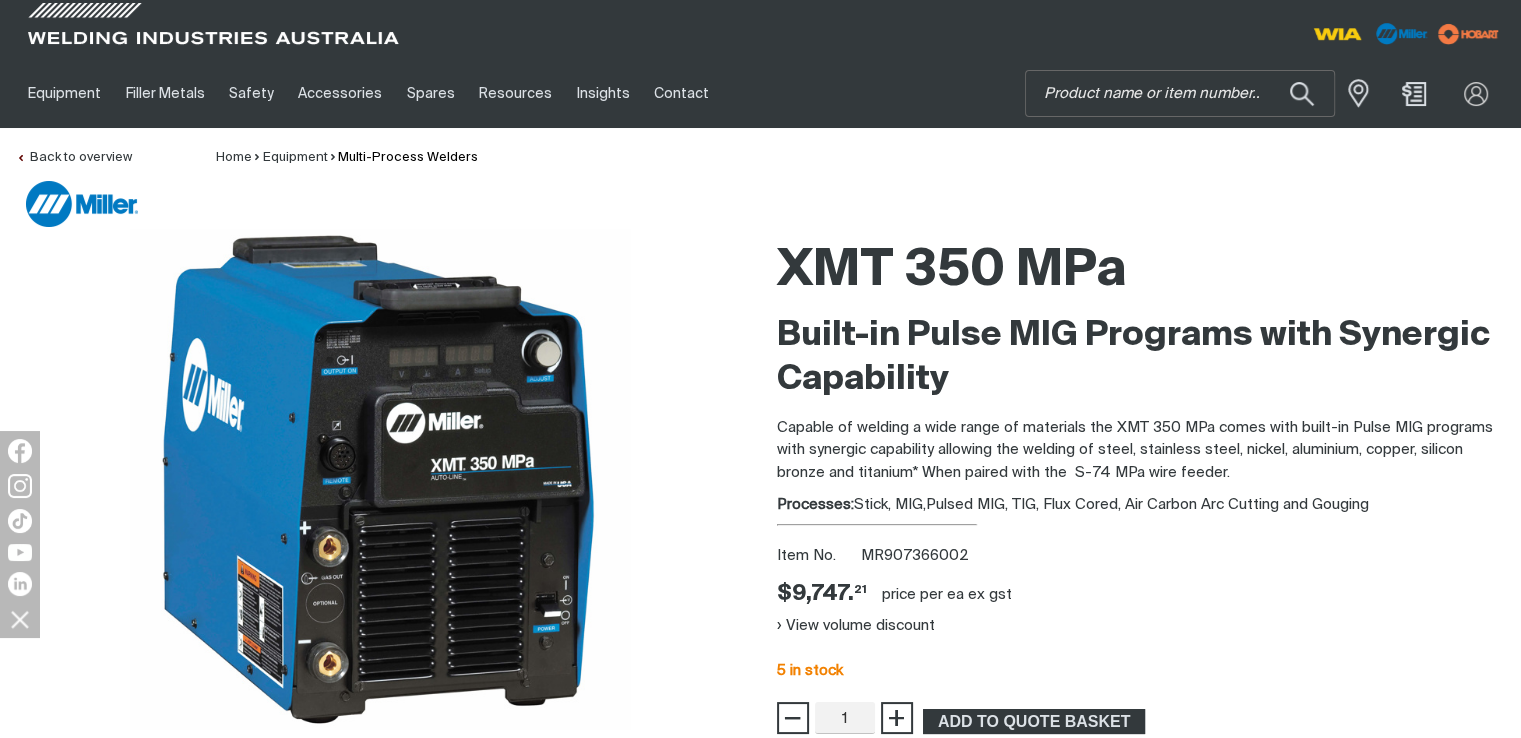 scroll, scrollTop: 300, scrollLeft: 0, axis: vertical 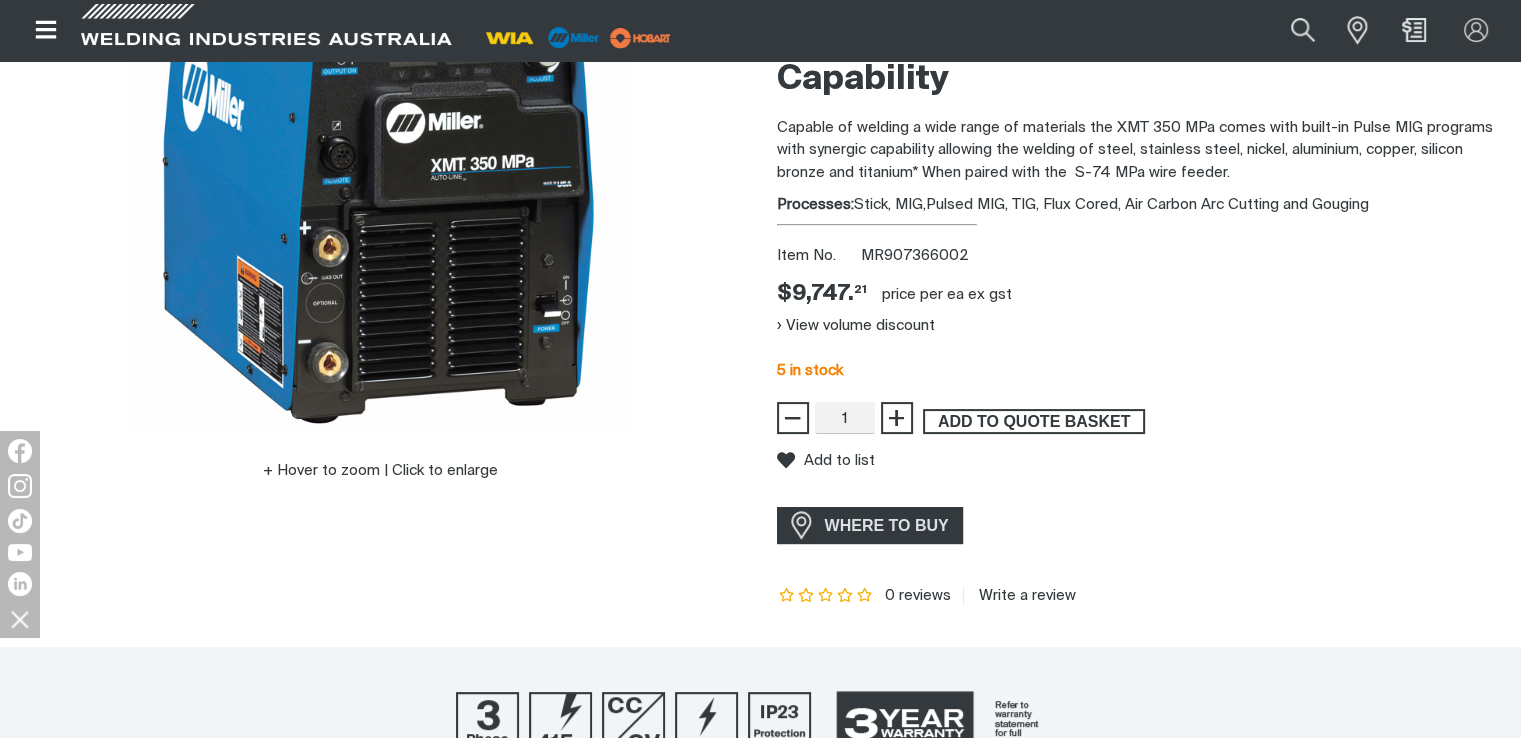 click on "ADD TO QUOTE BASKET" at bounding box center (1034, 422) 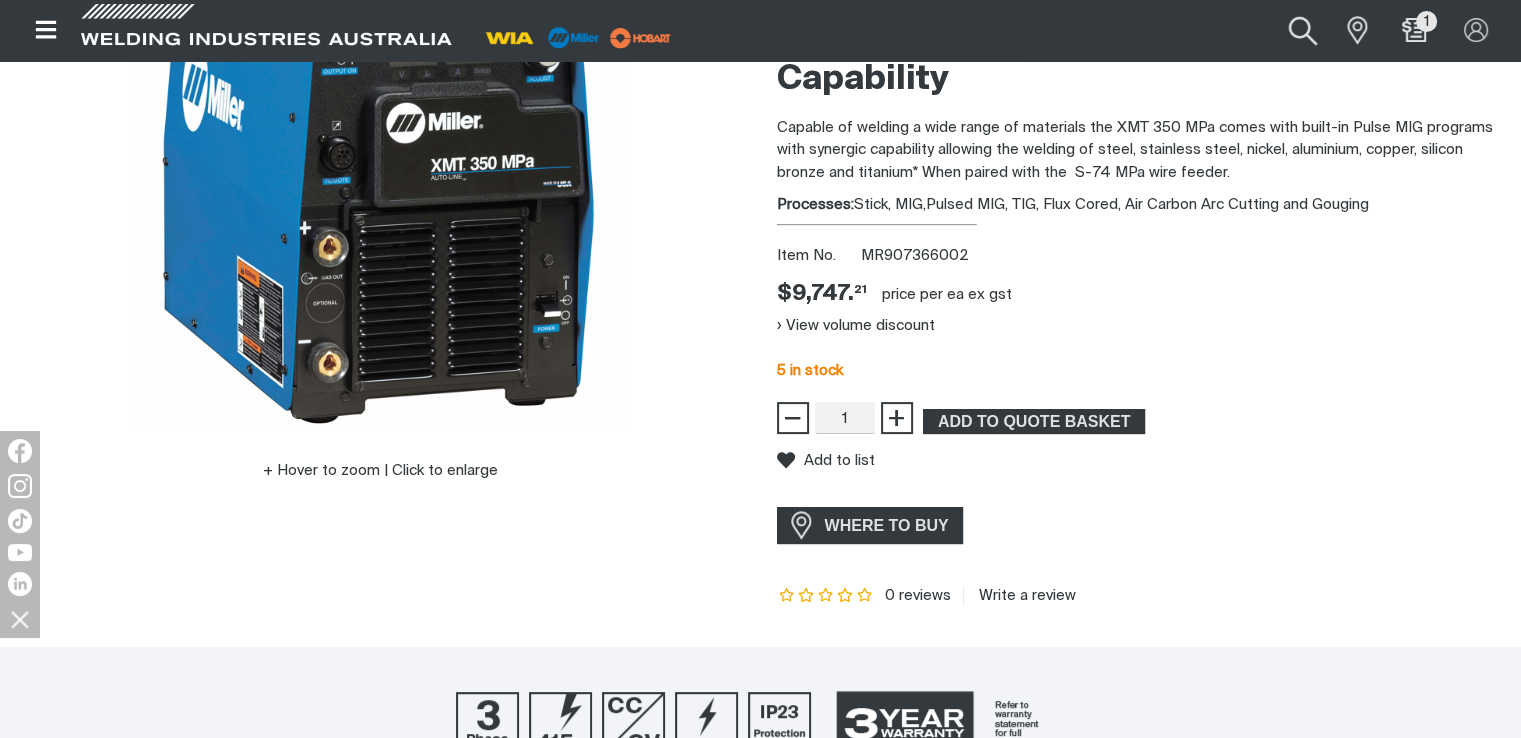 click at bounding box center [1302, 30] 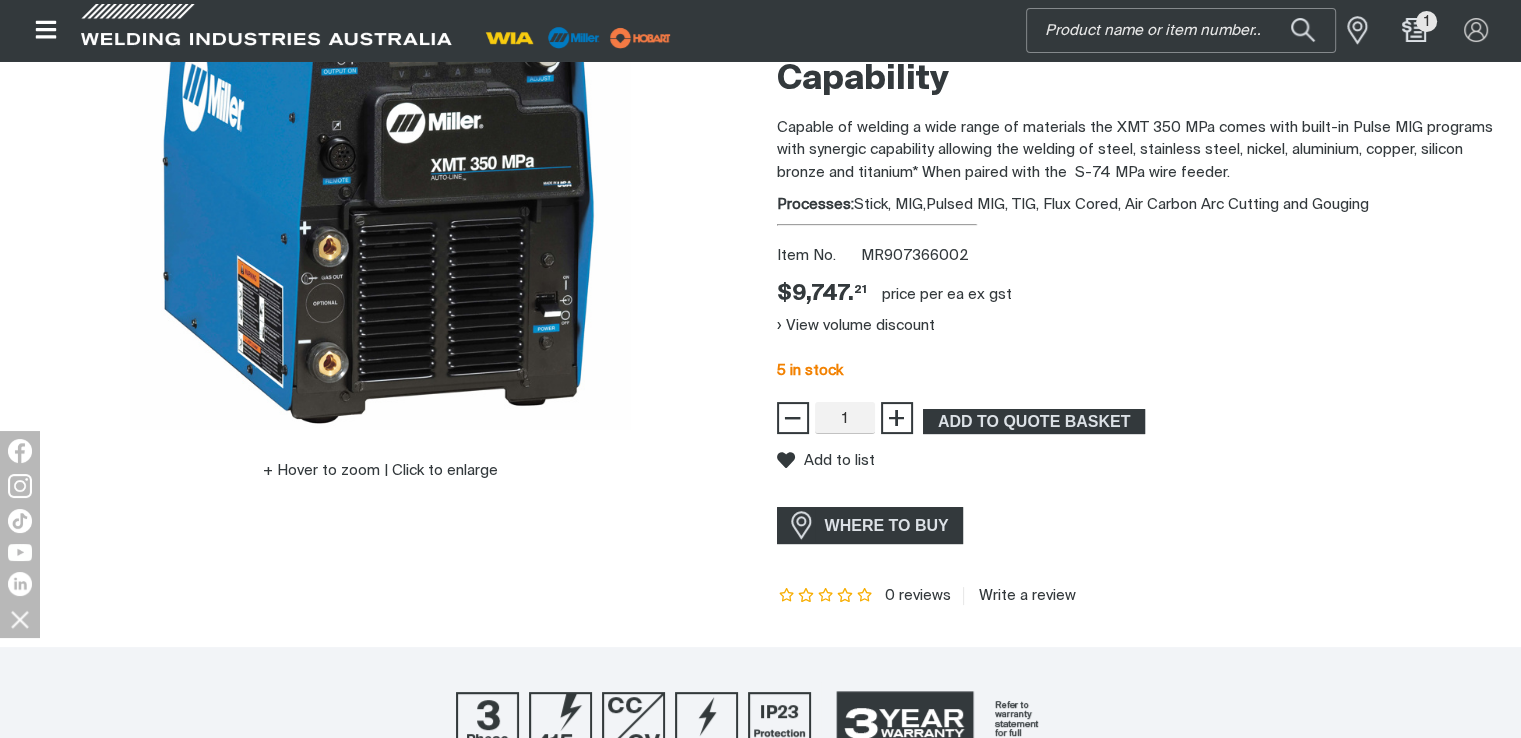 click on "Search" at bounding box center [1181, 30] 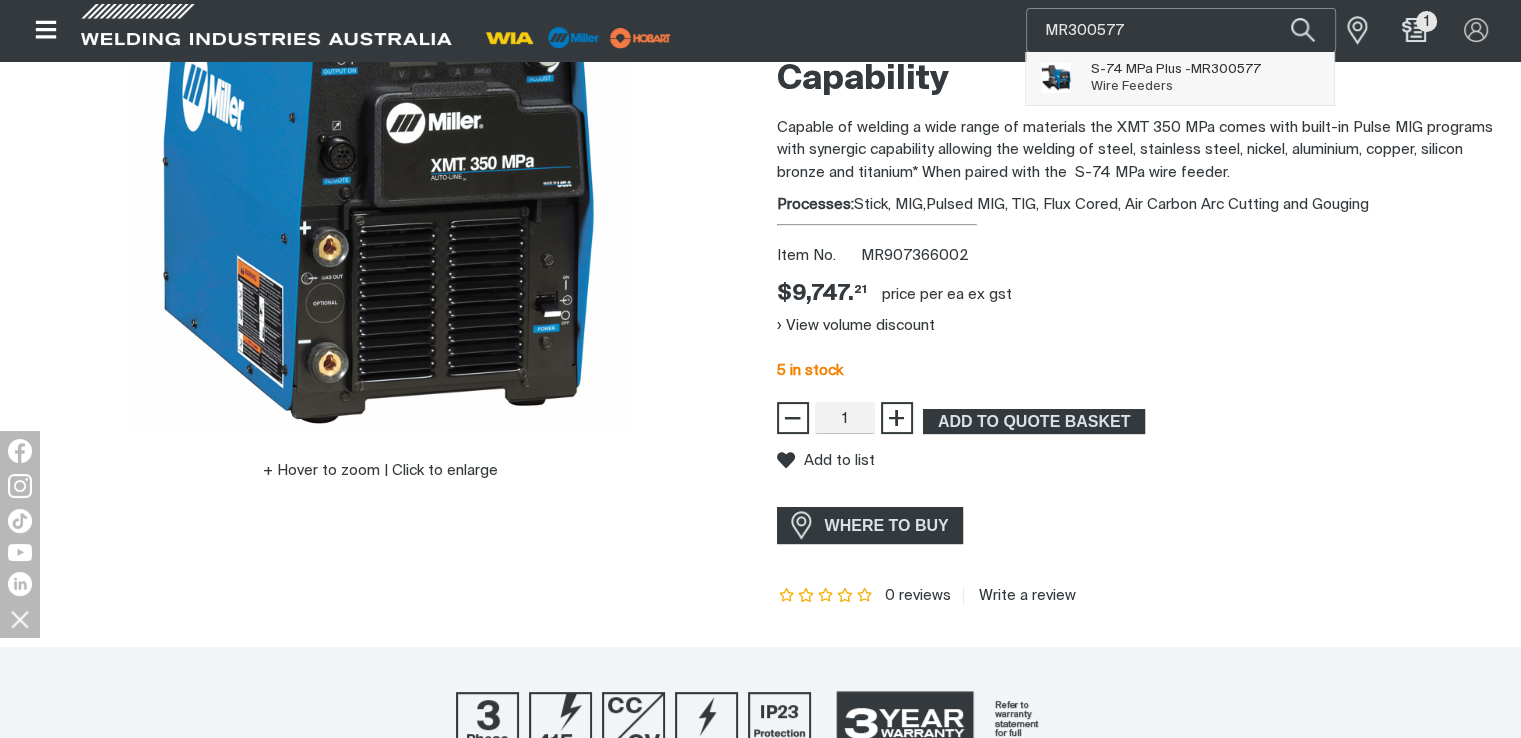 type on "MR300577" 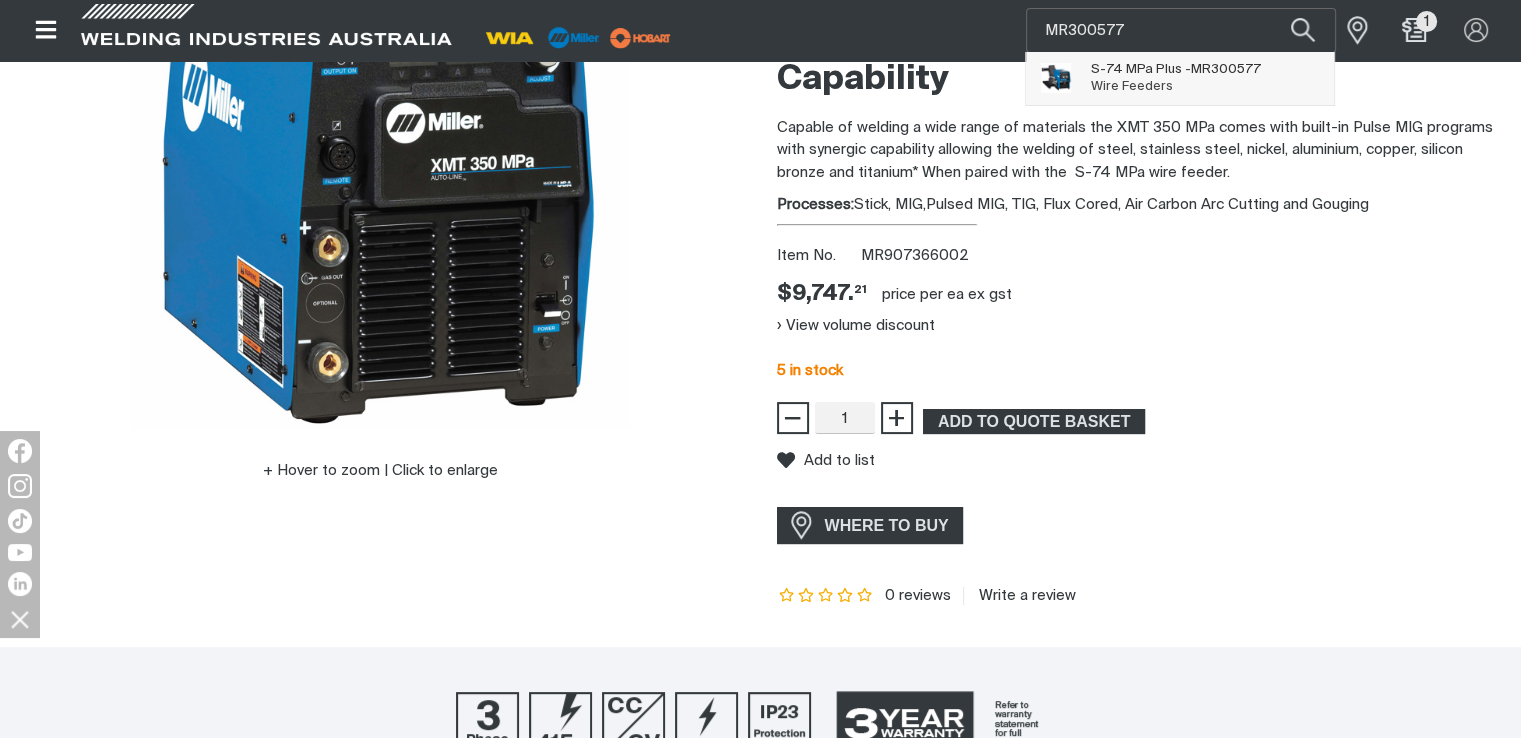 click on "S-74 MPa Plus  -  MR300577" at bounding box center [1176, 69] 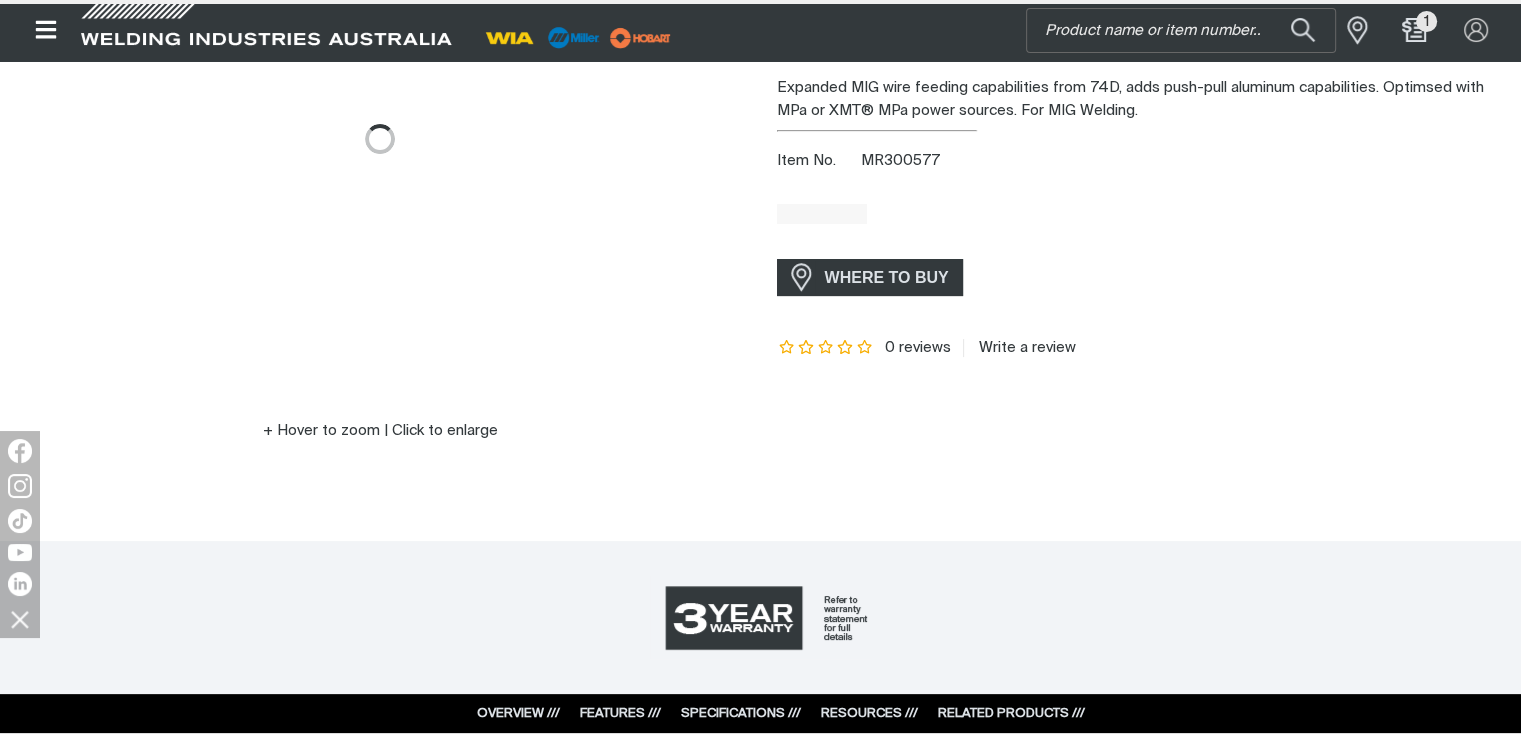 scroll, scrollTop: 0, scrollLeft: 0, axis: both 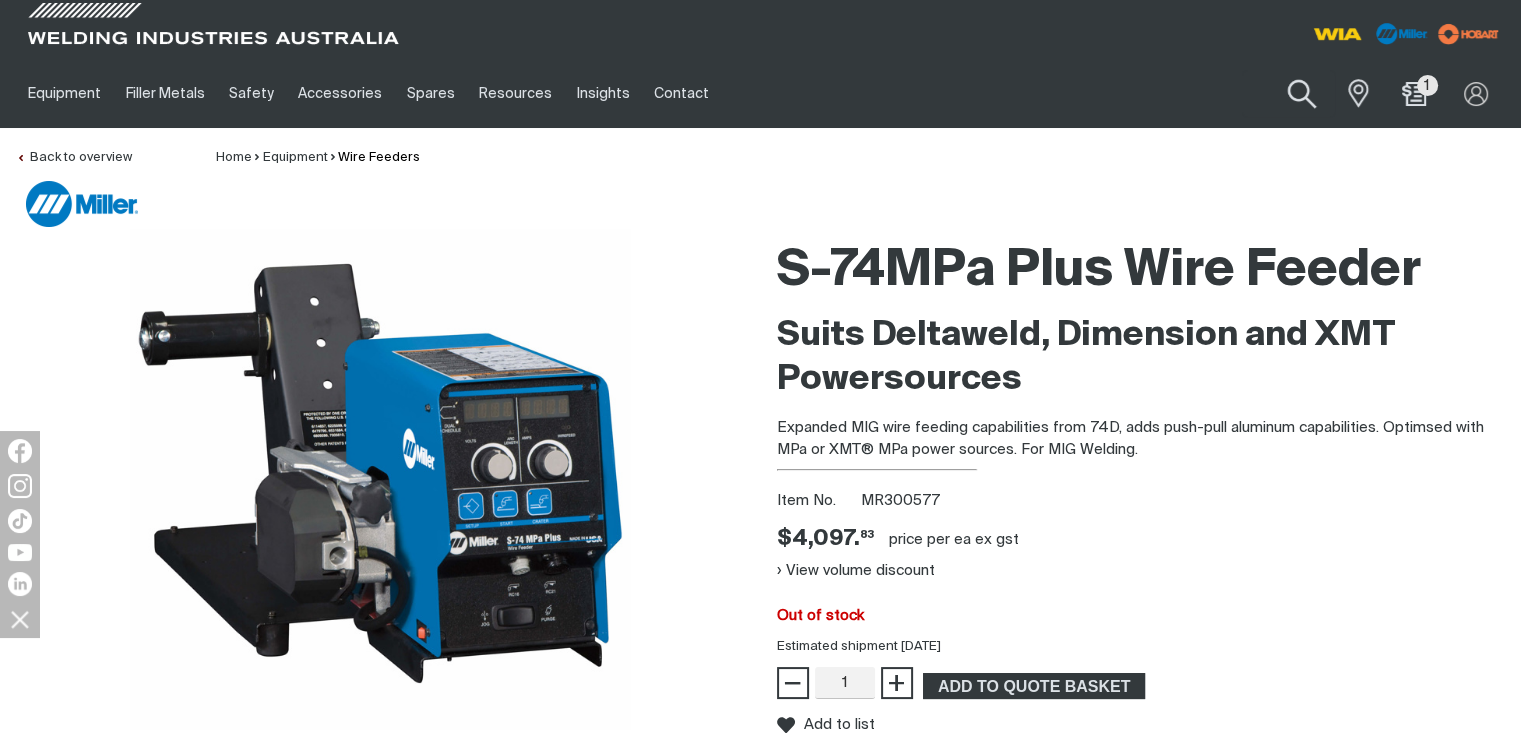 click at bounding box center (1301, 94) 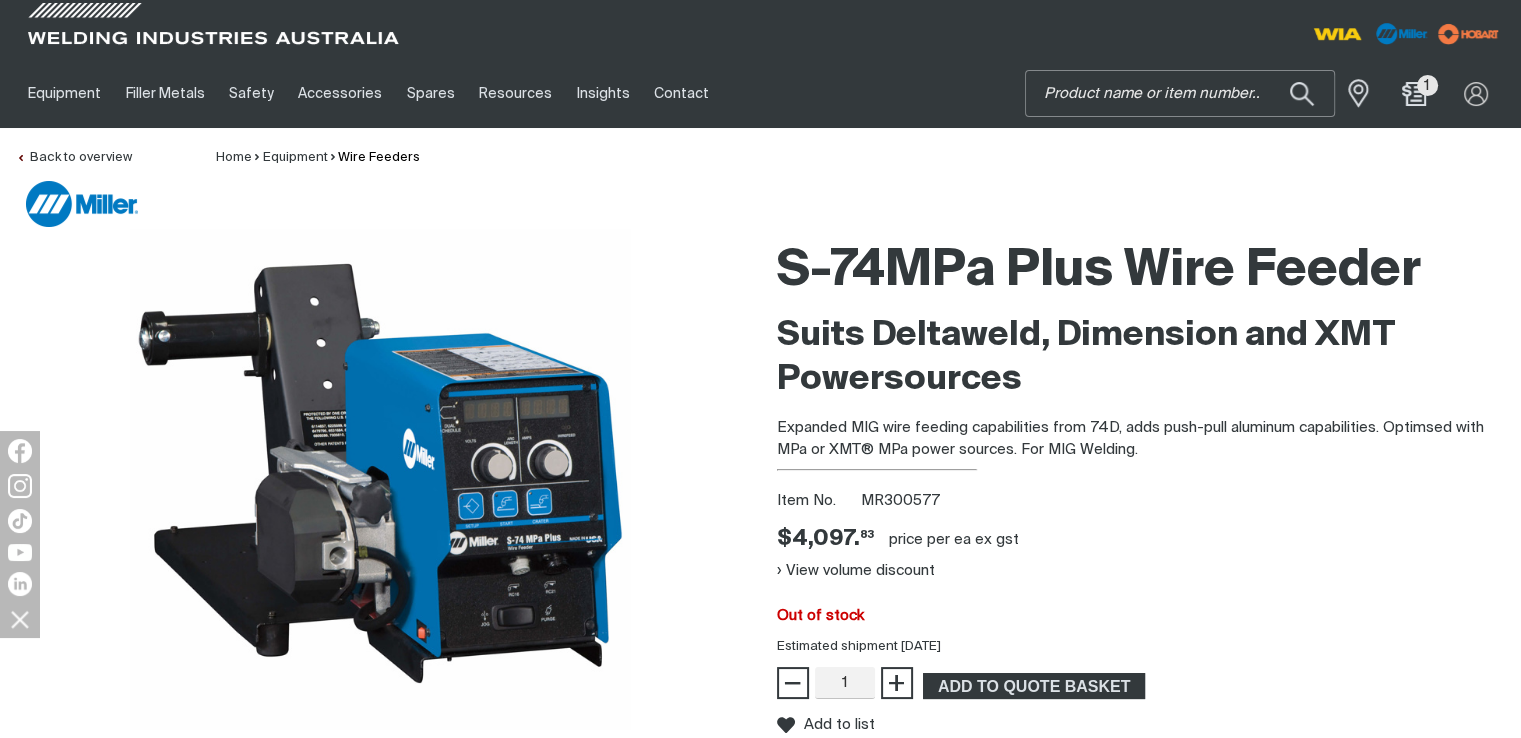 click on "Search" at bounding box center [1180, 93] 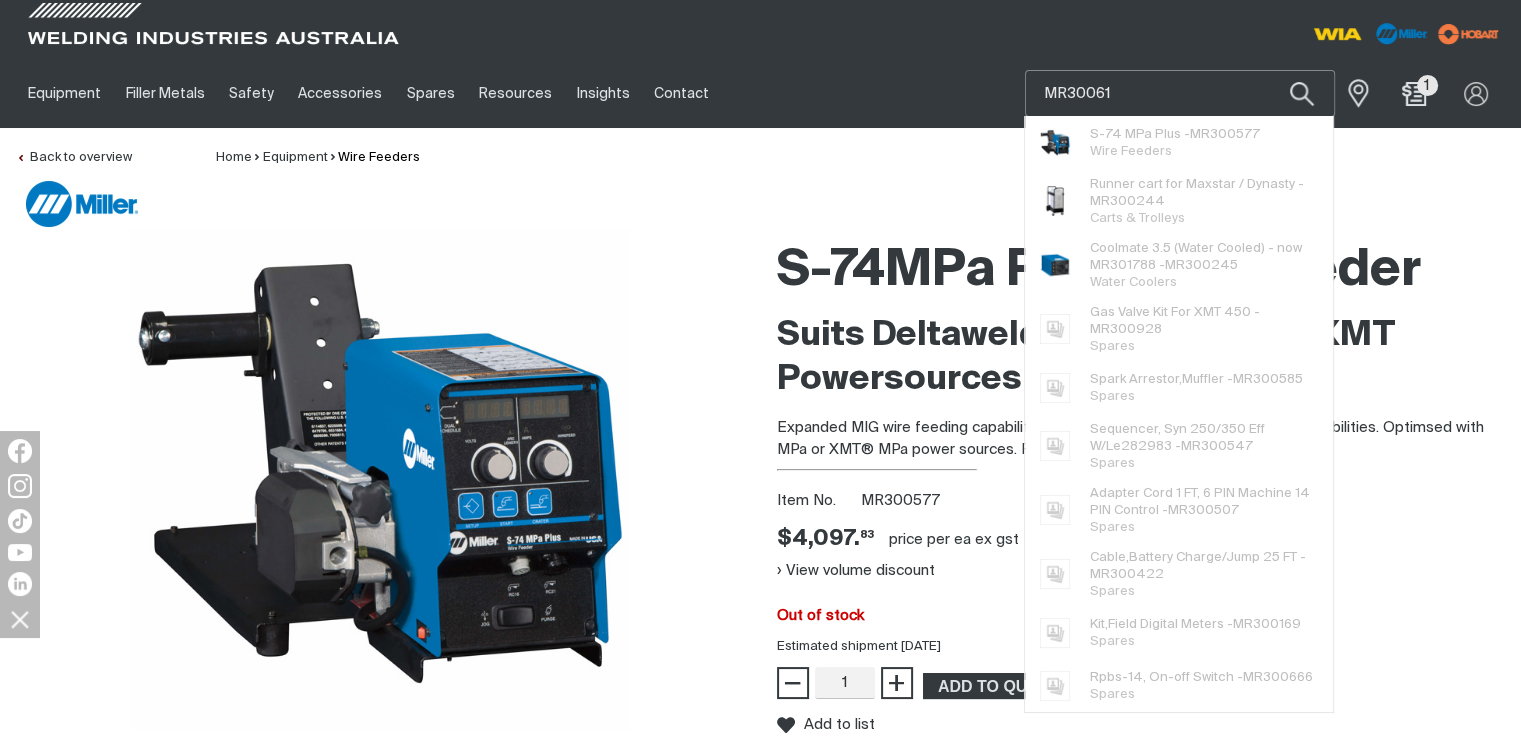 type on "MR300616" 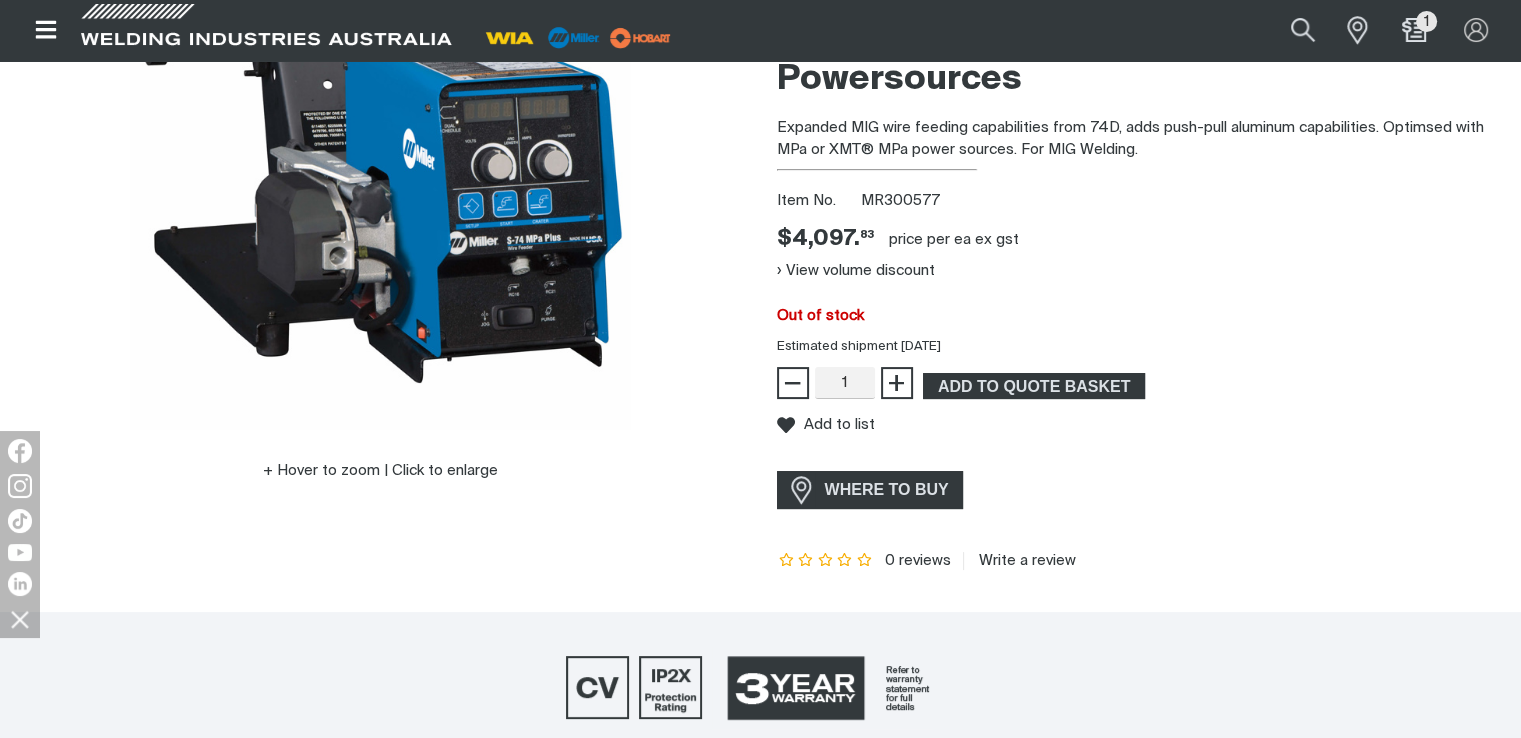 scroll, scrollTop: 0, scrollLeft: 0, axis: both 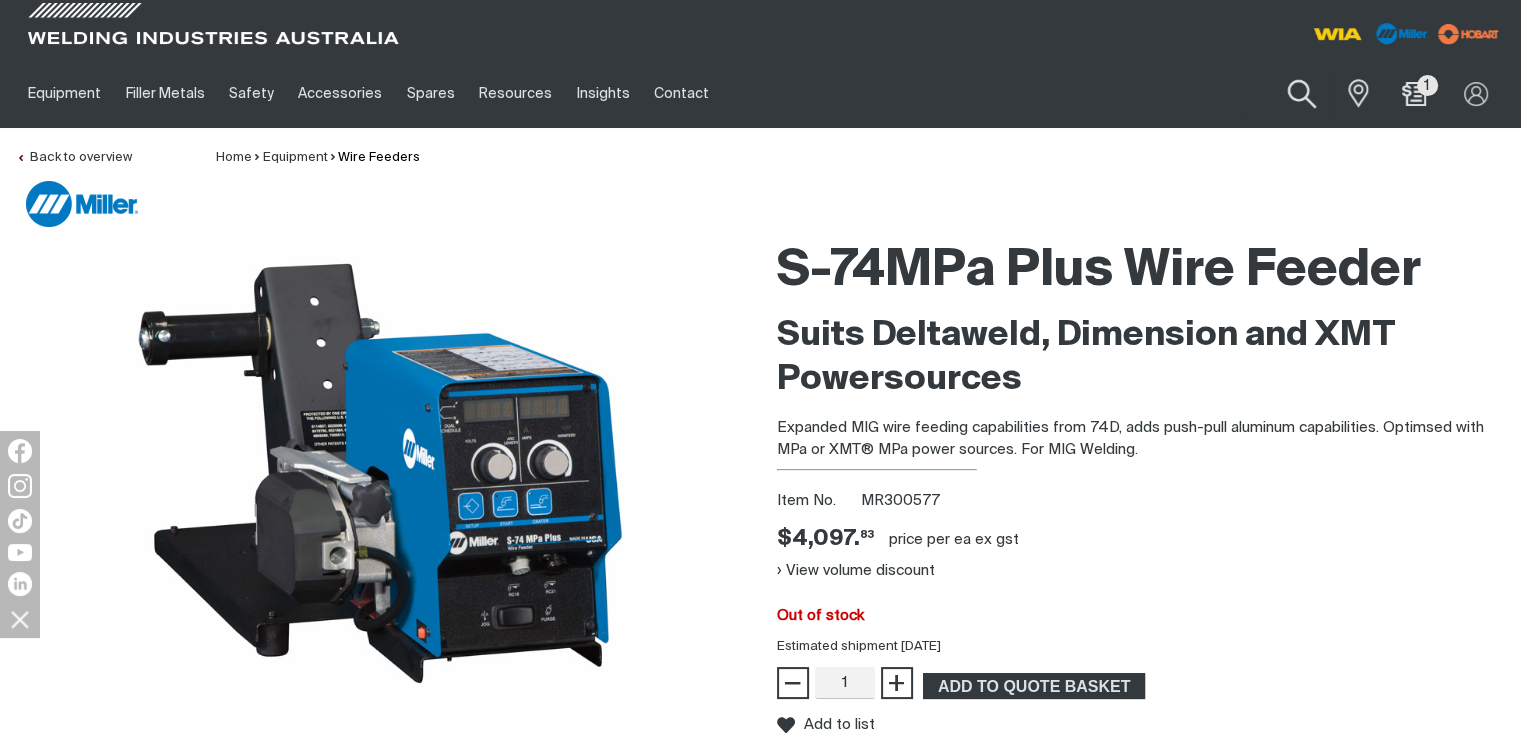 click at bounding box center [1301, 94] 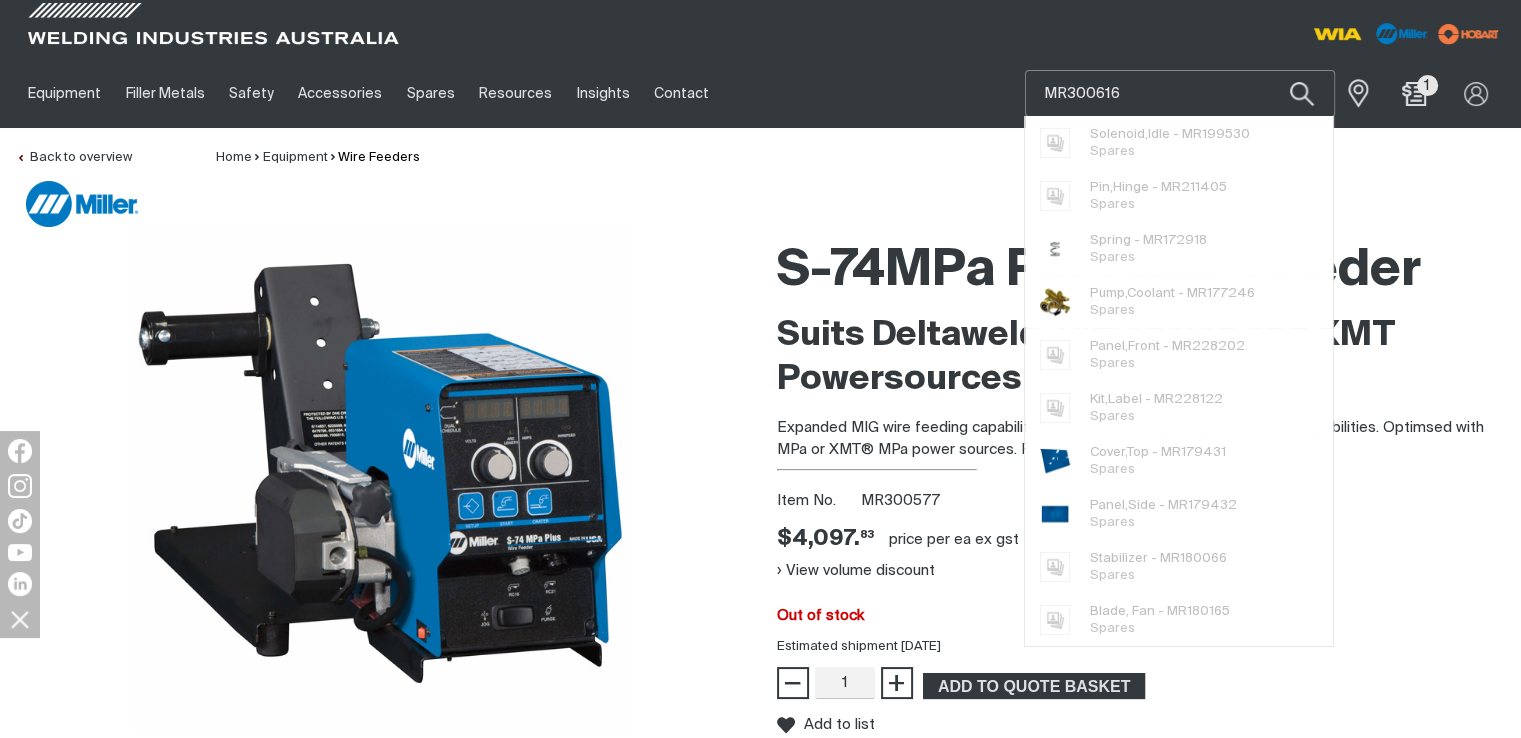 click on "MR300616" at bounding box center [1180, 93] 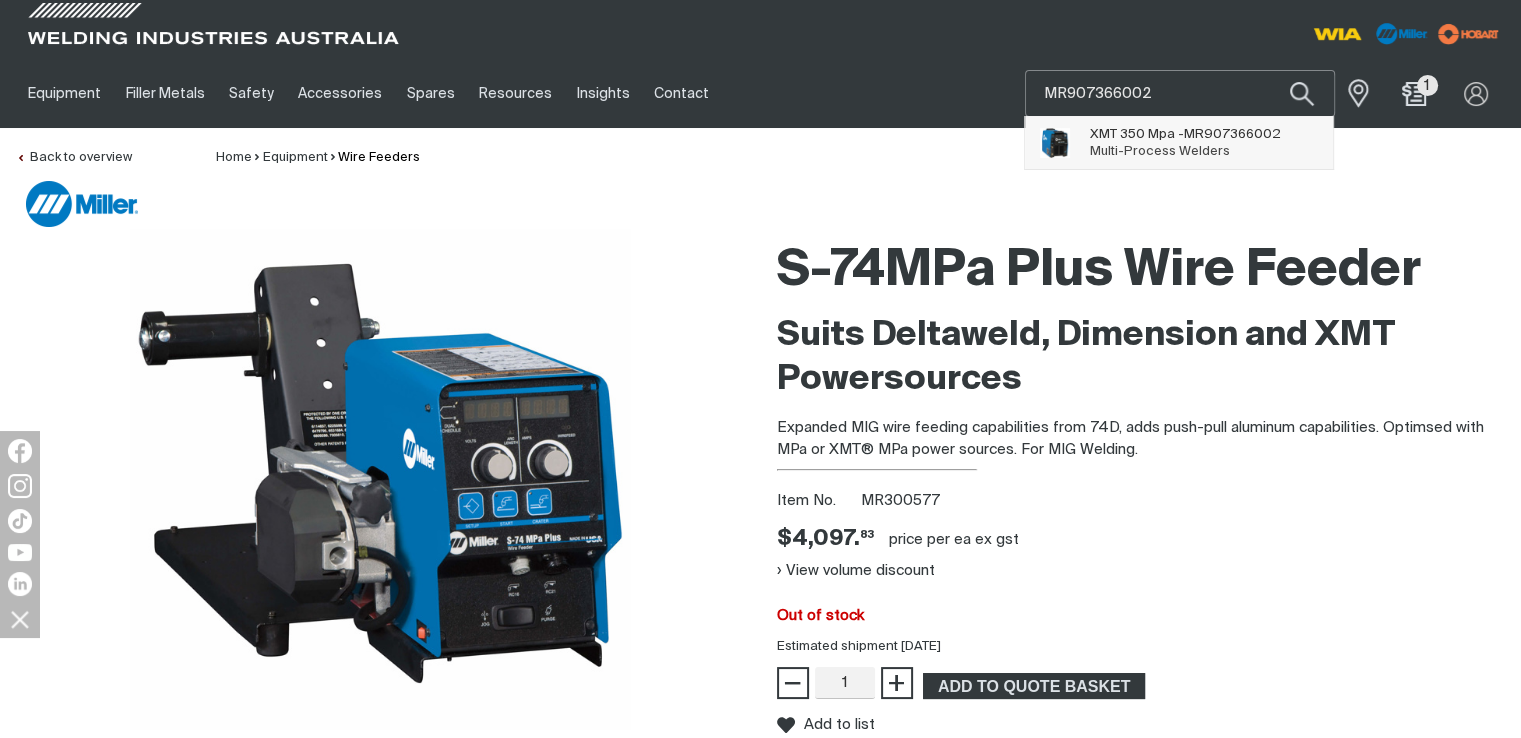 type on "MR907366002" 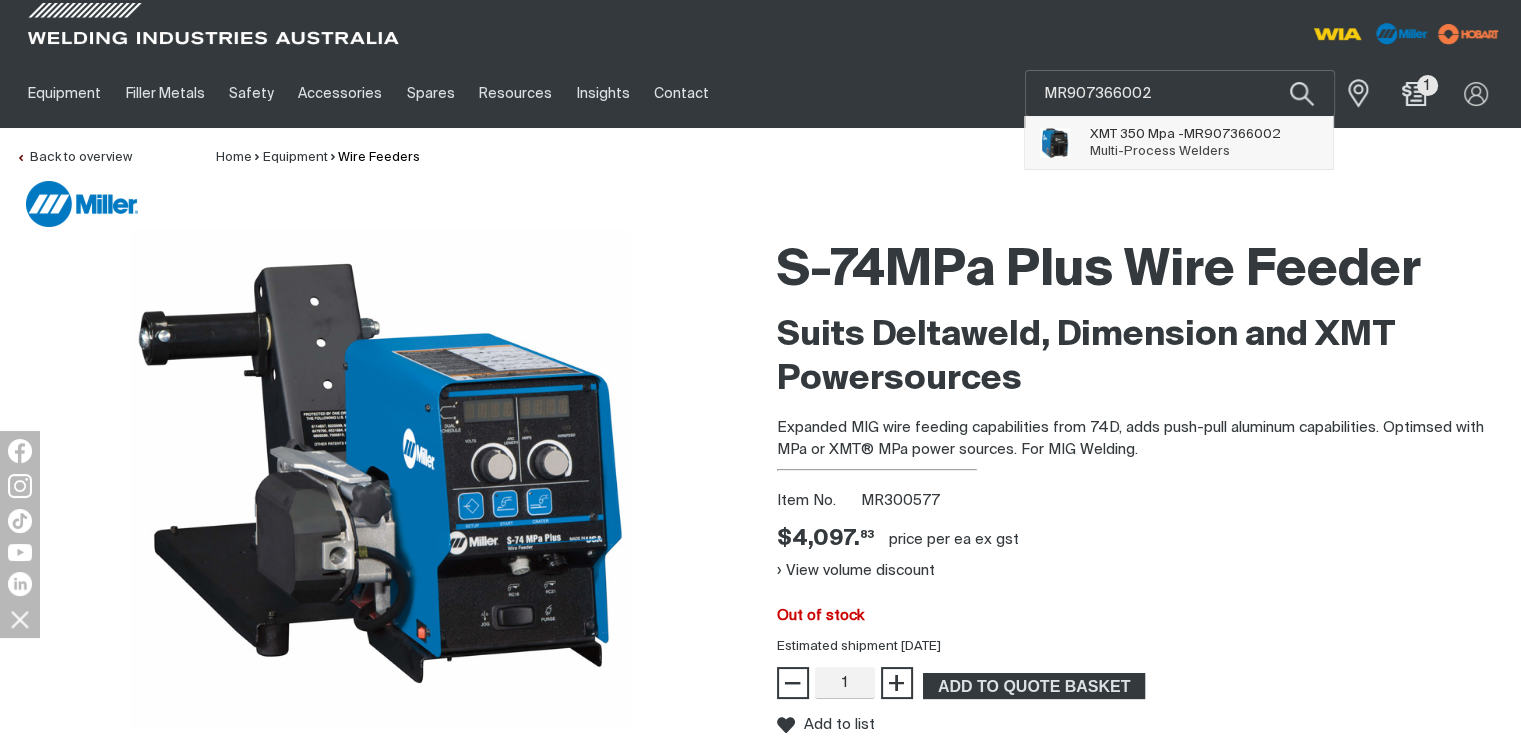 click at bounding box center [1055, 143] 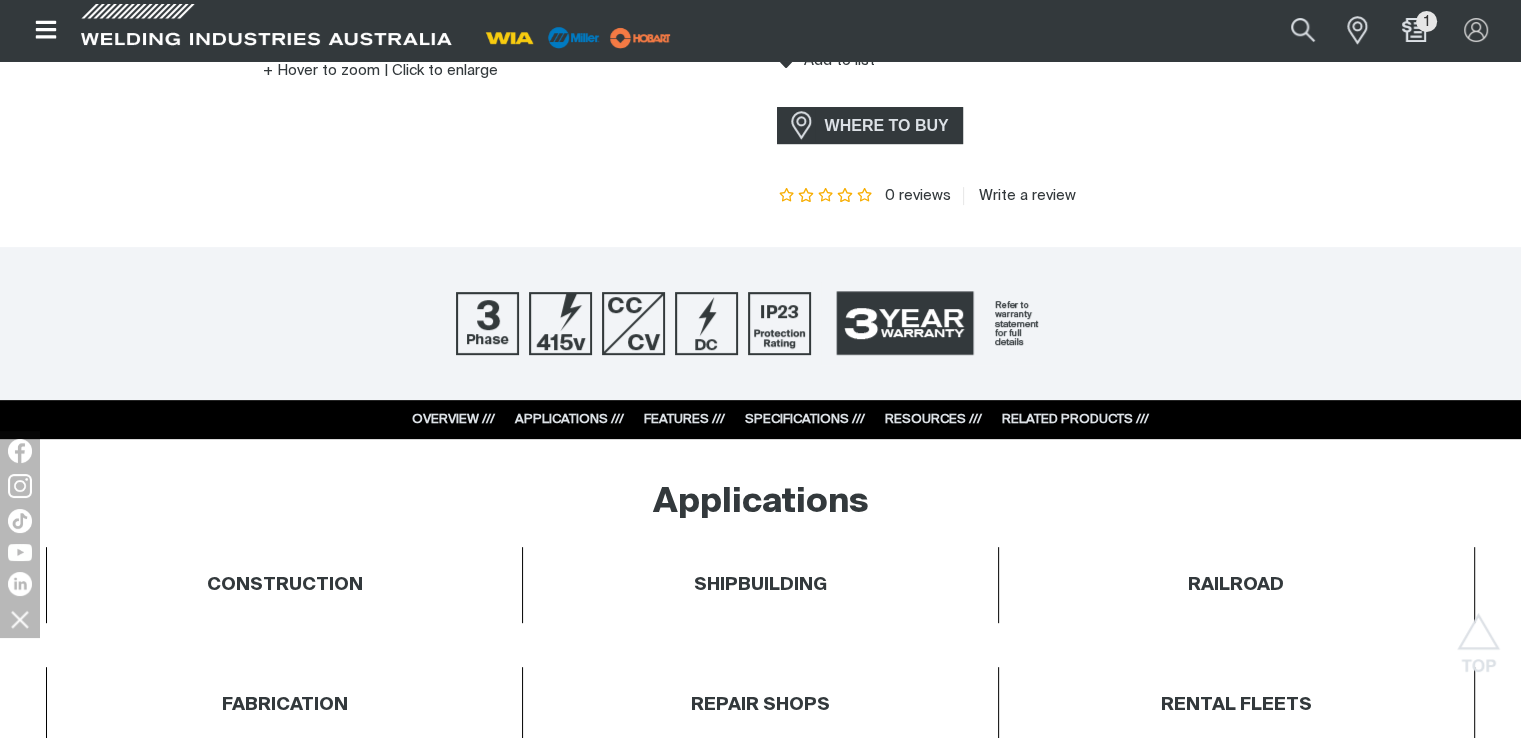 scroll, scrollTop: 900, scrollLeft: 0, axis: vertical 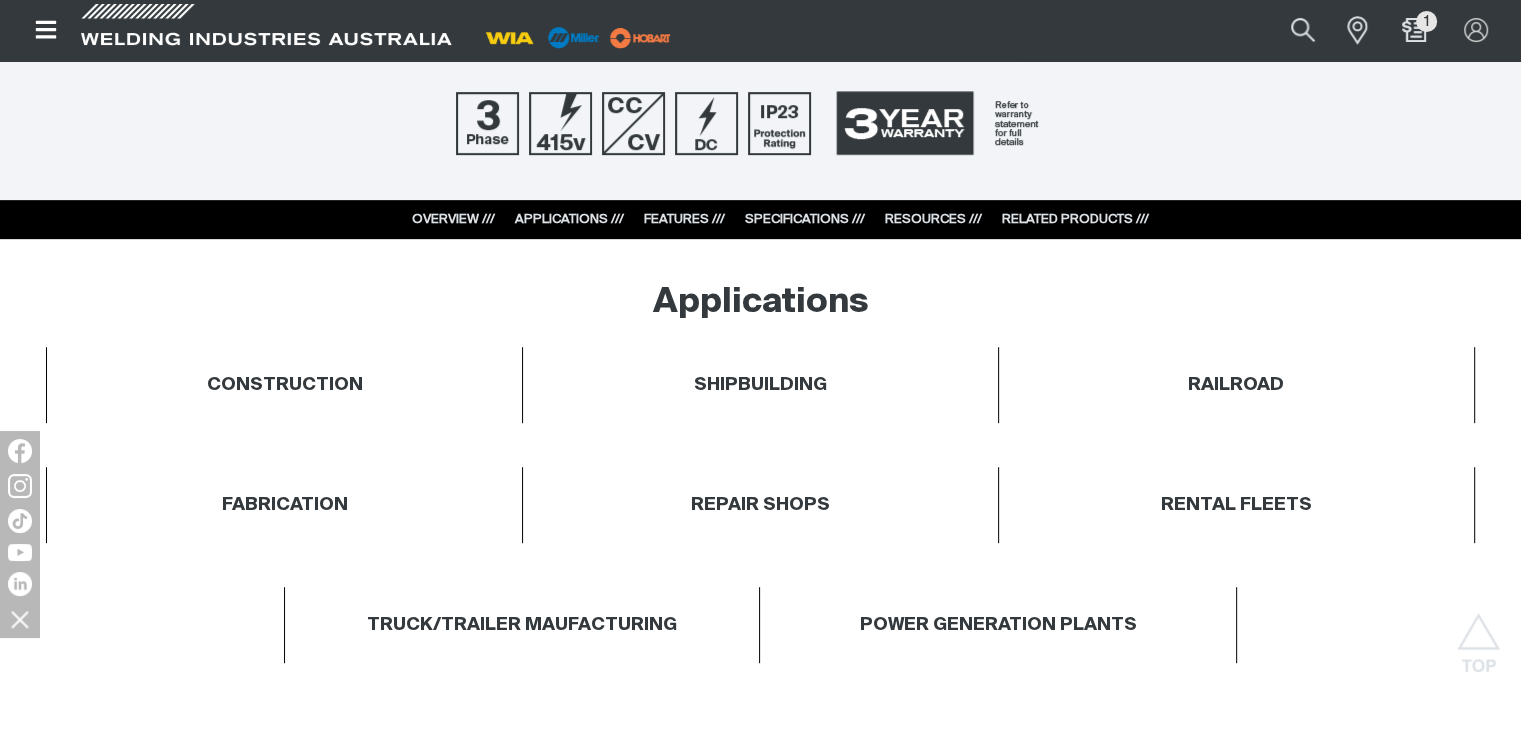 click on "RESOURCES ///" at bounding box center [933, 219] 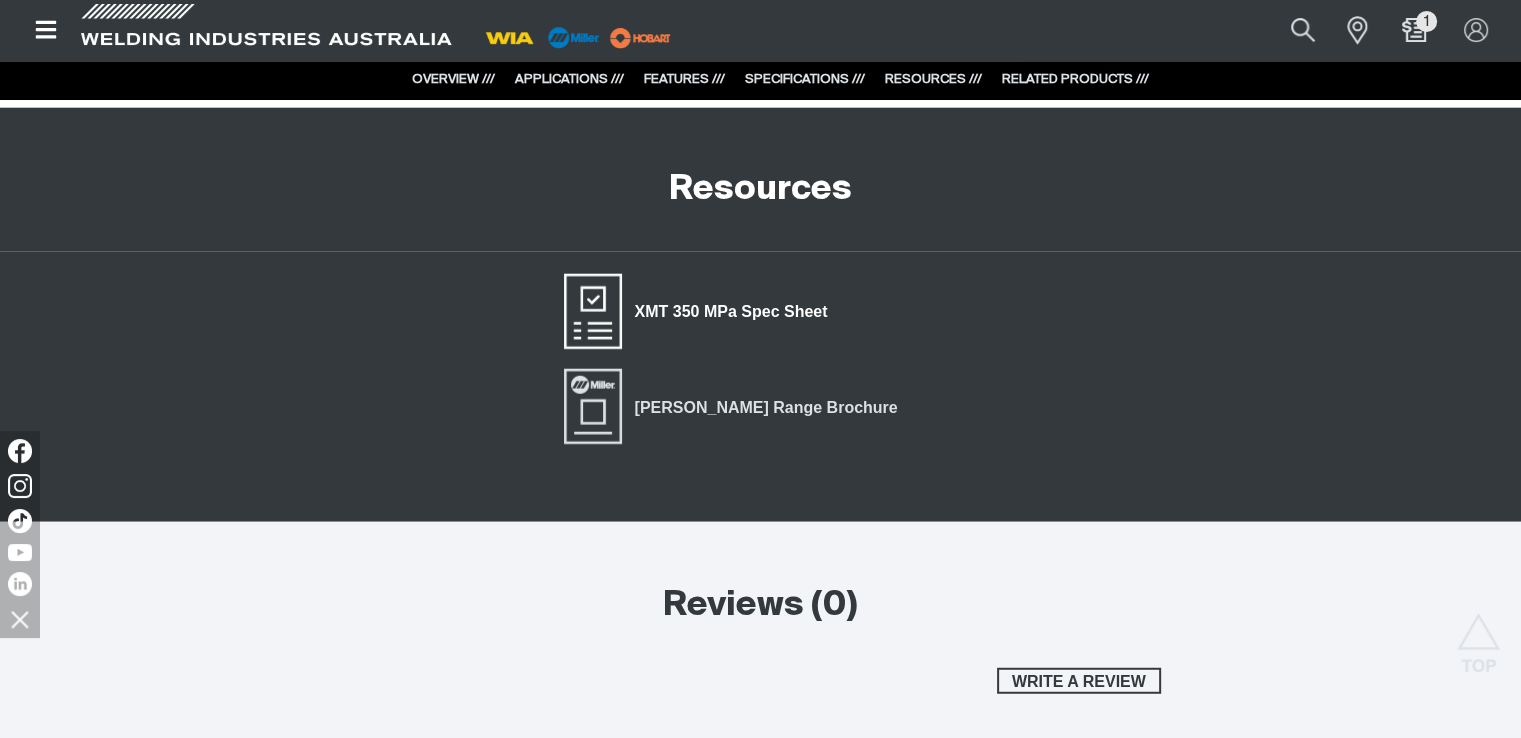 click at bounding box center [593, 312] 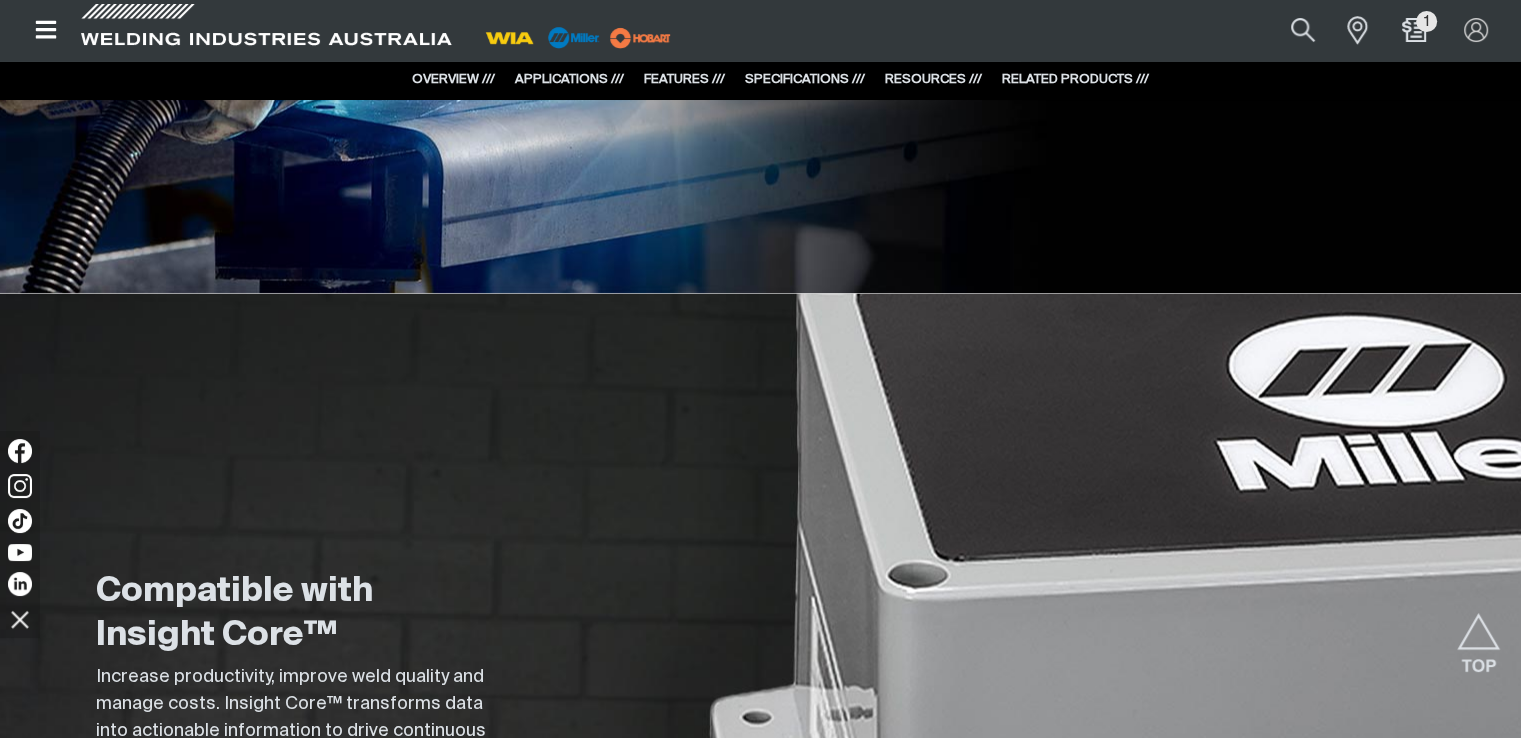 scroll, scrollTop: 3309, scrollLeft: 0, axis: vertical 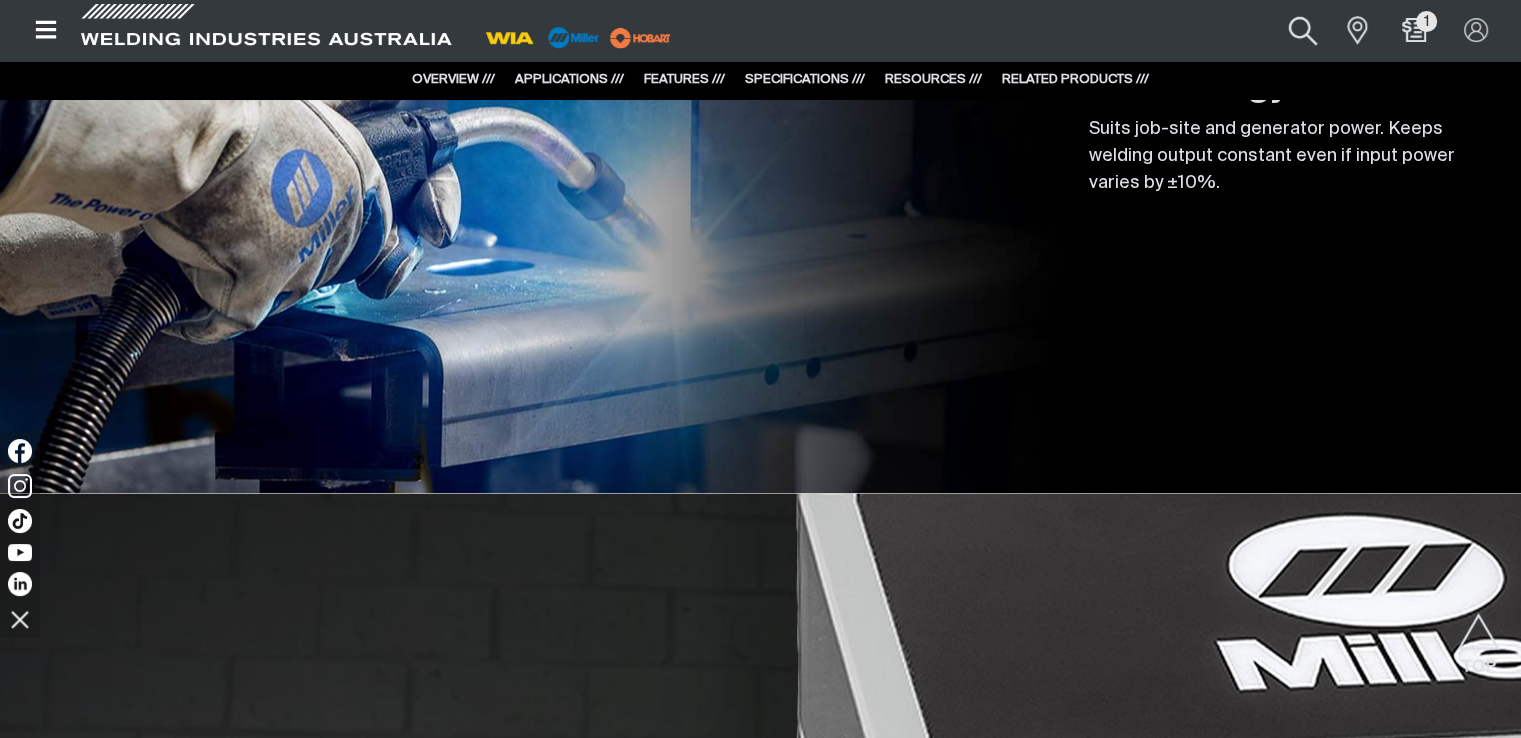 click at bounding box center (1302, 30) 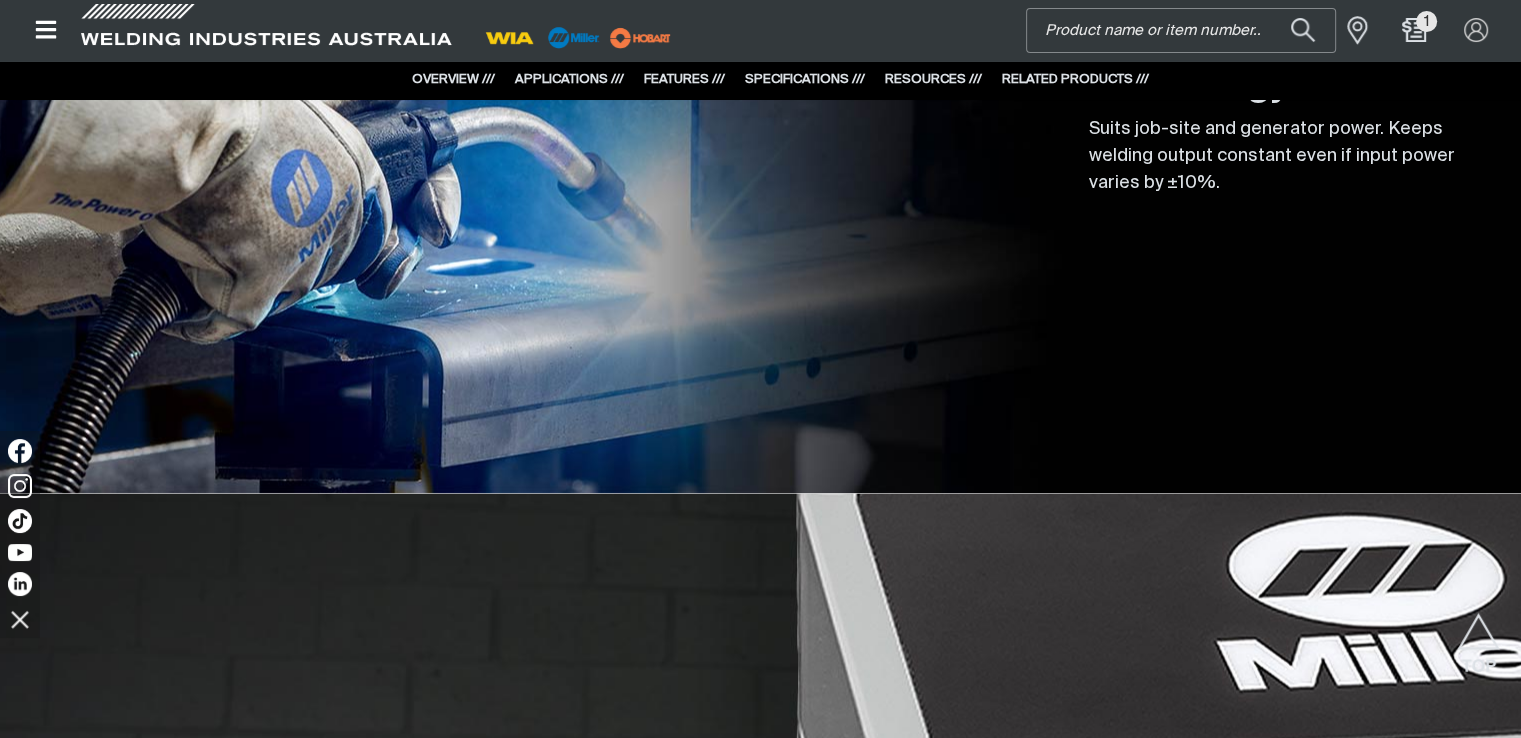 click on "Search" at bounding box center [1181, 30] 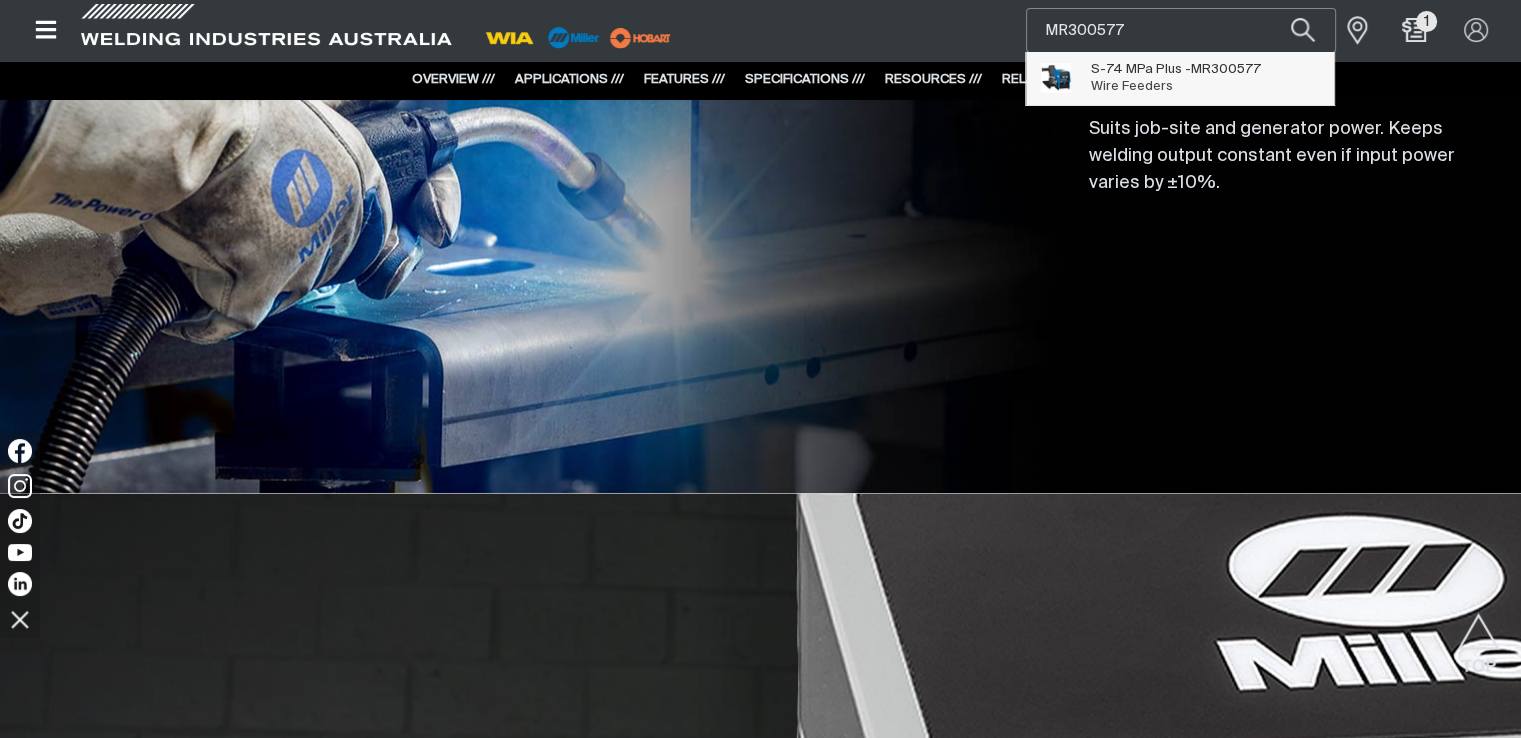 type on "MR300577" 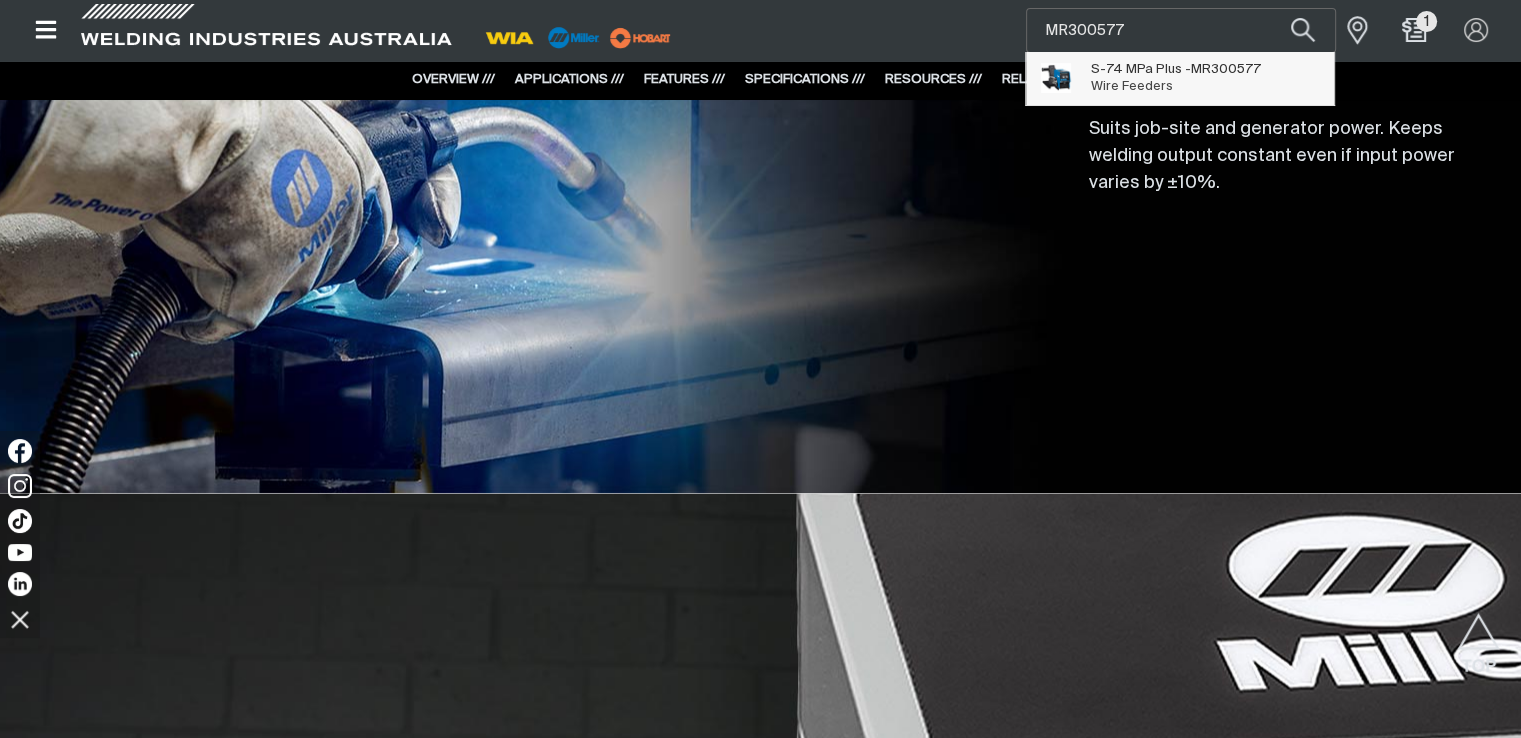 click on "MR300577" at bounding box center (1226, 69) 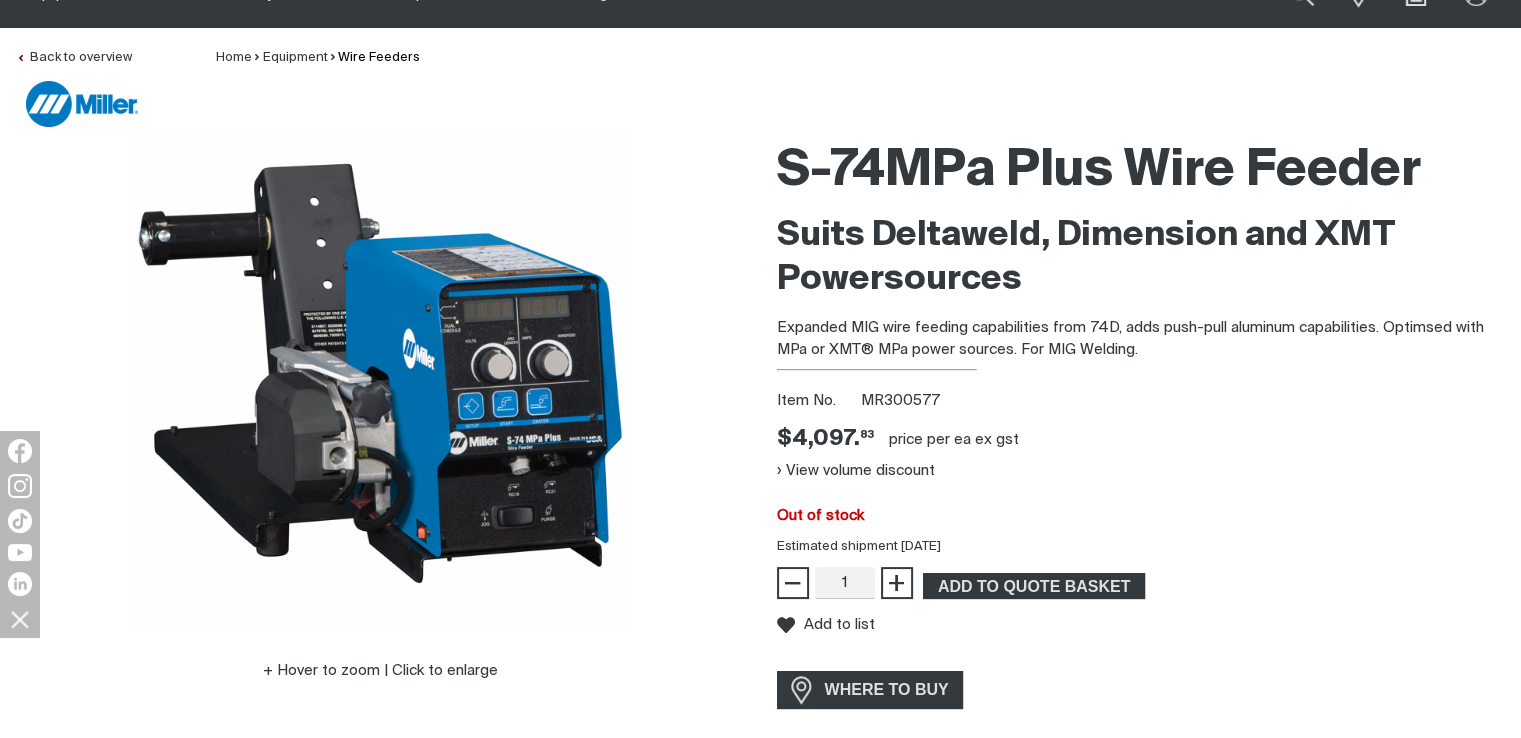 scroll, scrollTop: 300, scrollLeft: 0, axis: vertical 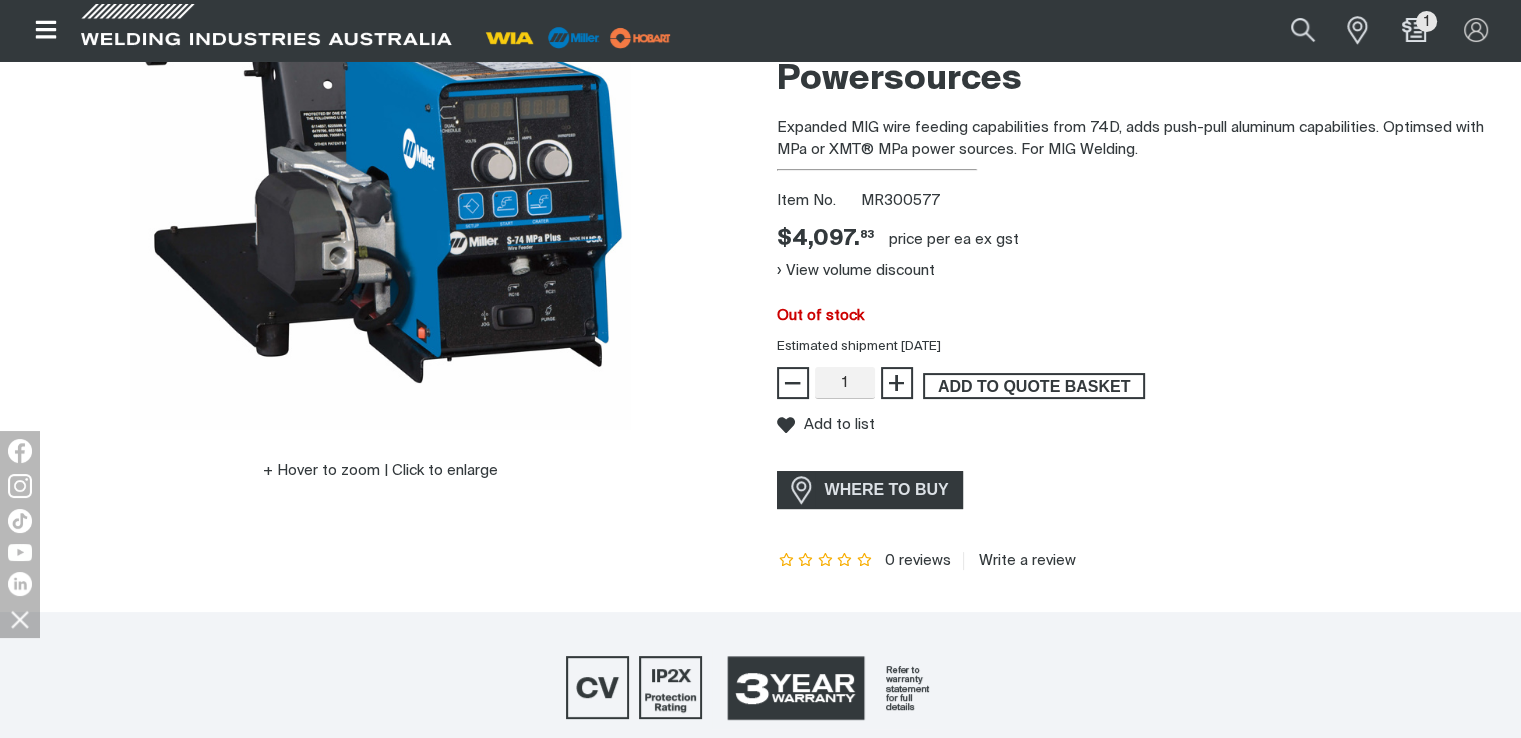 click on "ADD TO QUOTE BASKET" at bounding box center (1034, 386) 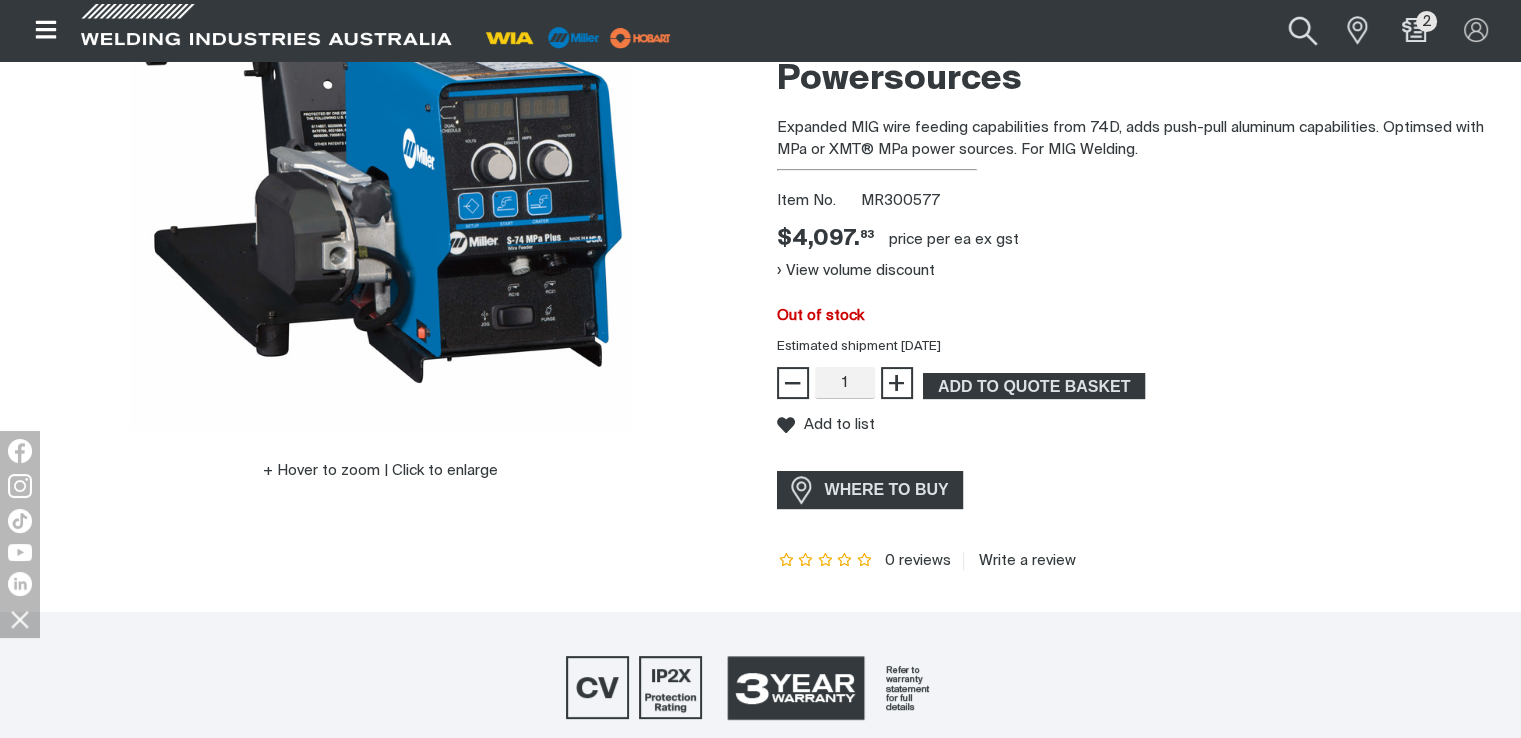 click at bounding box center (1302, 30) 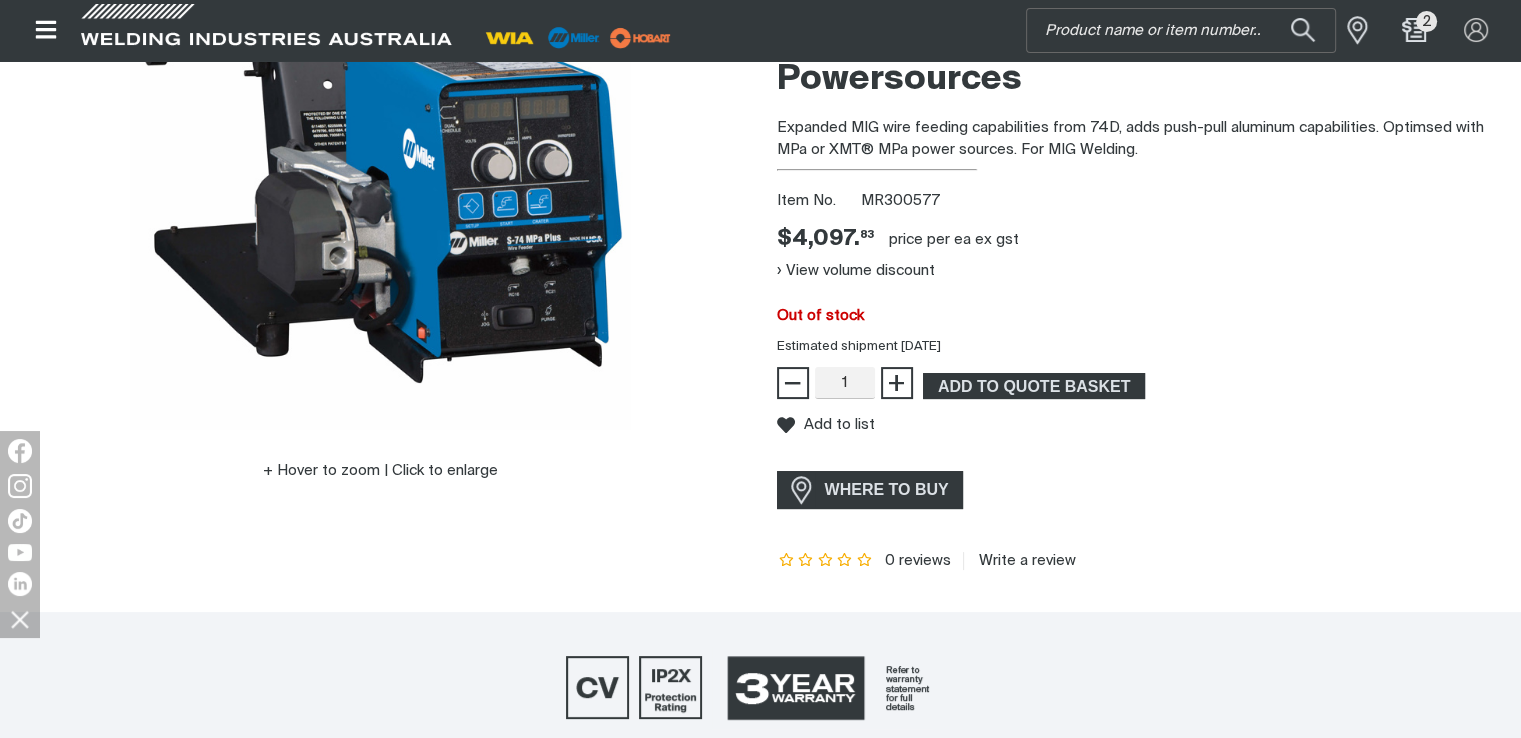 type 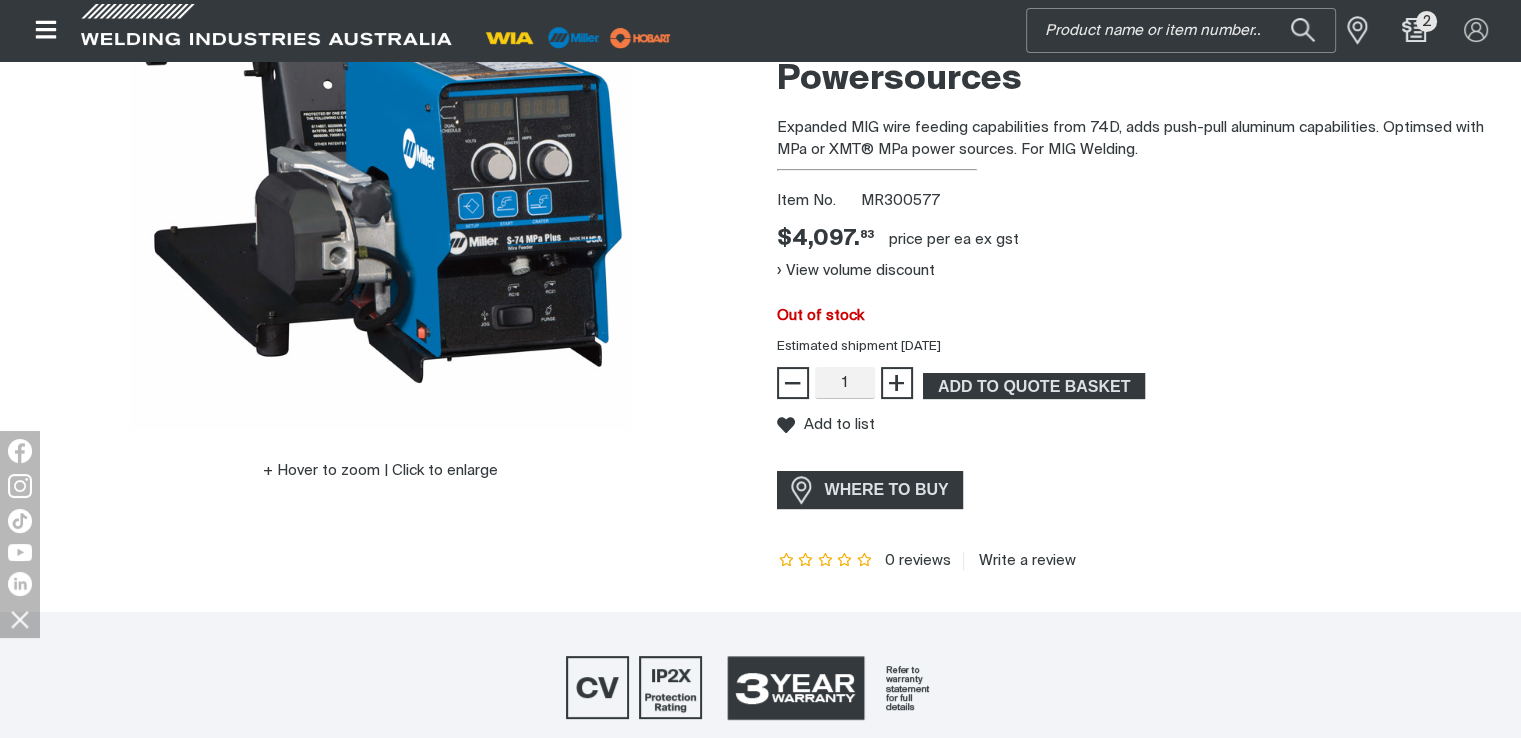 click on "Search" at bounding box center (1181, 30) 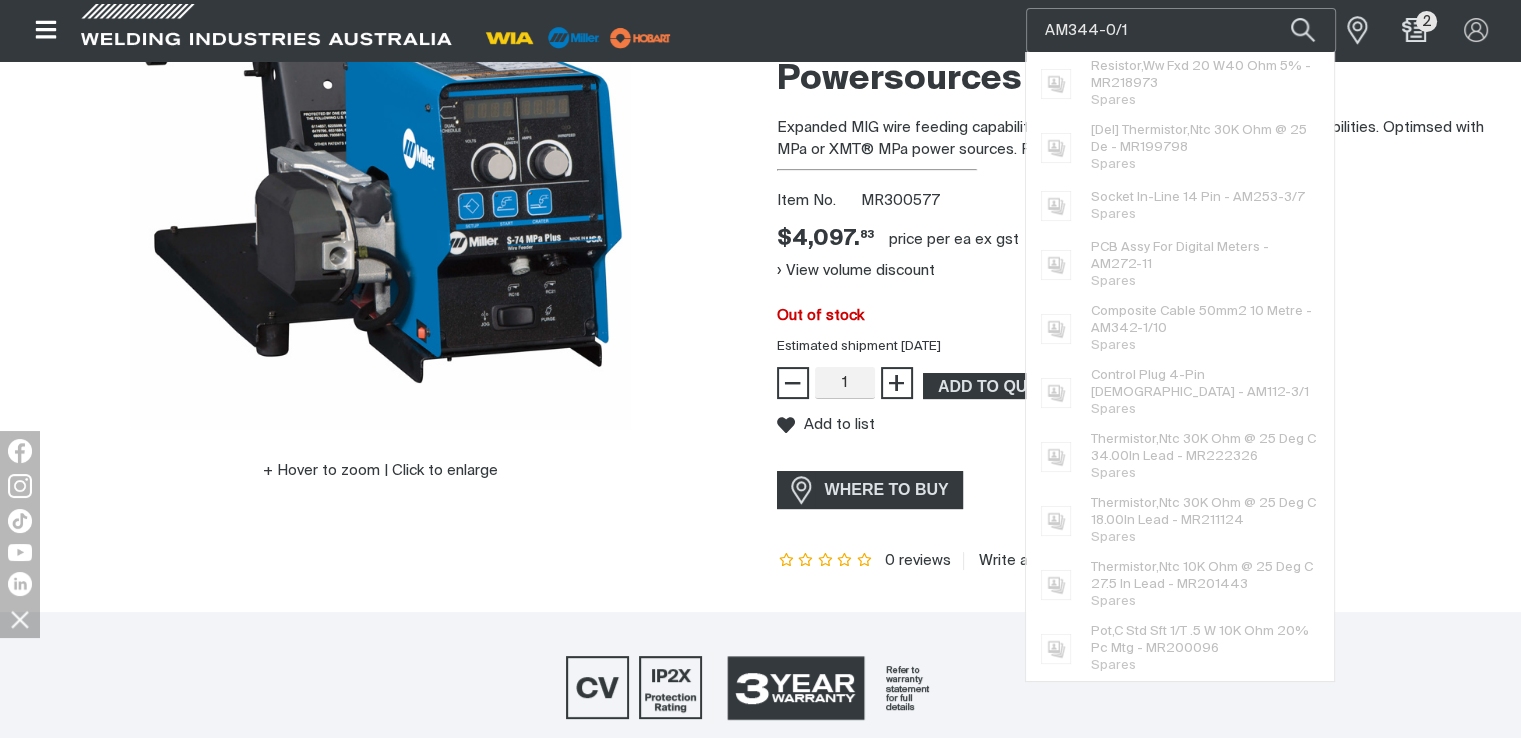 type on "AM344-0/12" 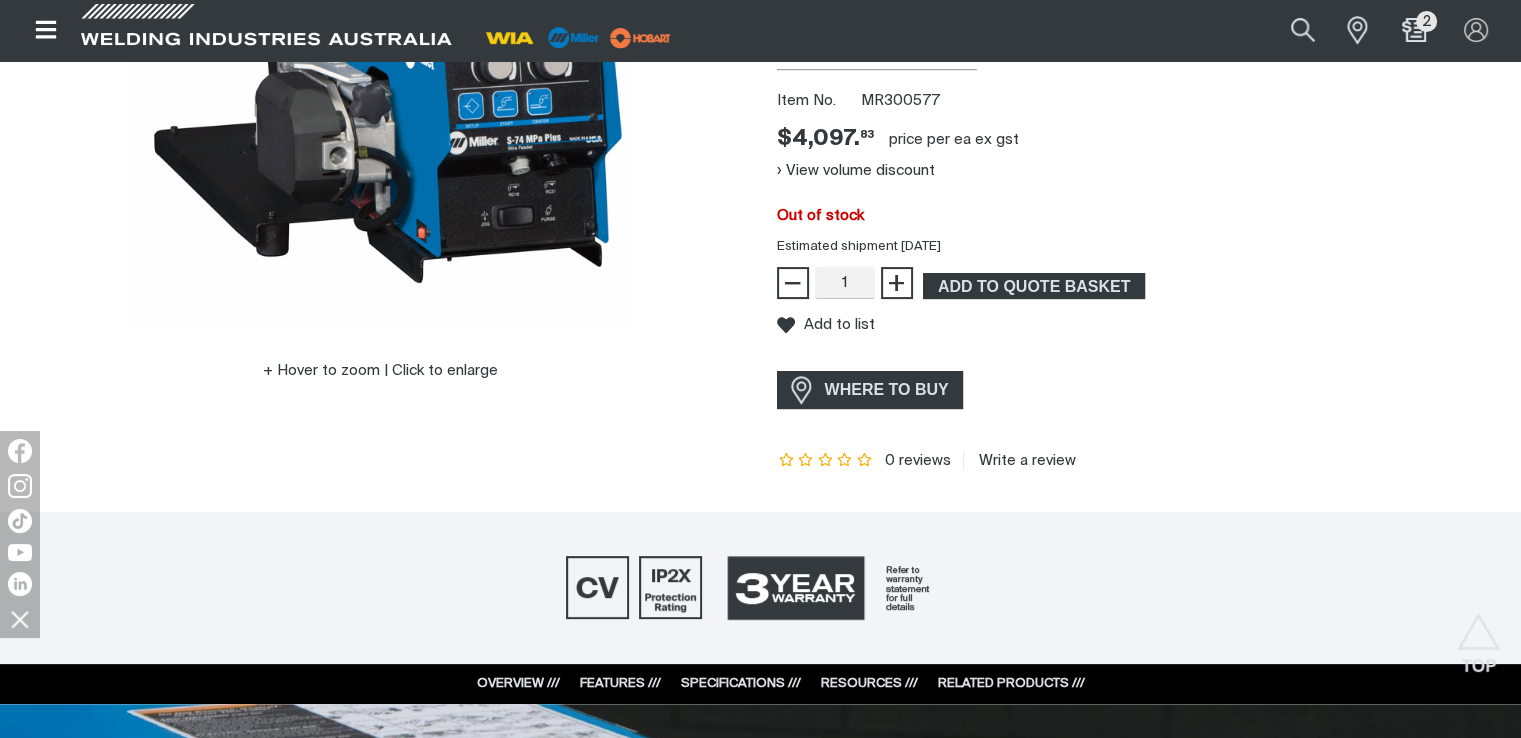 scroll, scrollTop: 0, scrollLeft: 0, axis: both 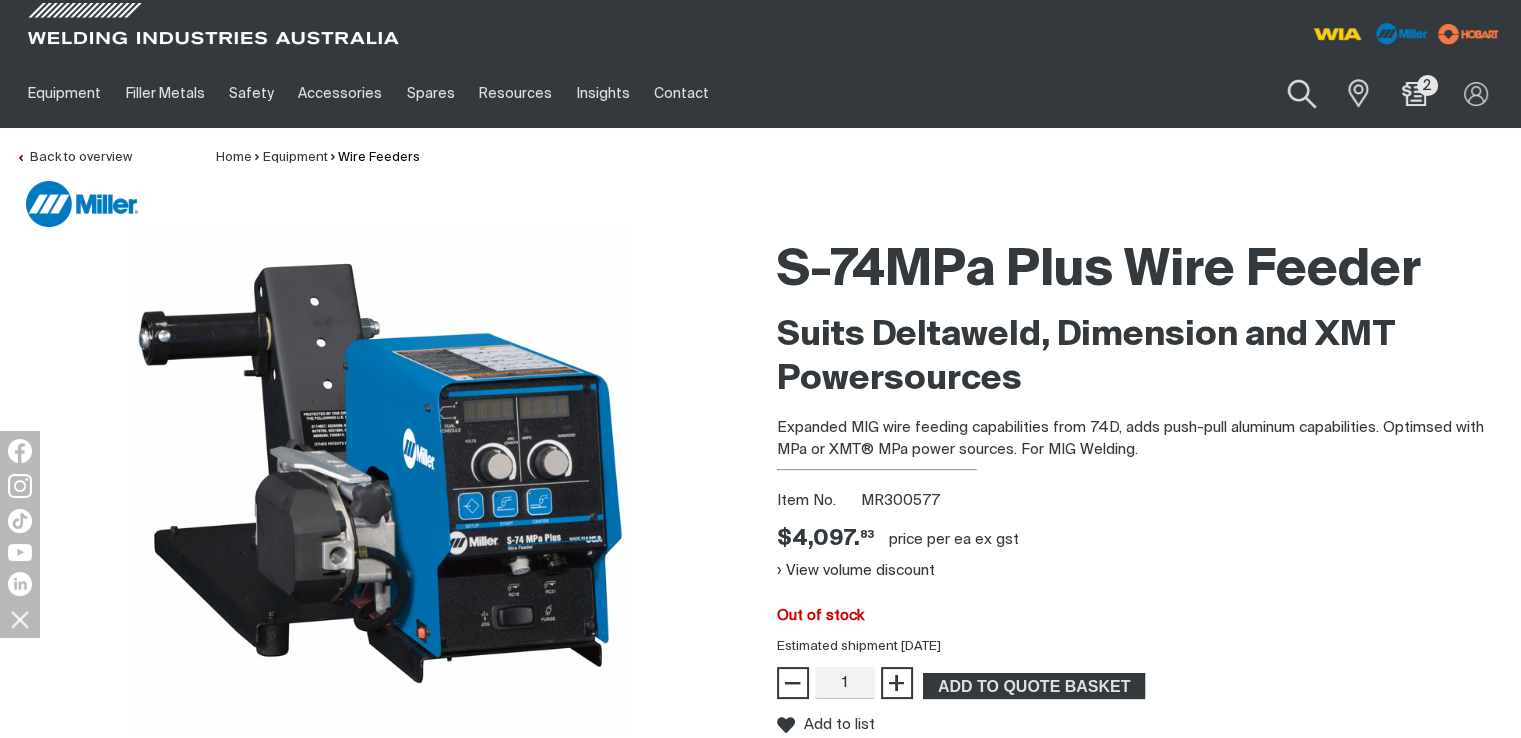 click at bounding box center (1301, 94) 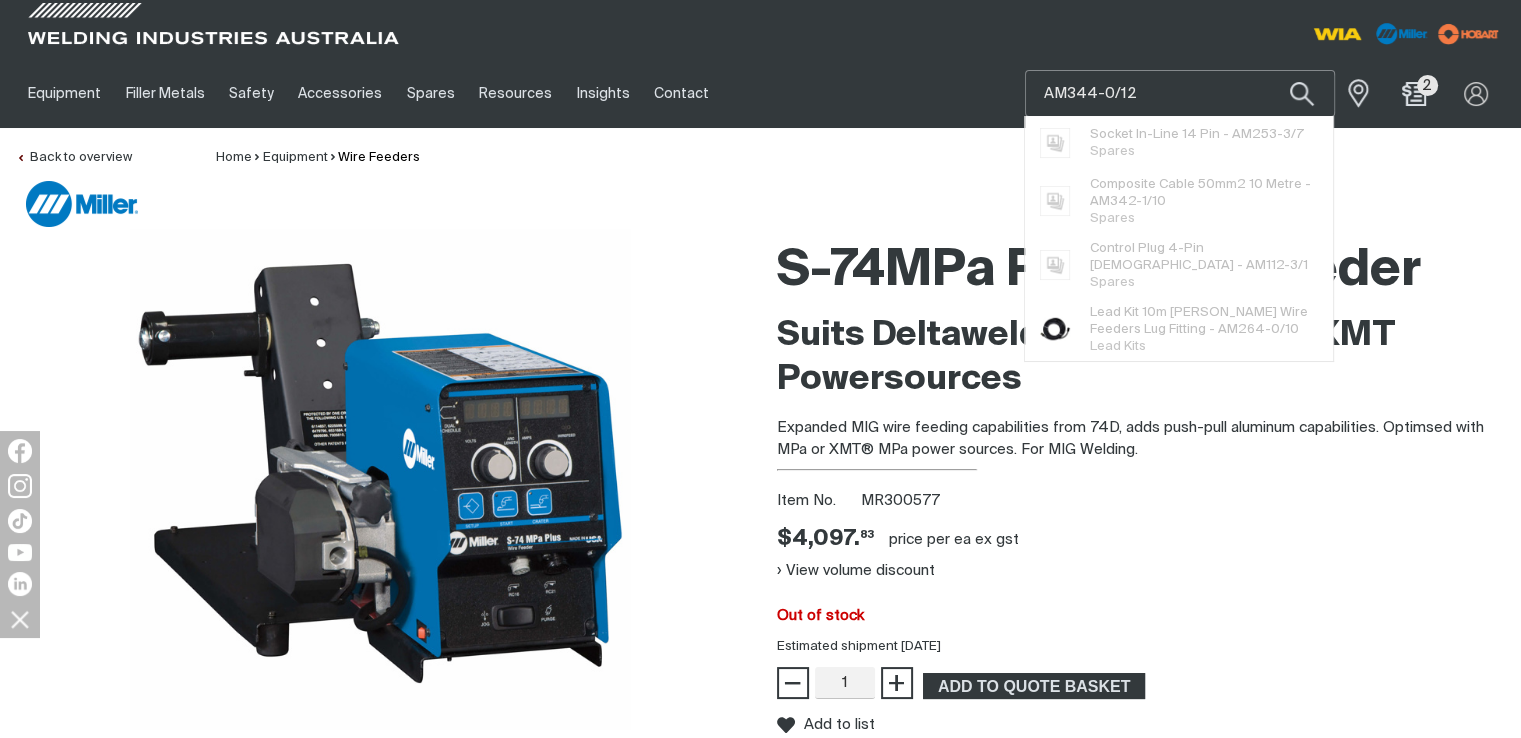 click on "AM344-0/12" at bounding box center (1180, 93) 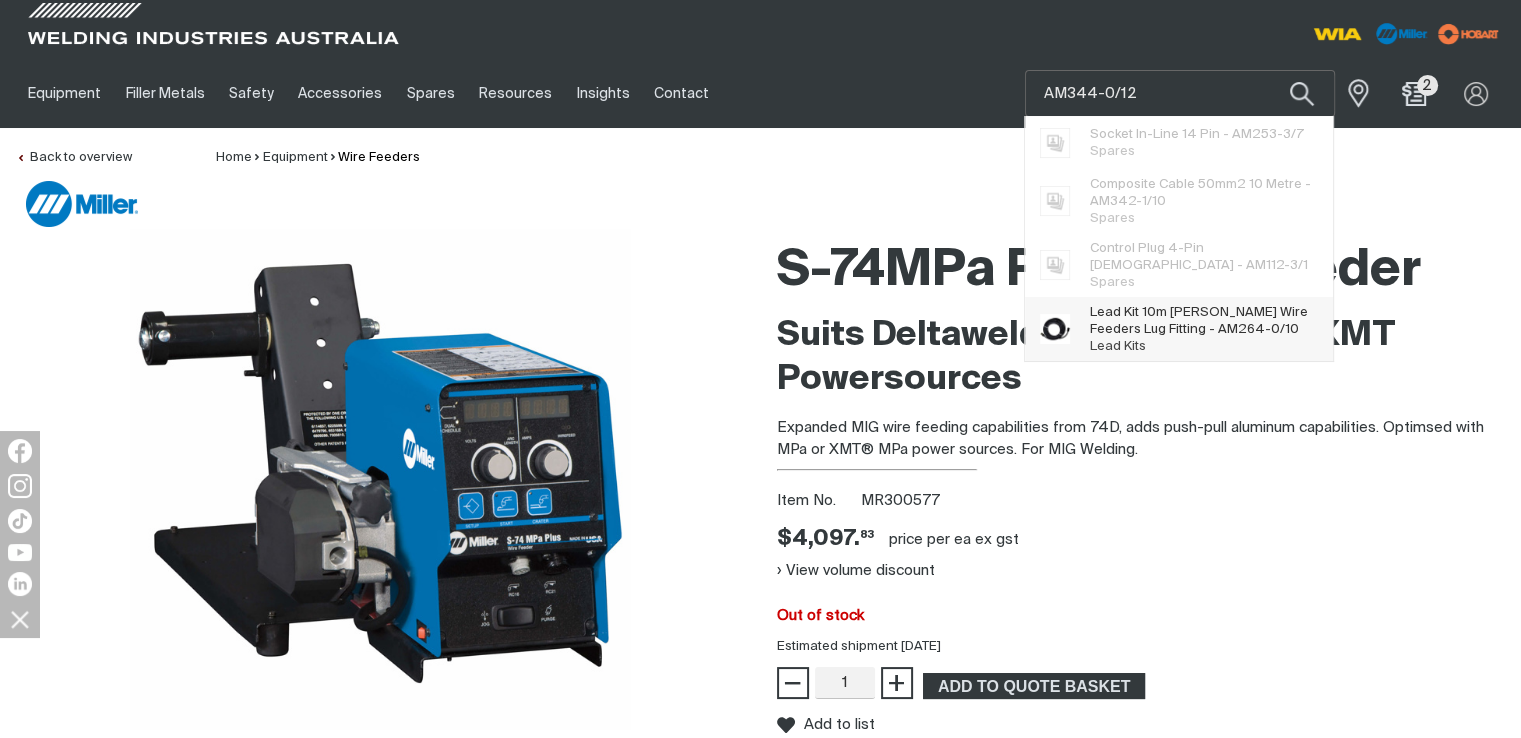 click on "Lead Kit 10m [PERSON_NAME] Wire Feeders Lug Fitting - AM264-0/10" at bounding box center [1204, 321] 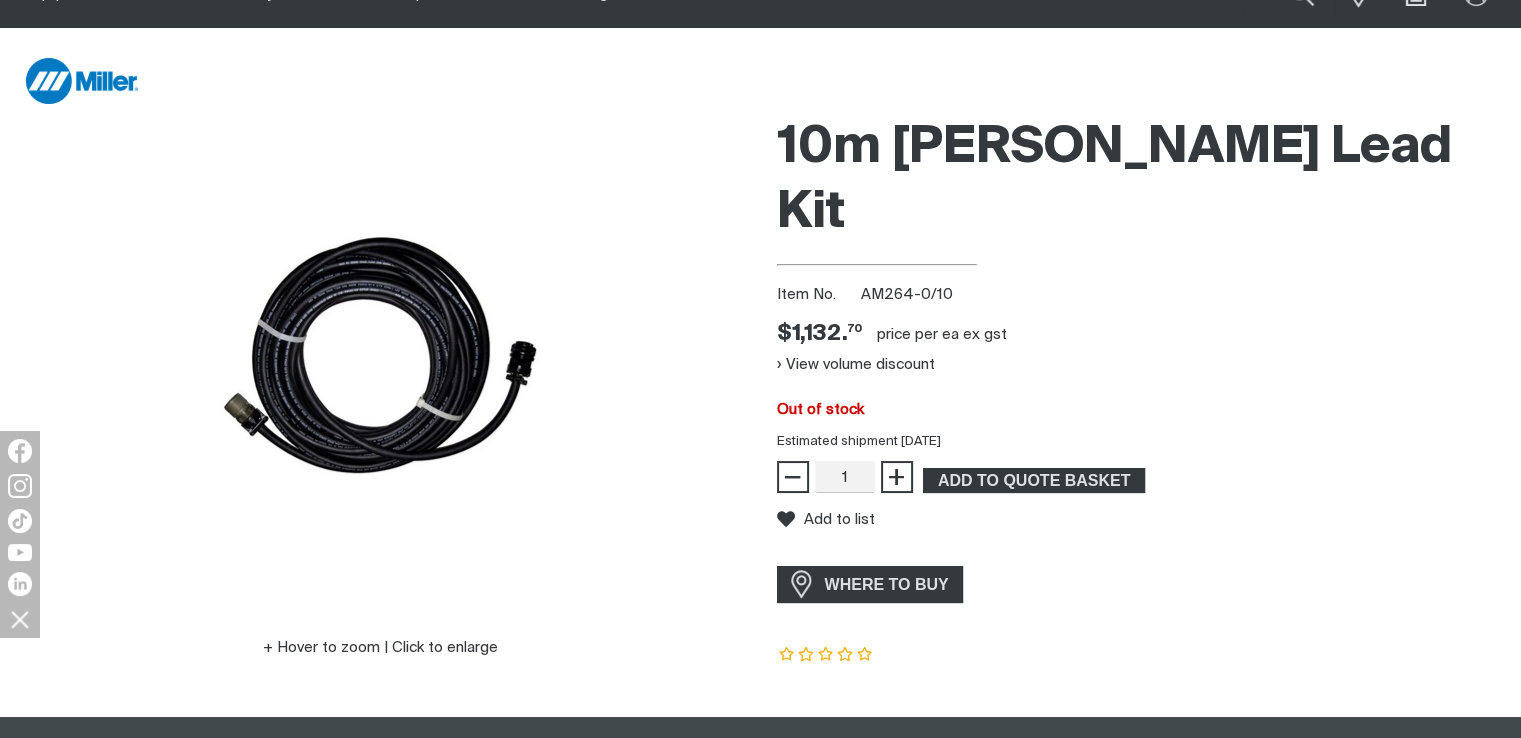 scroll, scrollTop: 0, scrollLeft: 0, axis: both 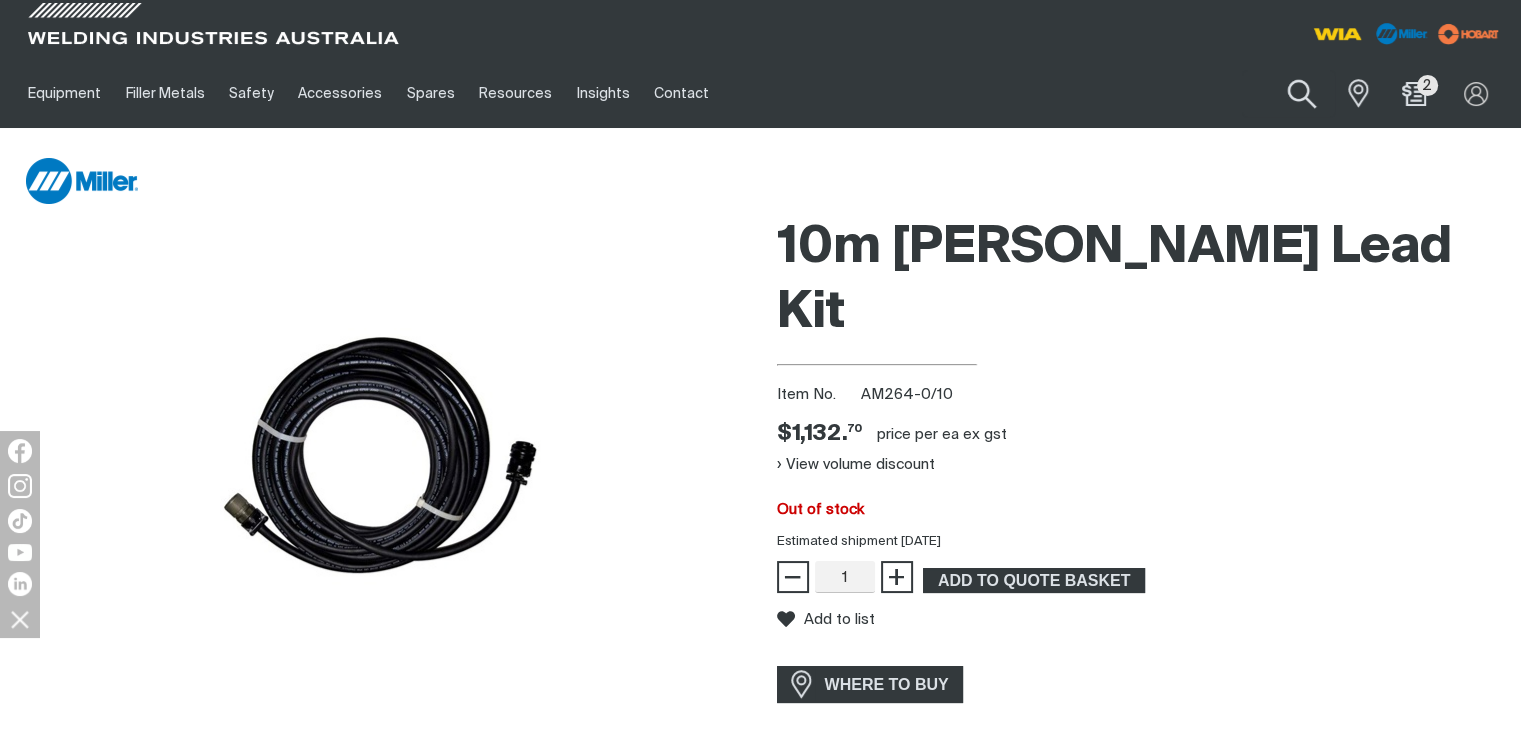 click at bounding box center [1301, 94] 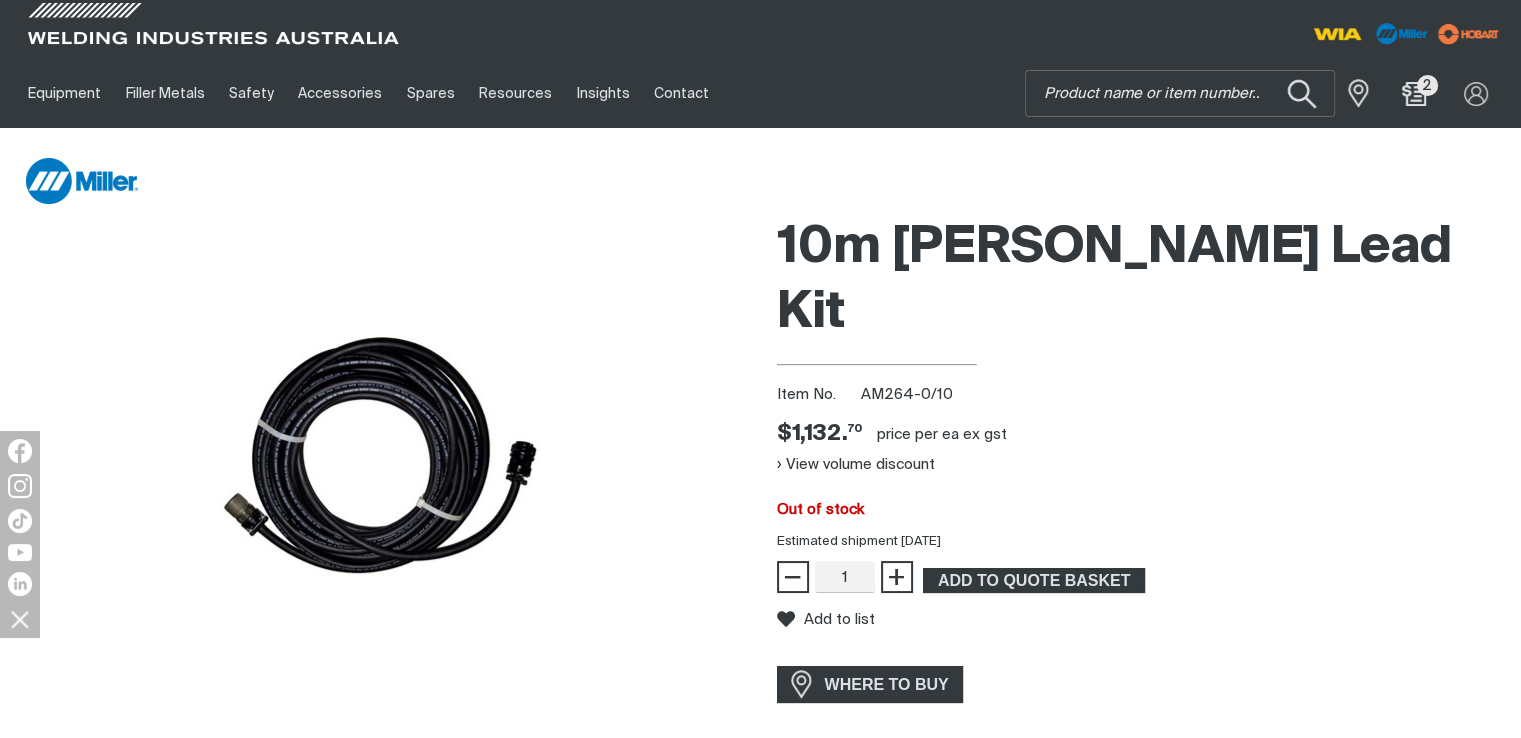 click at bounding box center [1301, 94] 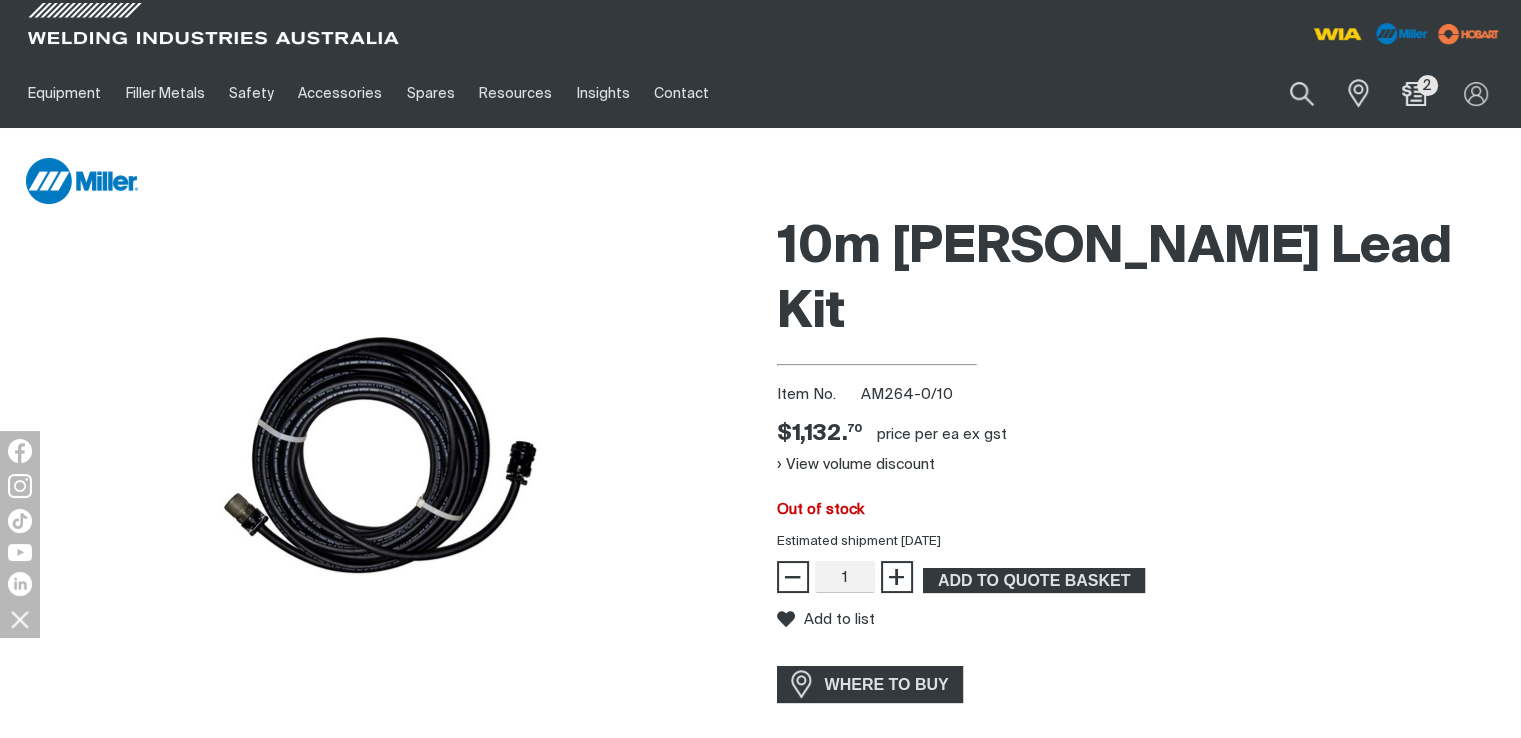 type 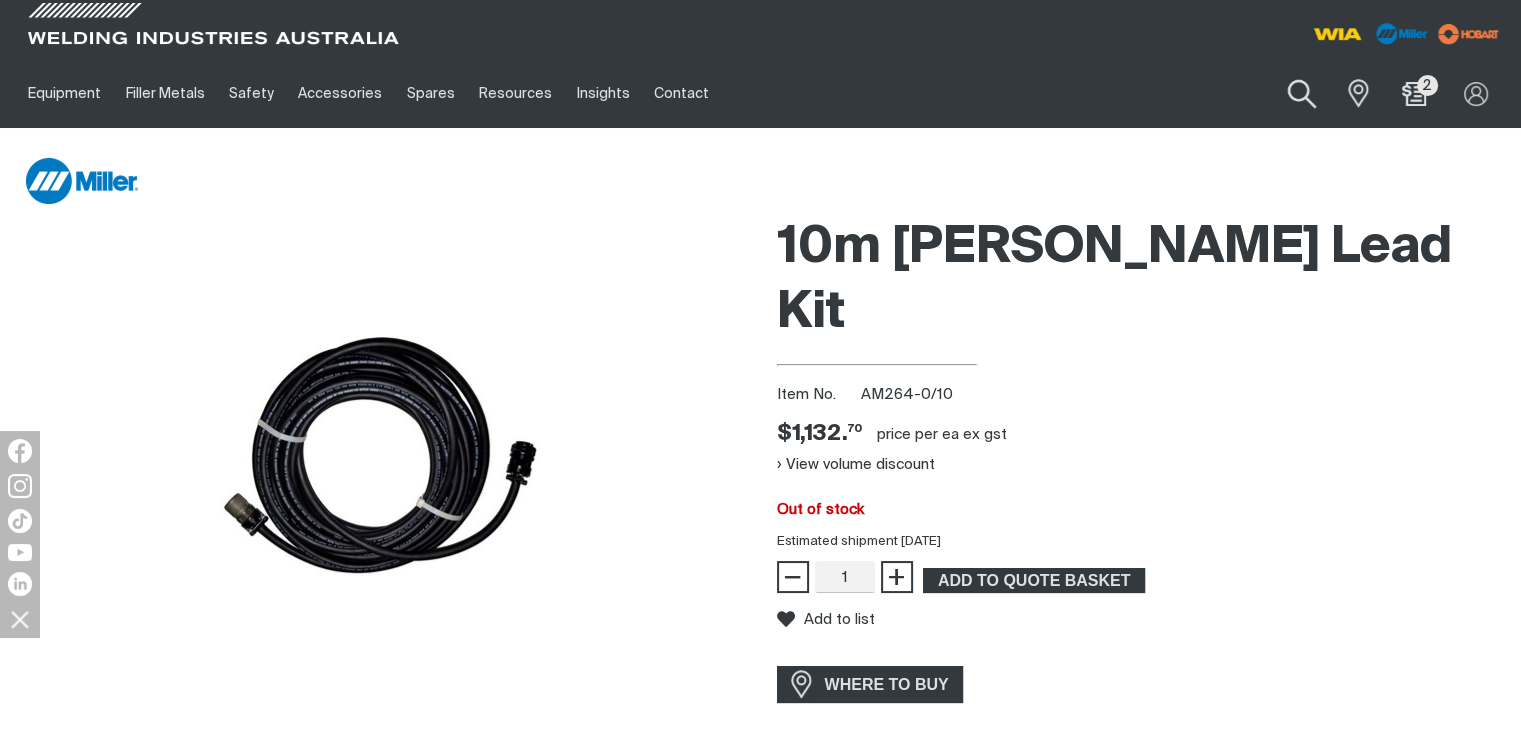 click at bounding box center (1301, 94) 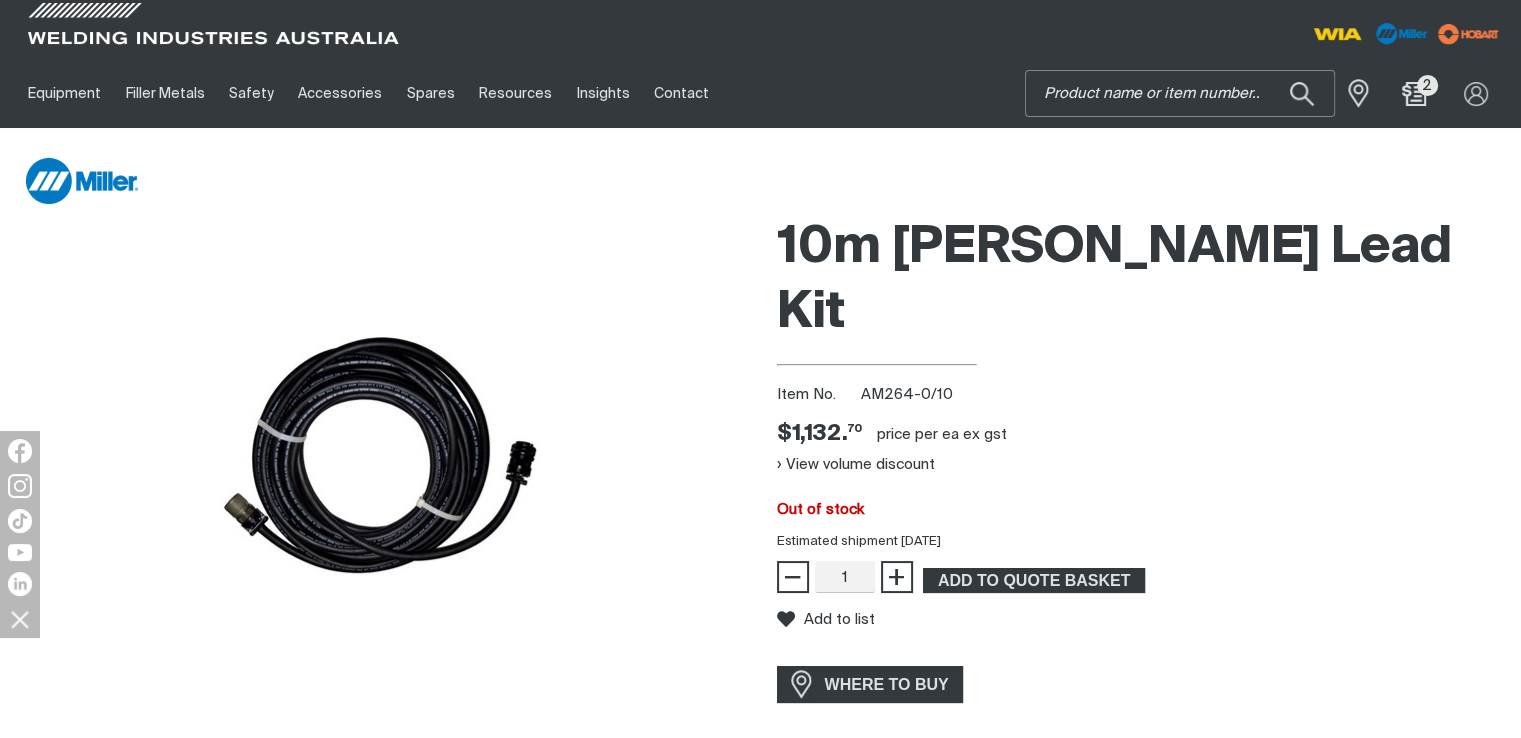 click on "Search" at bounding box center [1180, 93] 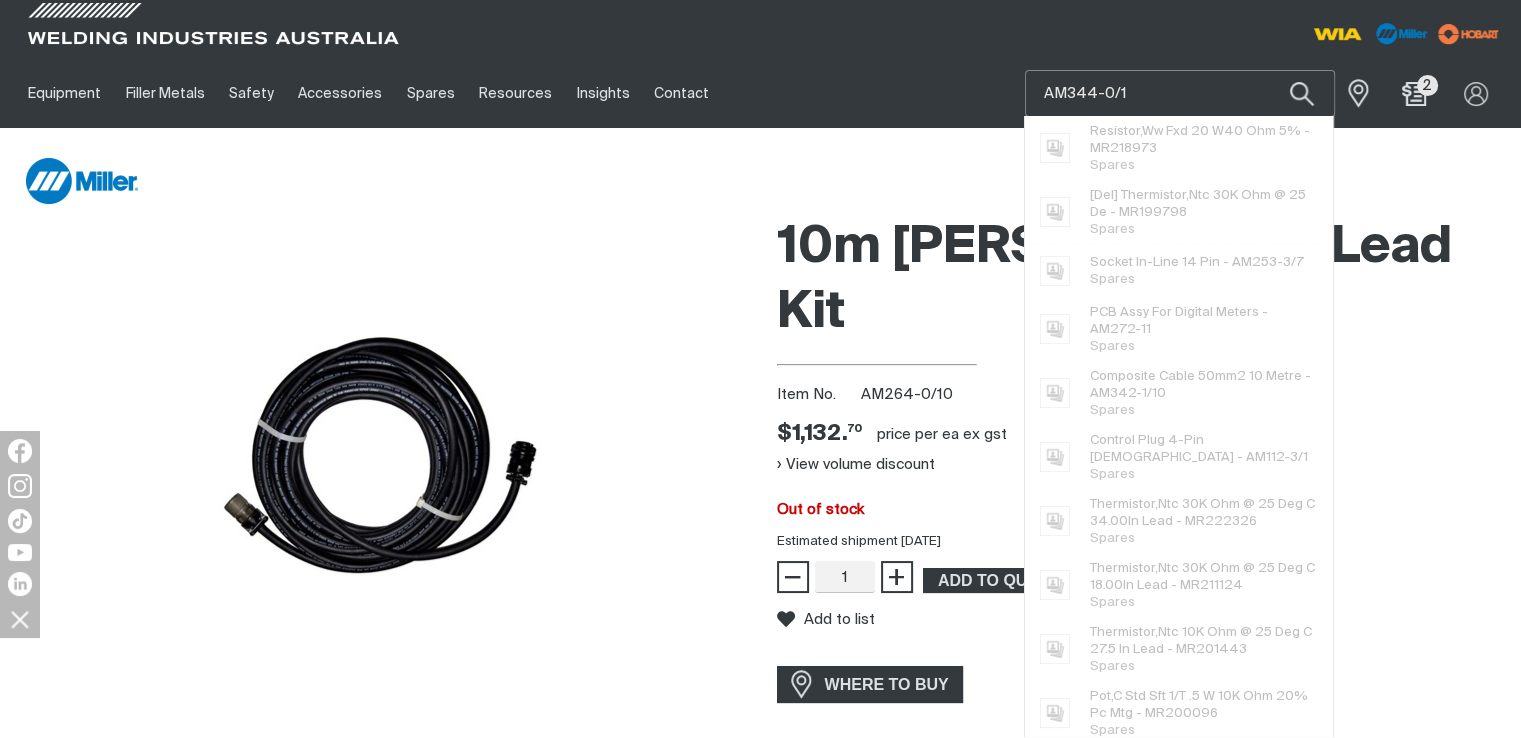 type on "AM344-0/12" 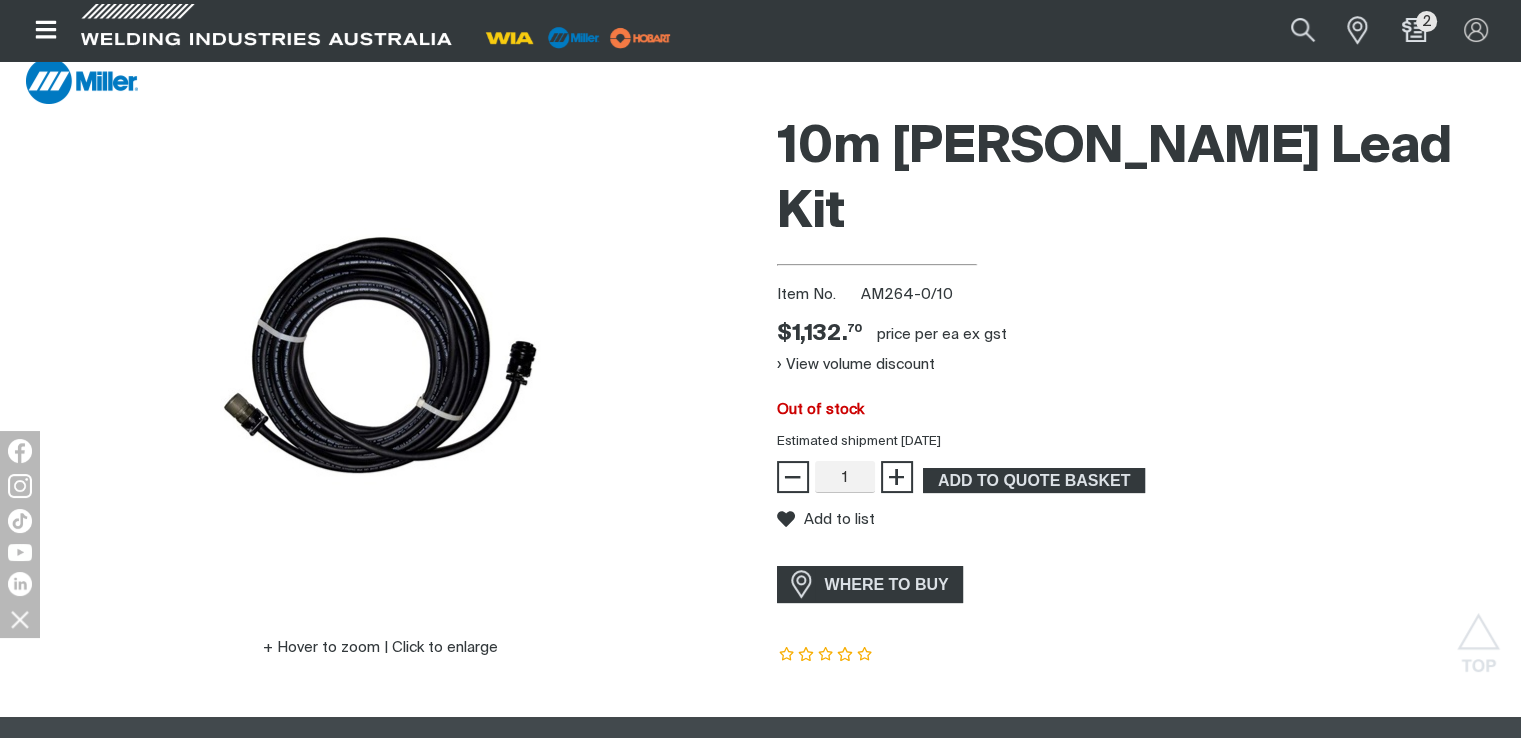 scroll, scrollTop: 0, scrollLeft: 0, axis: both 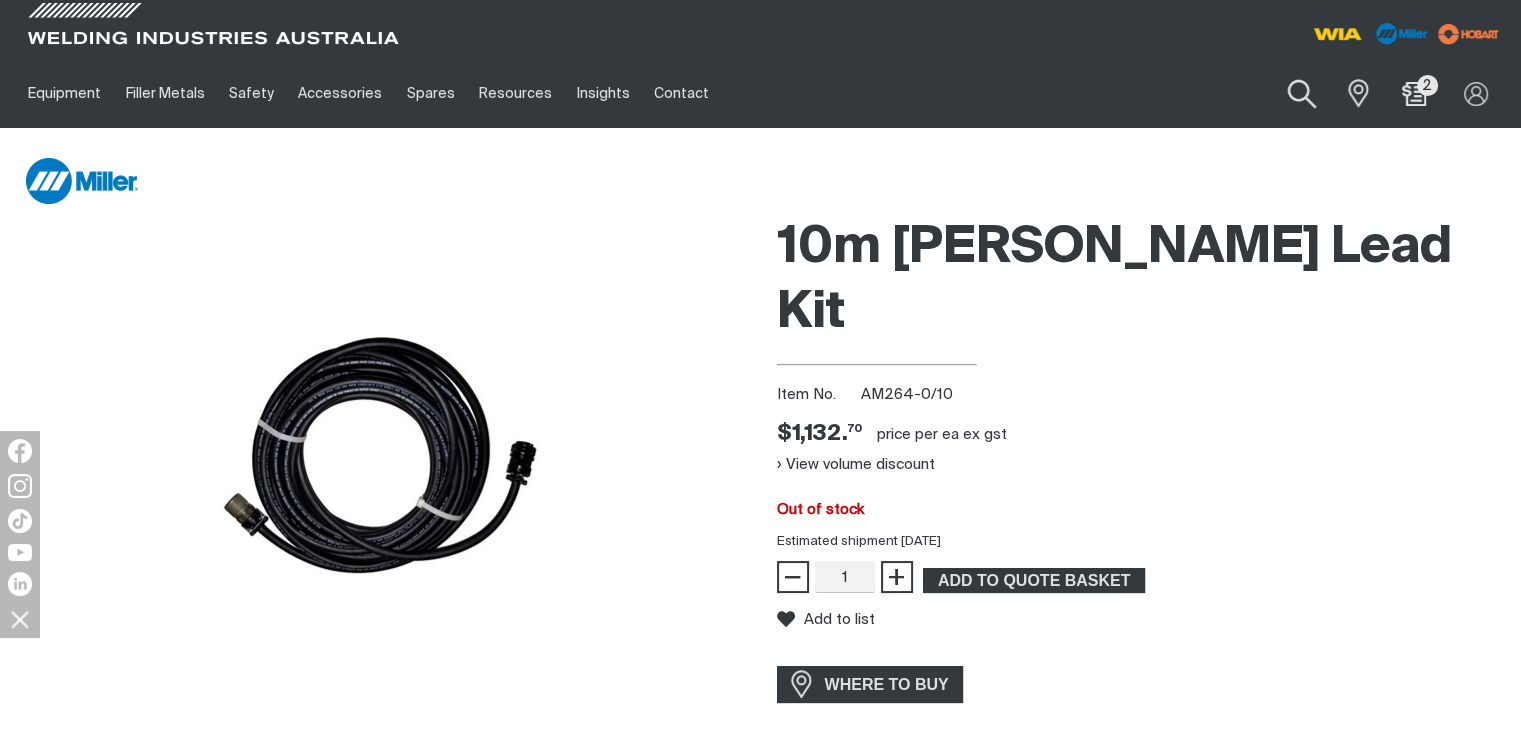 click at bounding box center [1301, 94] 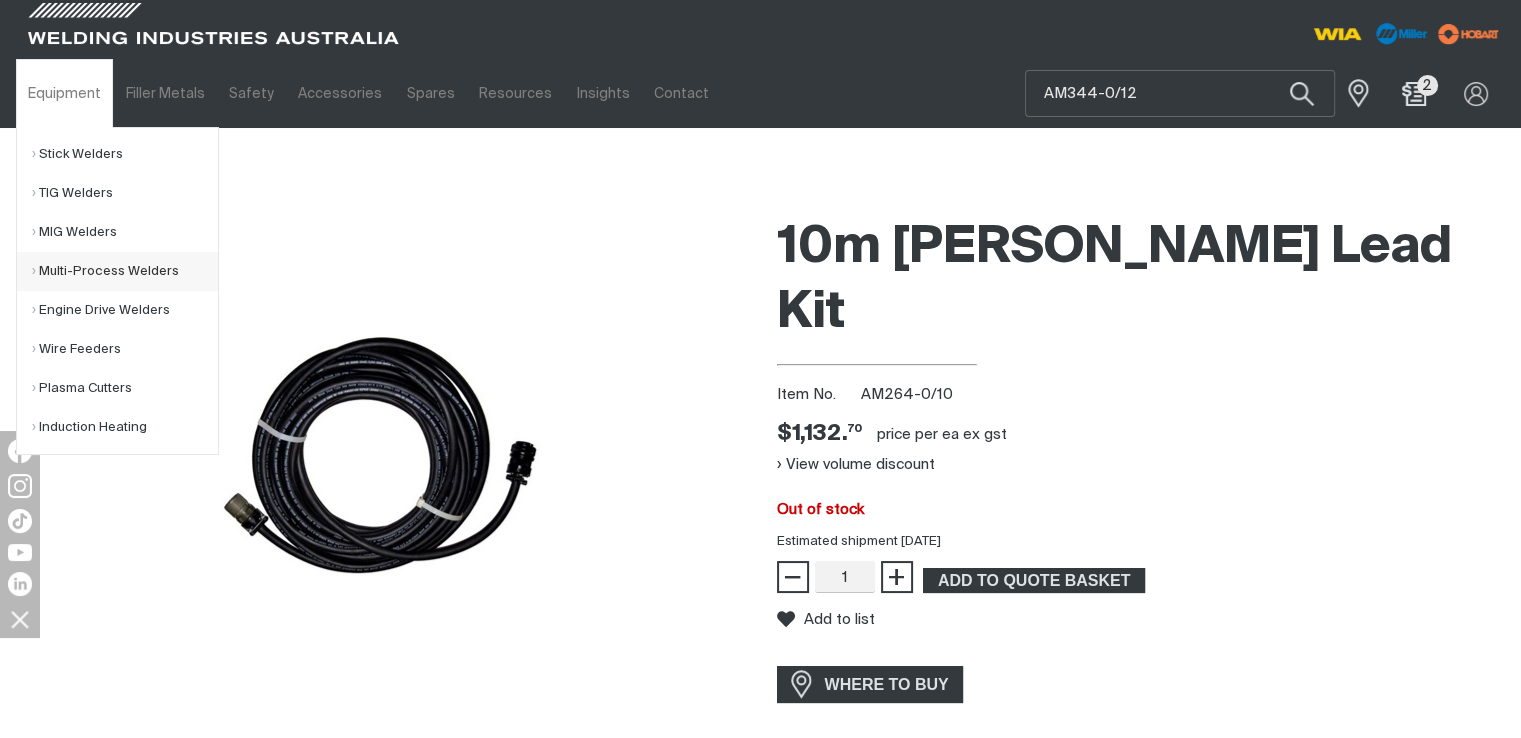 click on "Multi-Process Welders" at bounding box center (125, 271) 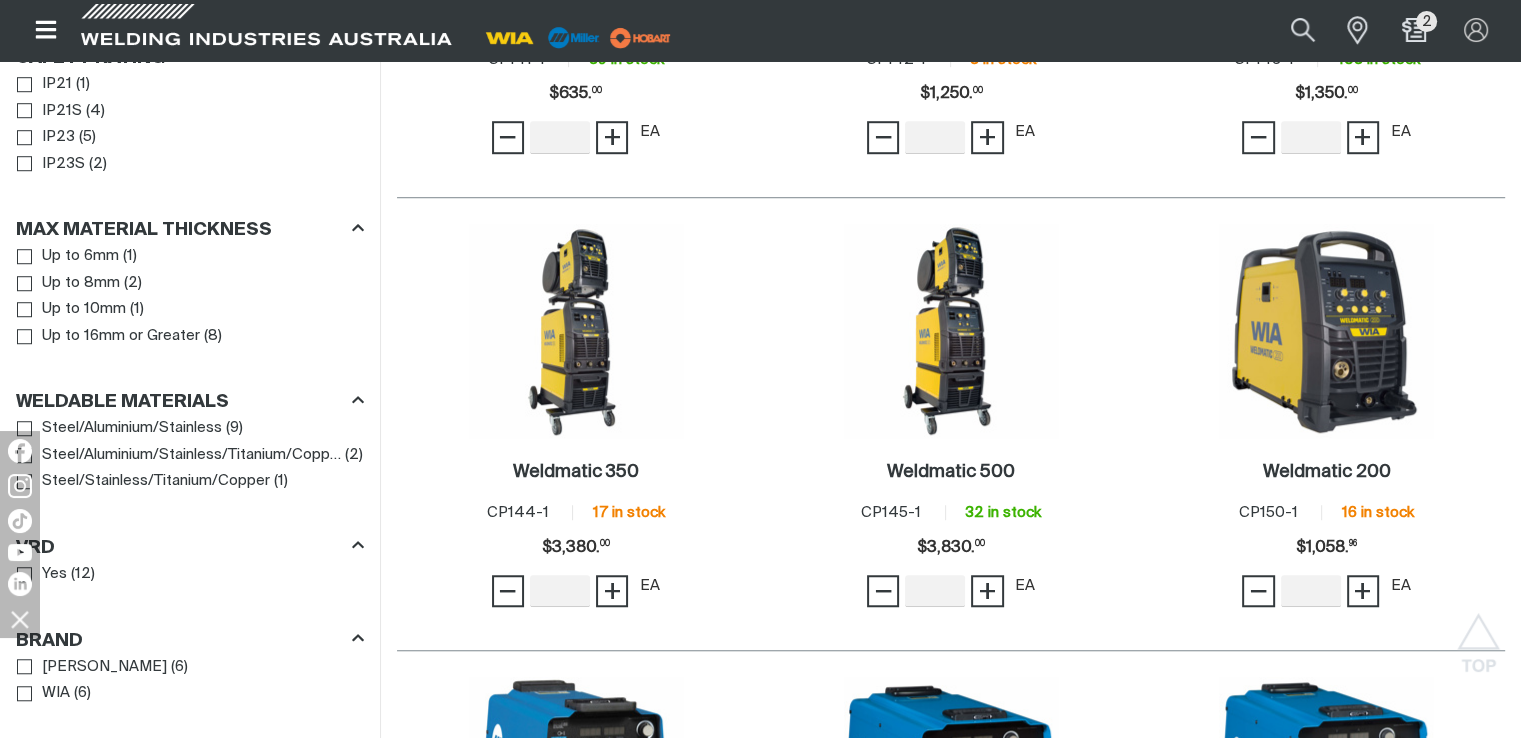 scroll, scrollTop: 1800, scrollLeft: 0, axis: vertical 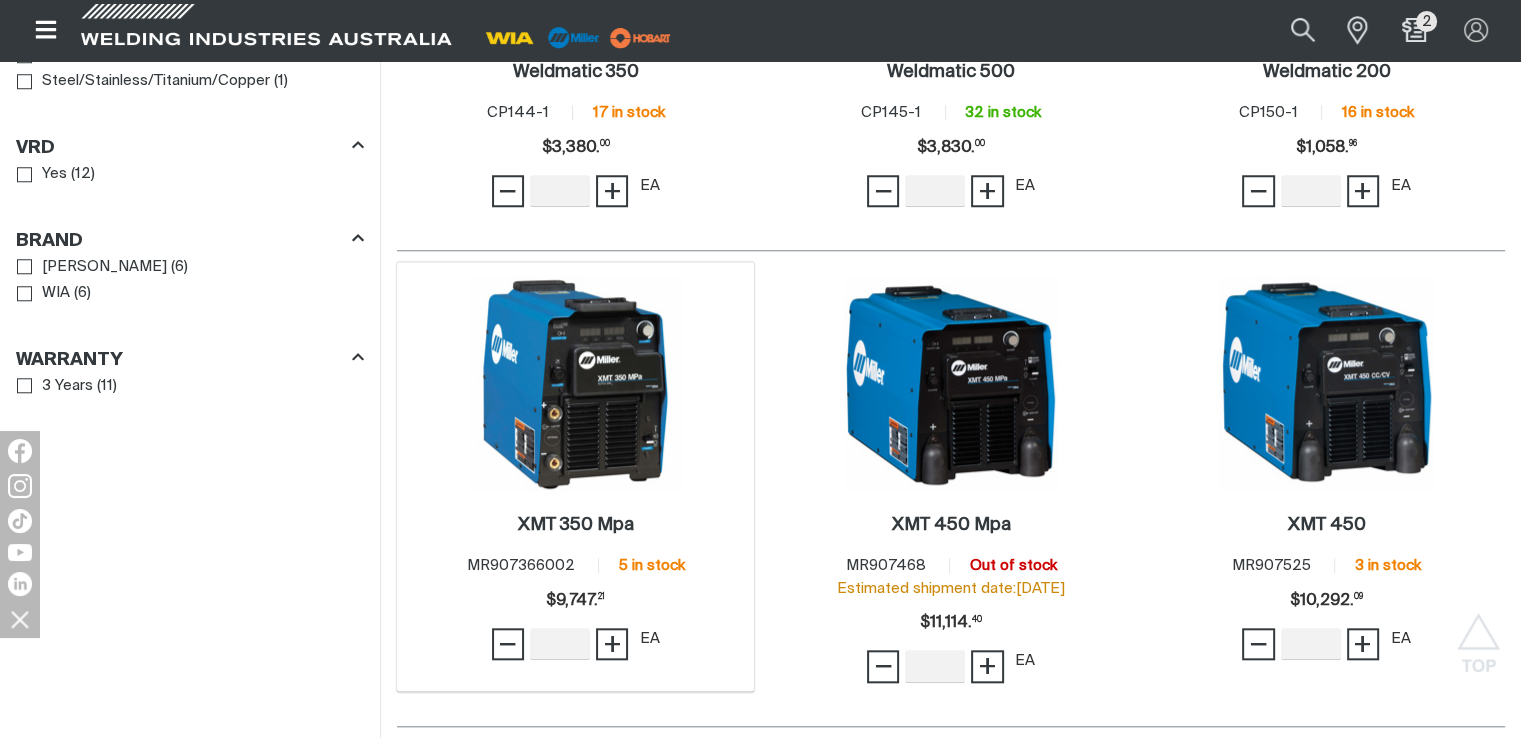 click at bounding box center (576, 384) 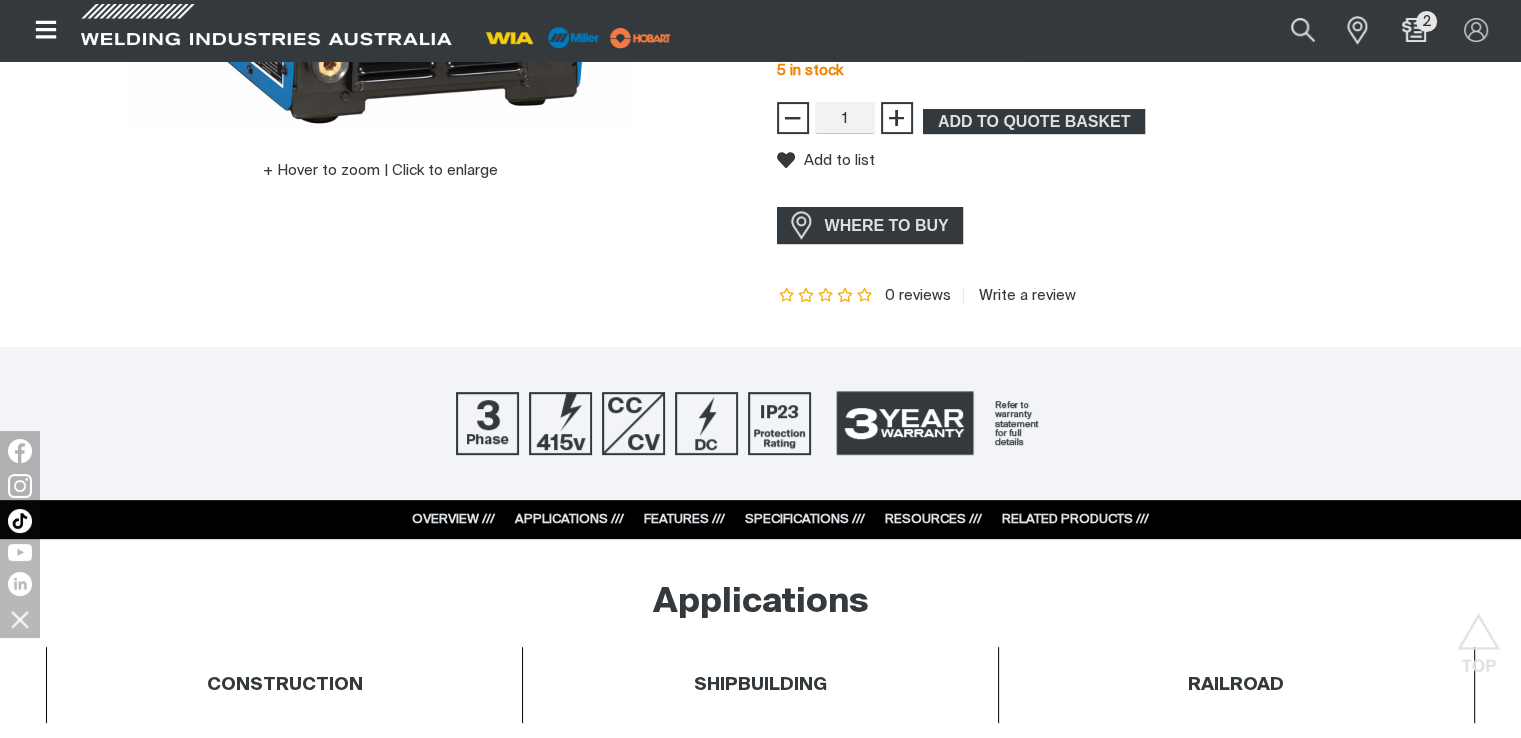 scroll, scrollTop: 1000, scrollLeft: 0, axis: vertical 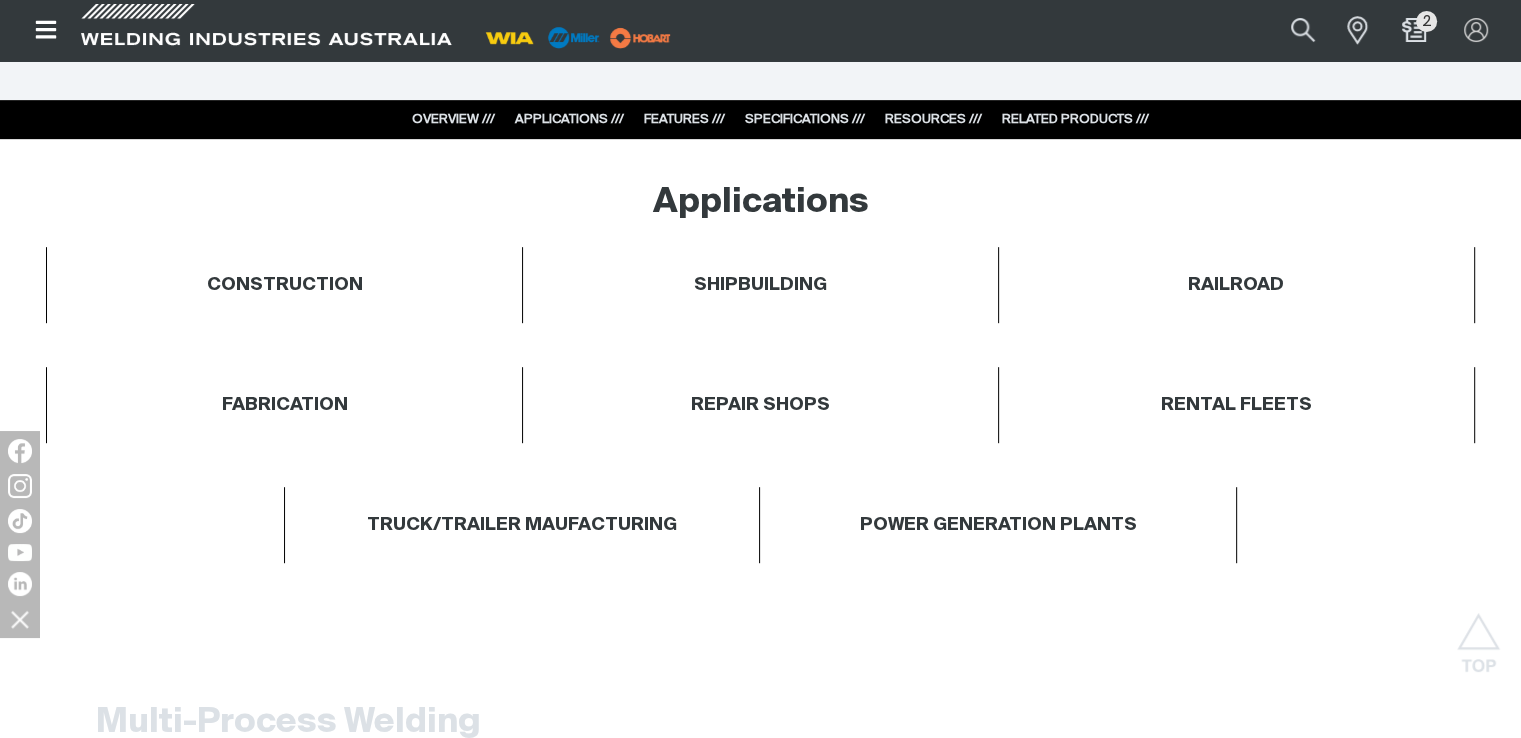 click on "RESOURCES ///" at bounding box center (933, 119) 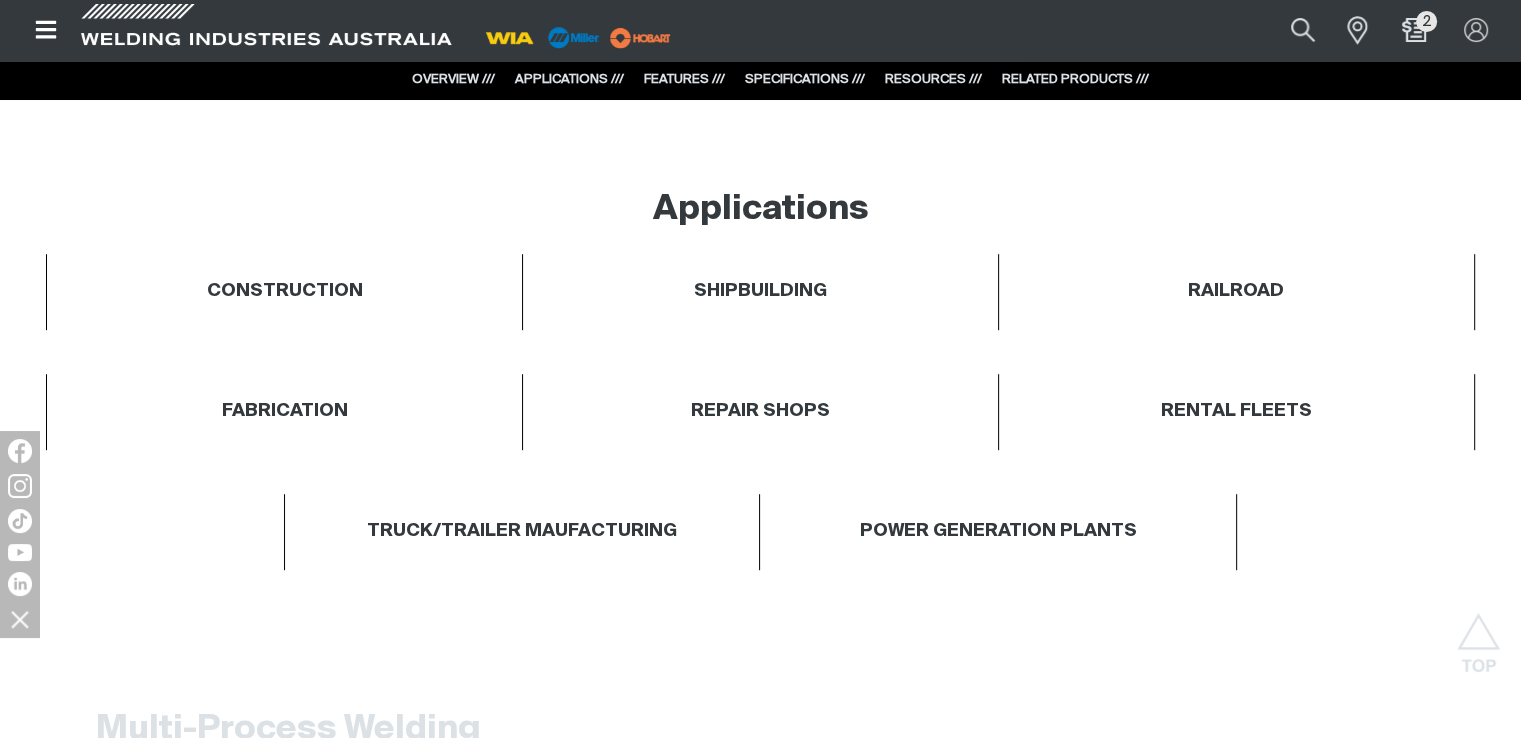 scroll, scrollTop: 5109, scrollLeft: 0, axis: vertical 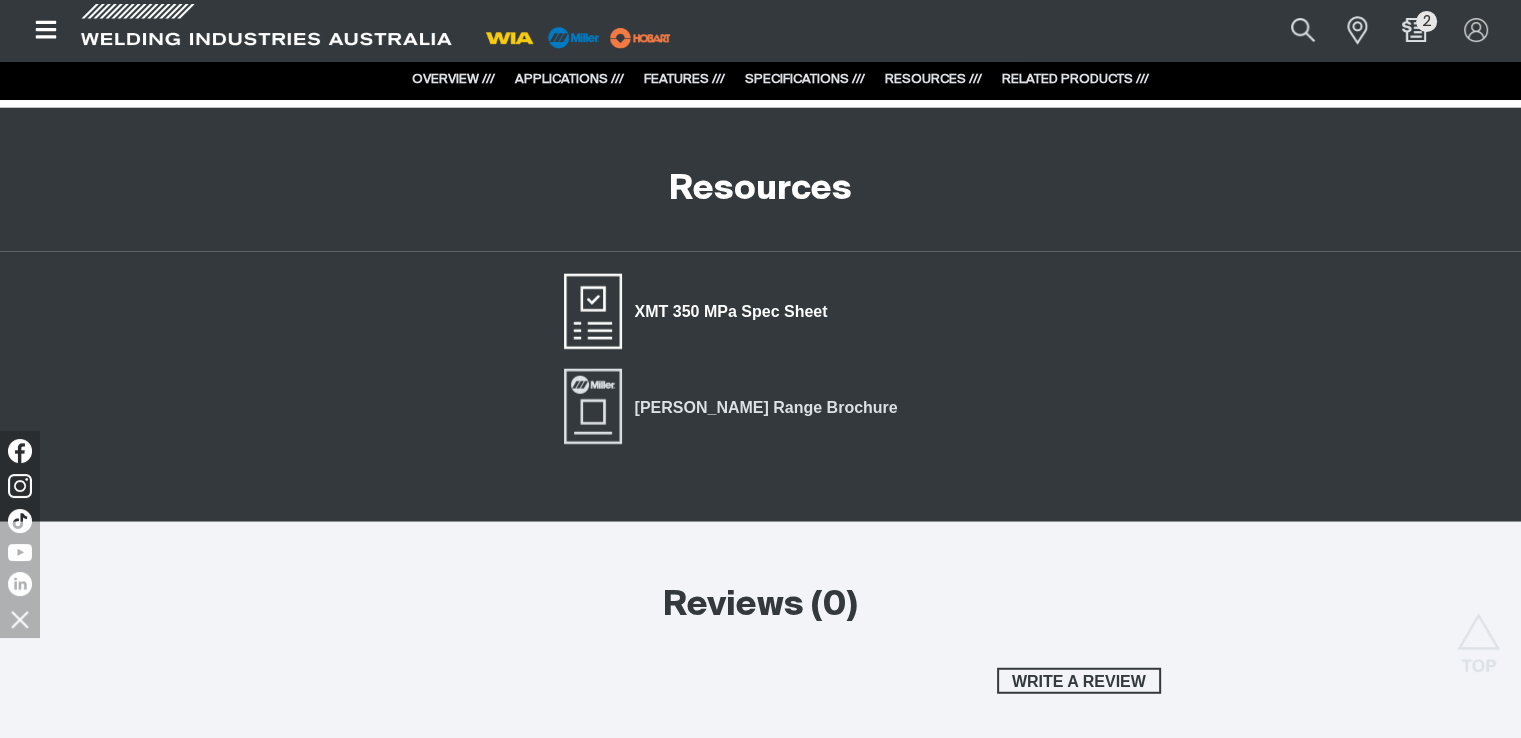 click at bounding box center (593, 312) 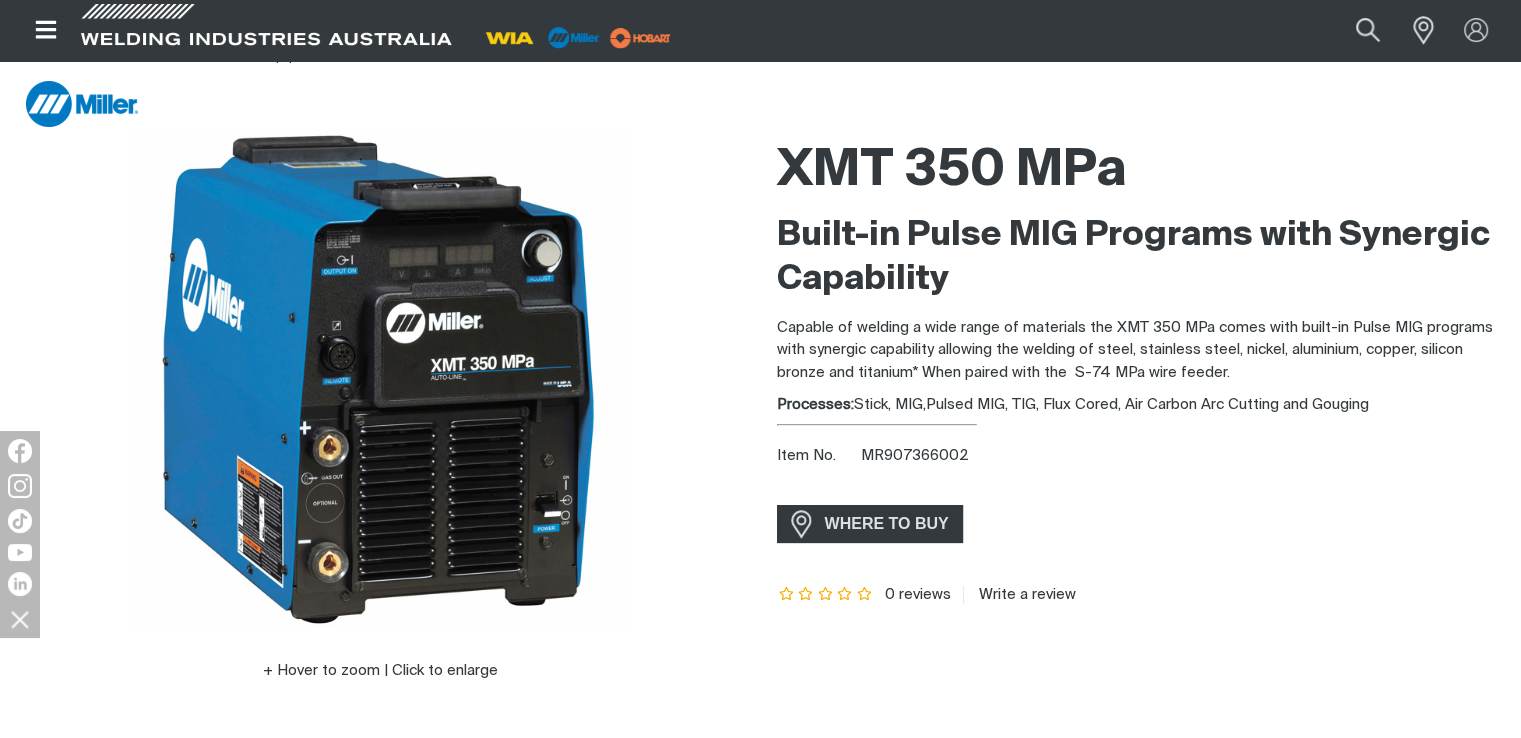 scroll, scrollTop: 0, scrollLeft: 0, axis: both 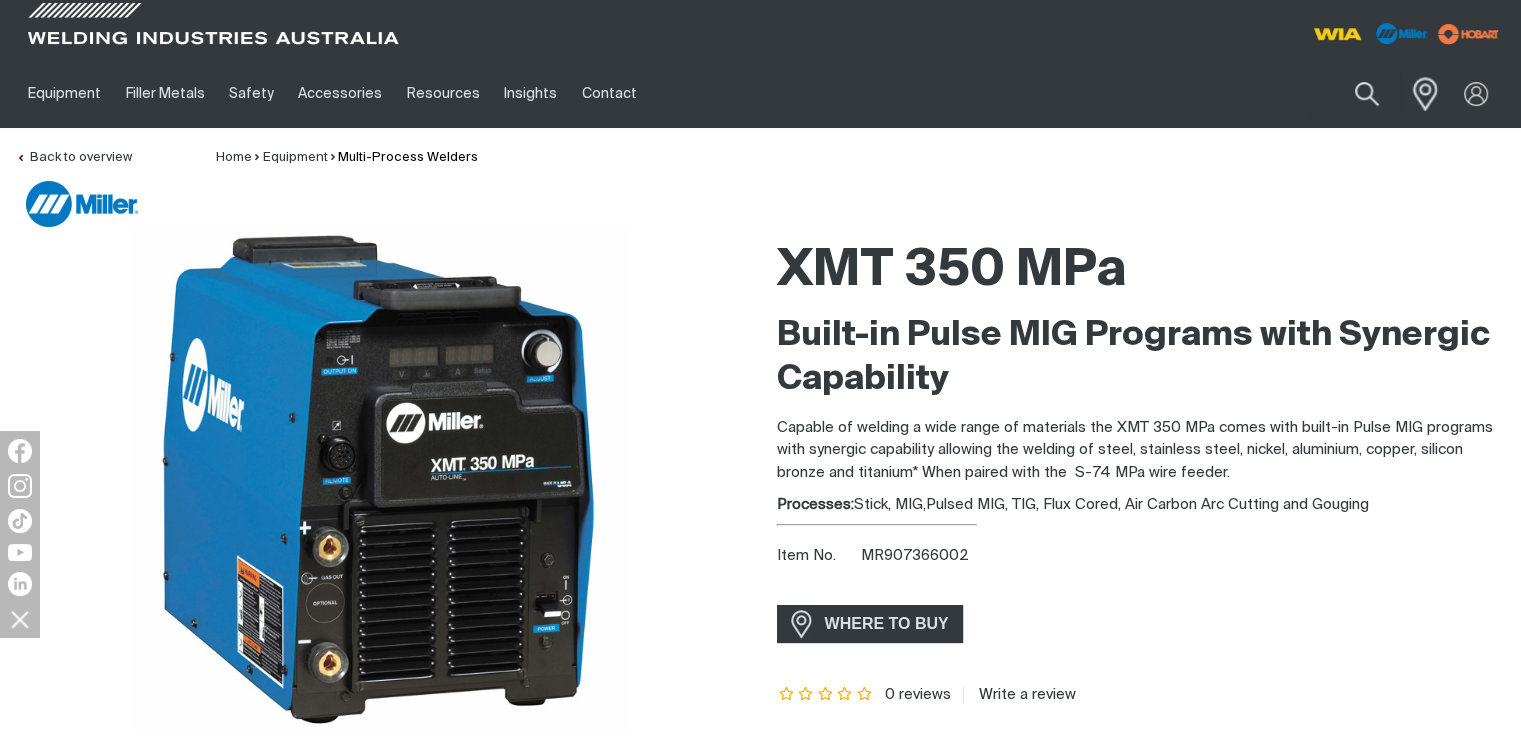 click at bounding box center [1420, 93] 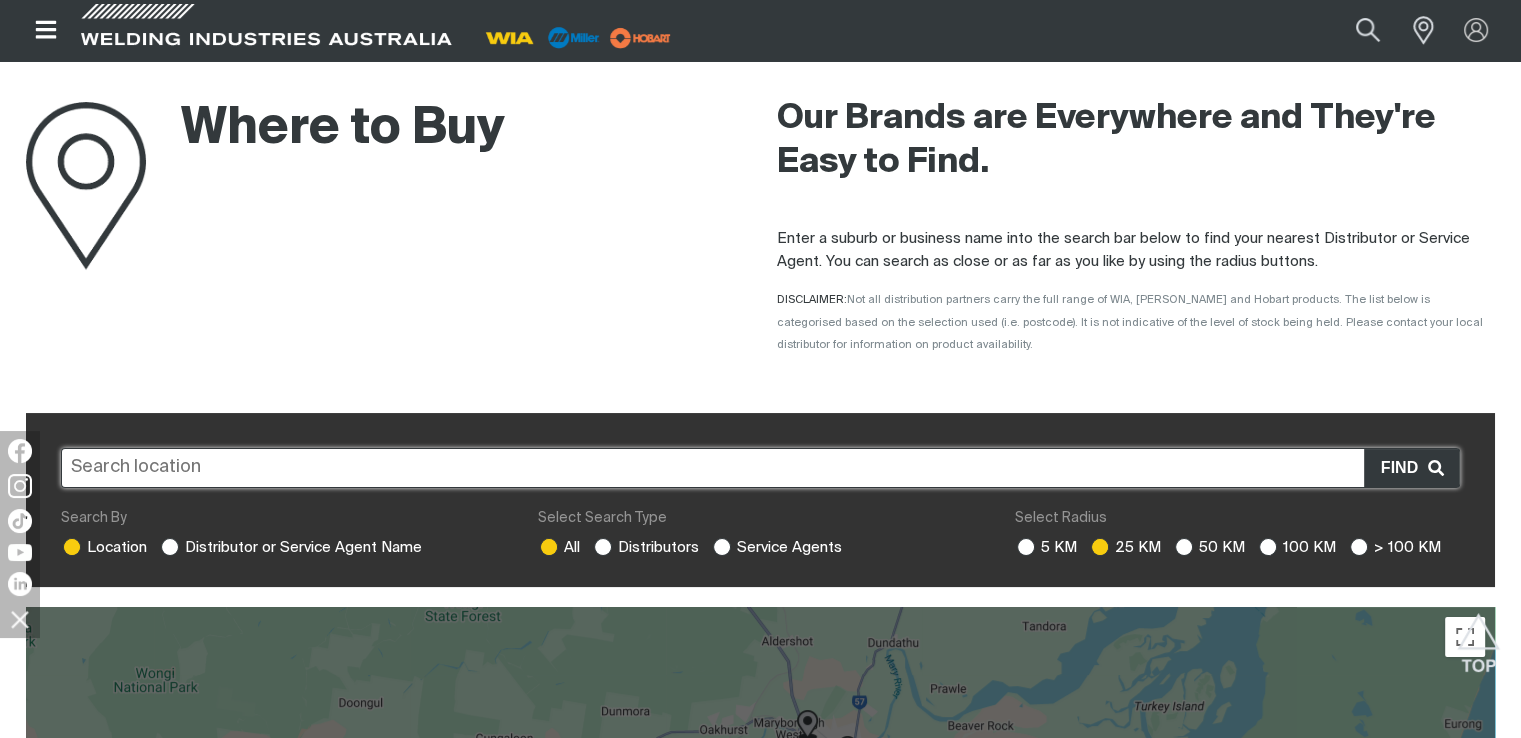 scroll, scrollTop: 0, scrollLeft: 0, axis: both 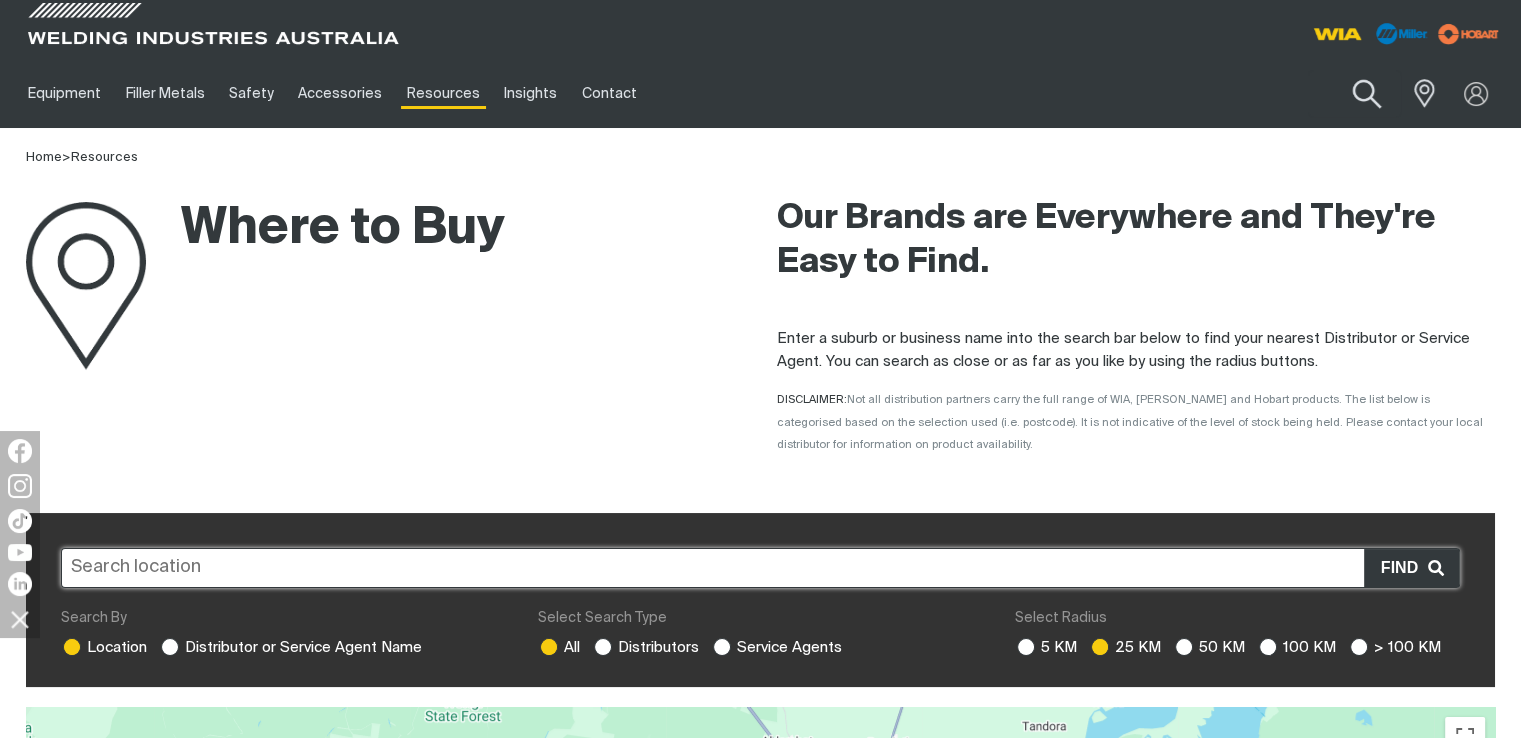 click at bounding box center [1367, 94] 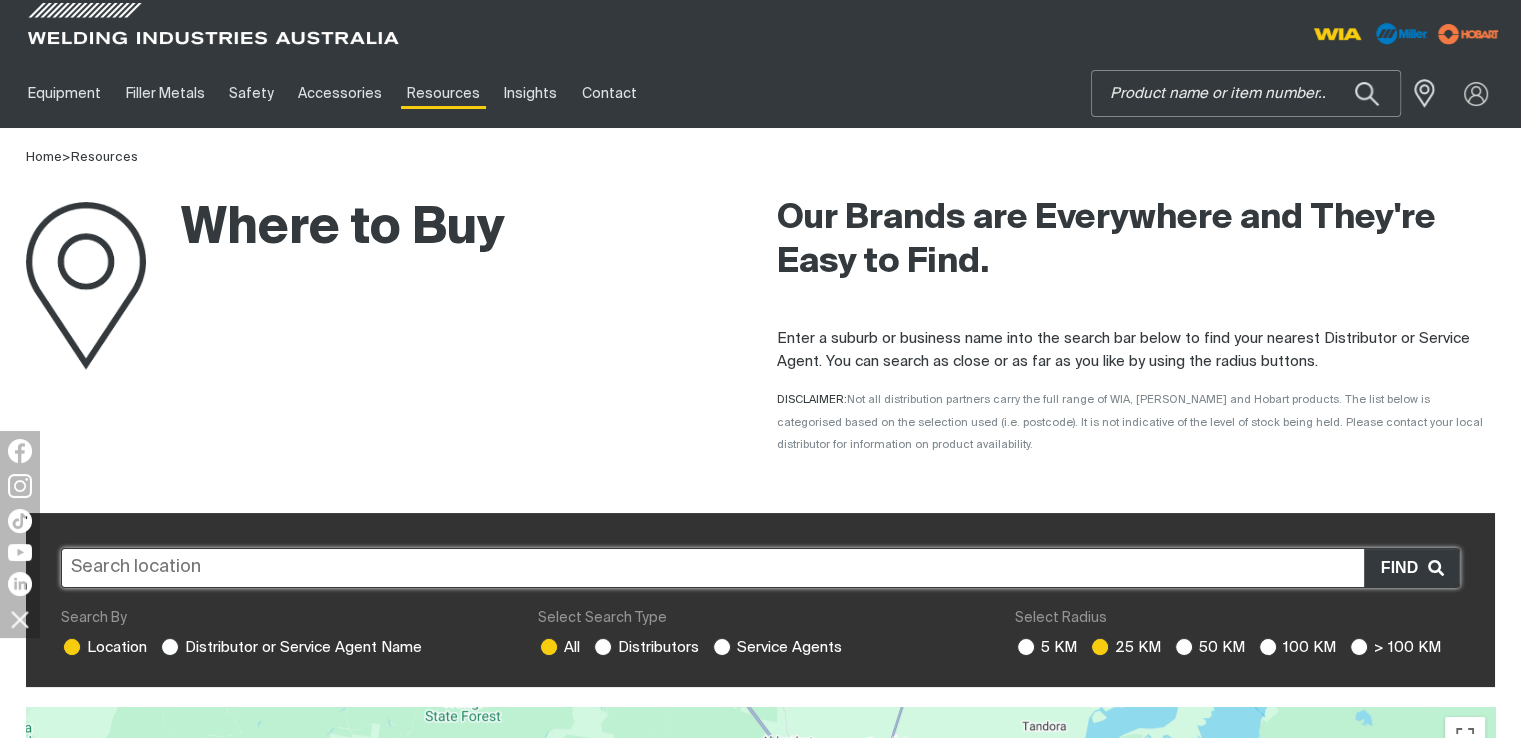 click on "Search" at bounding box center (1246, 93) 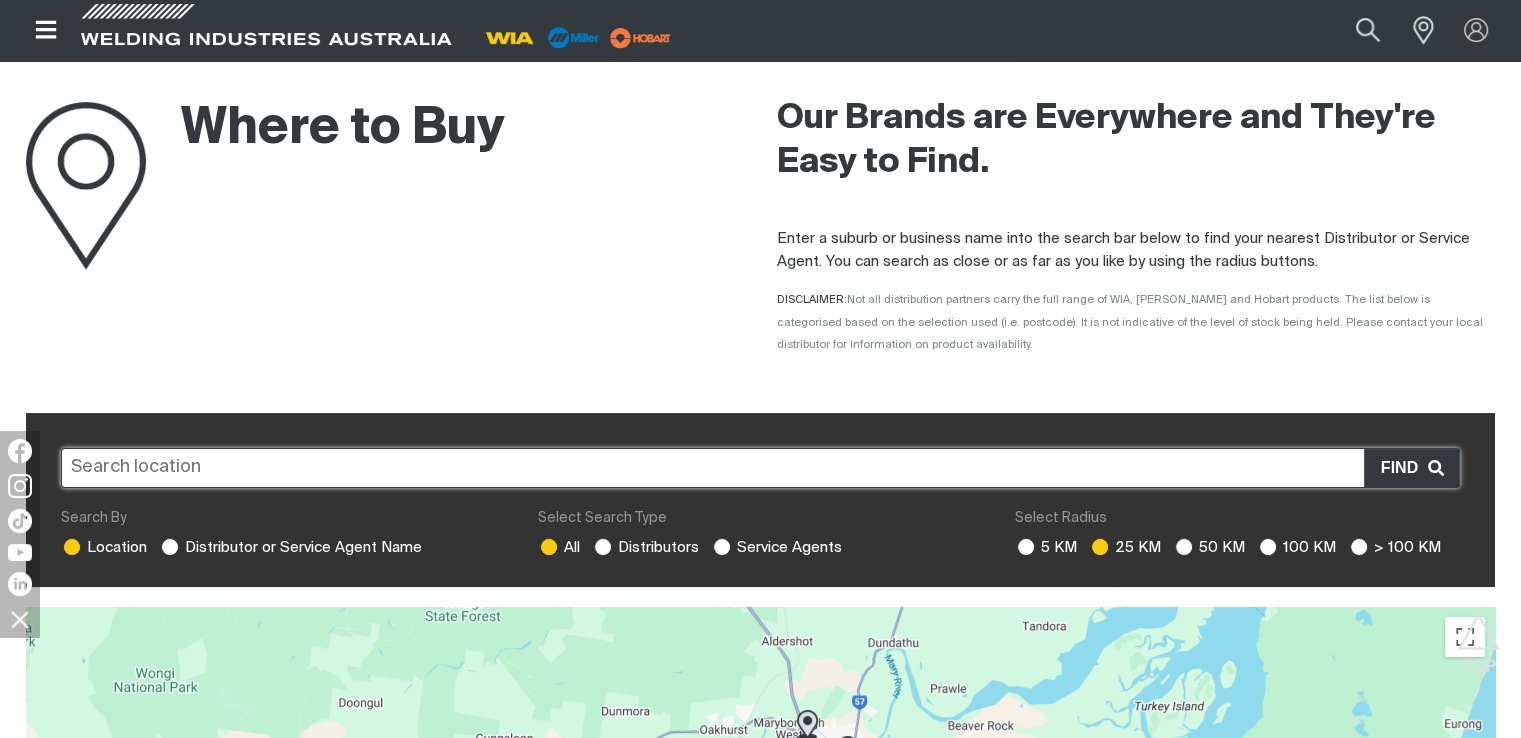 scroll, scrollTop: 0, scrollLeft: 0, axis: both 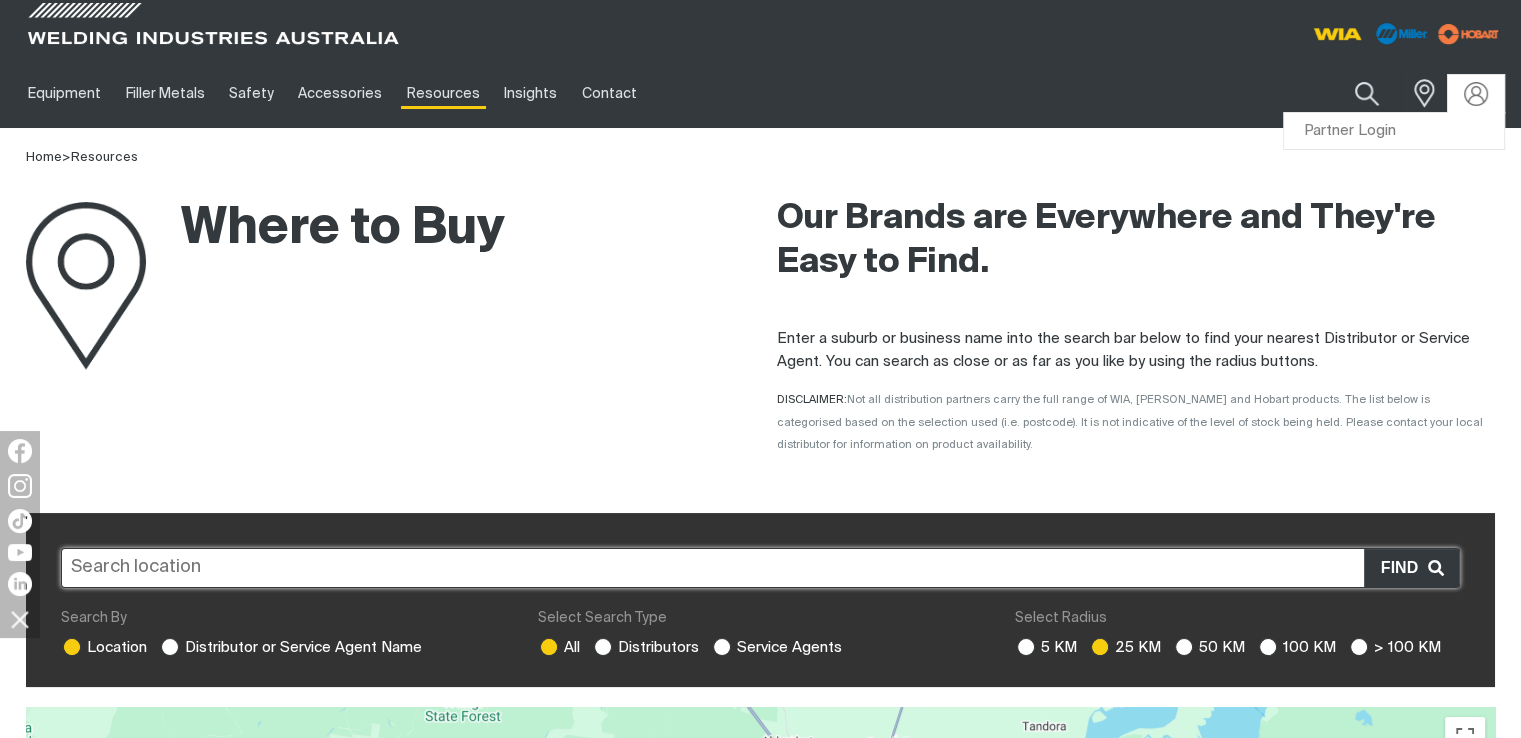 click at bounding box center (1476, 94) 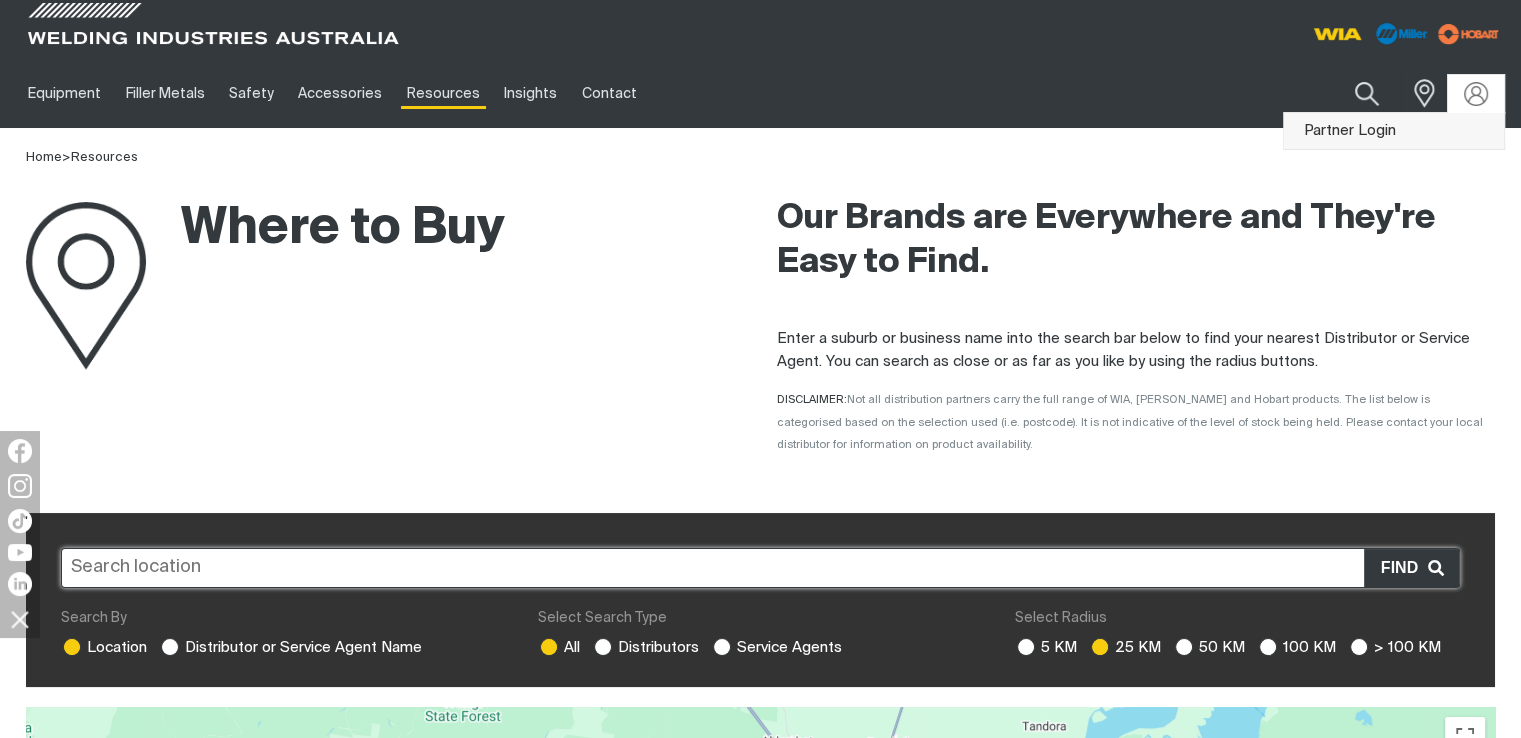 click on "Partner Login" at bounding box center [1394, 131] 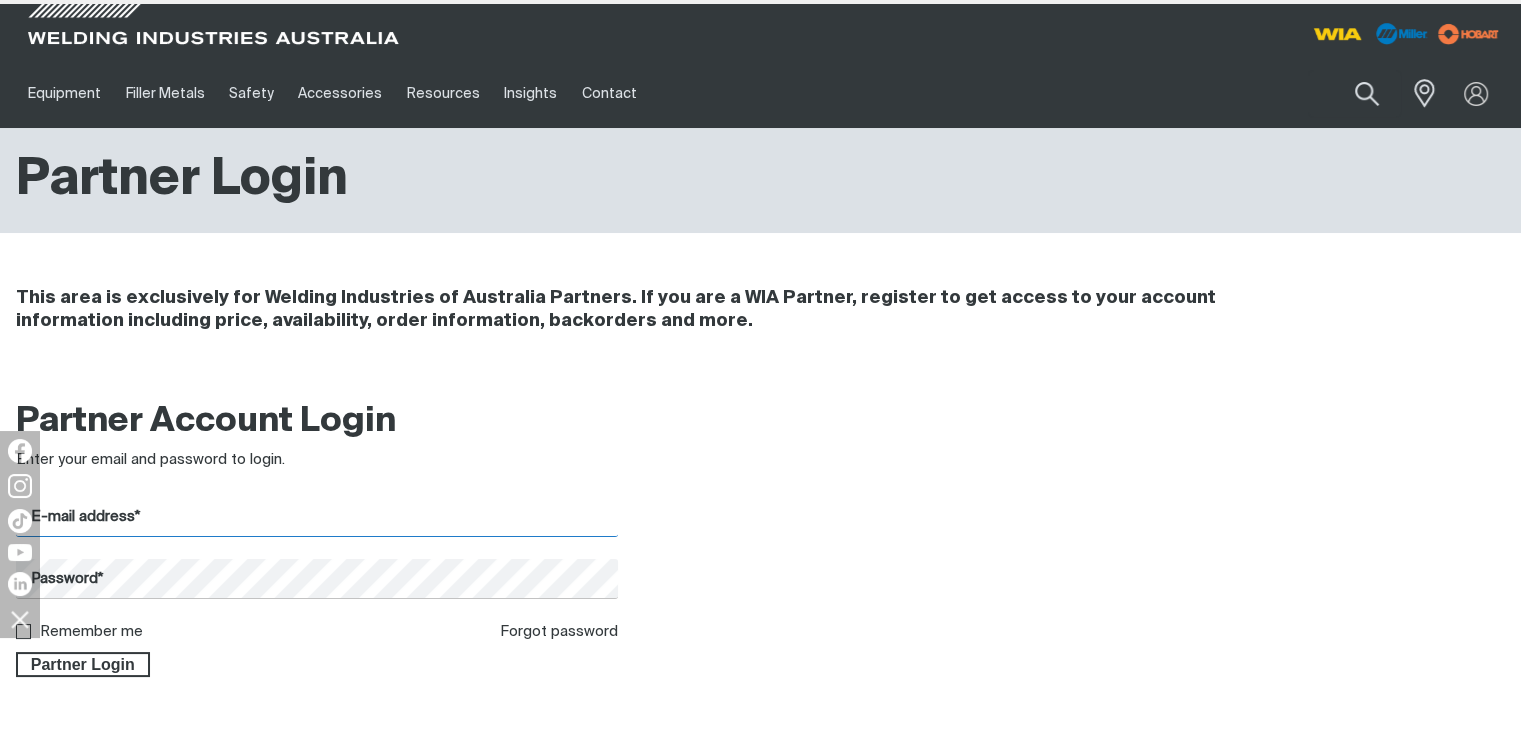 type on "[PERSON_NAME][EMAIL_ADDRESS][DOMAIN_NAME]" 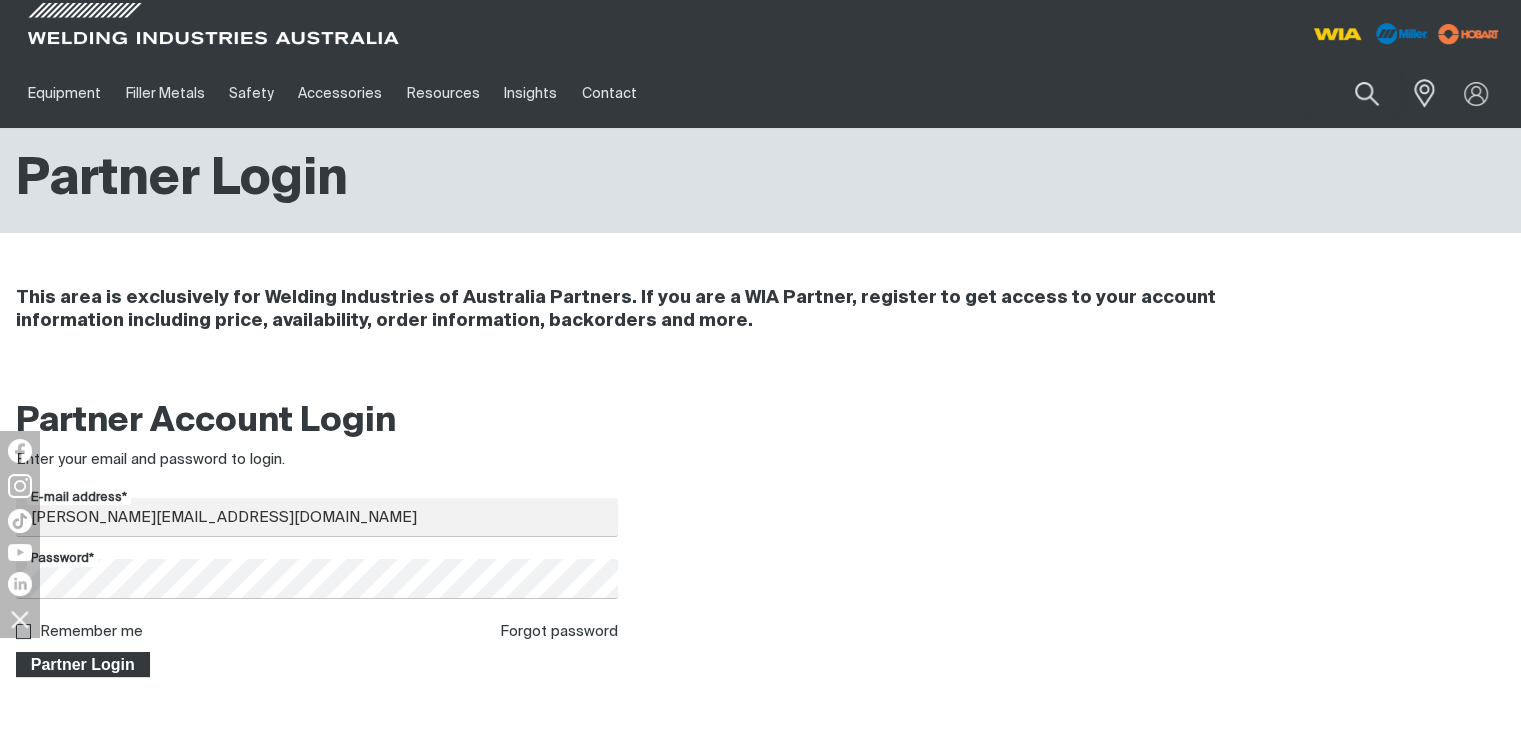 click on "Partner Login" at bounding box center [83, 665] 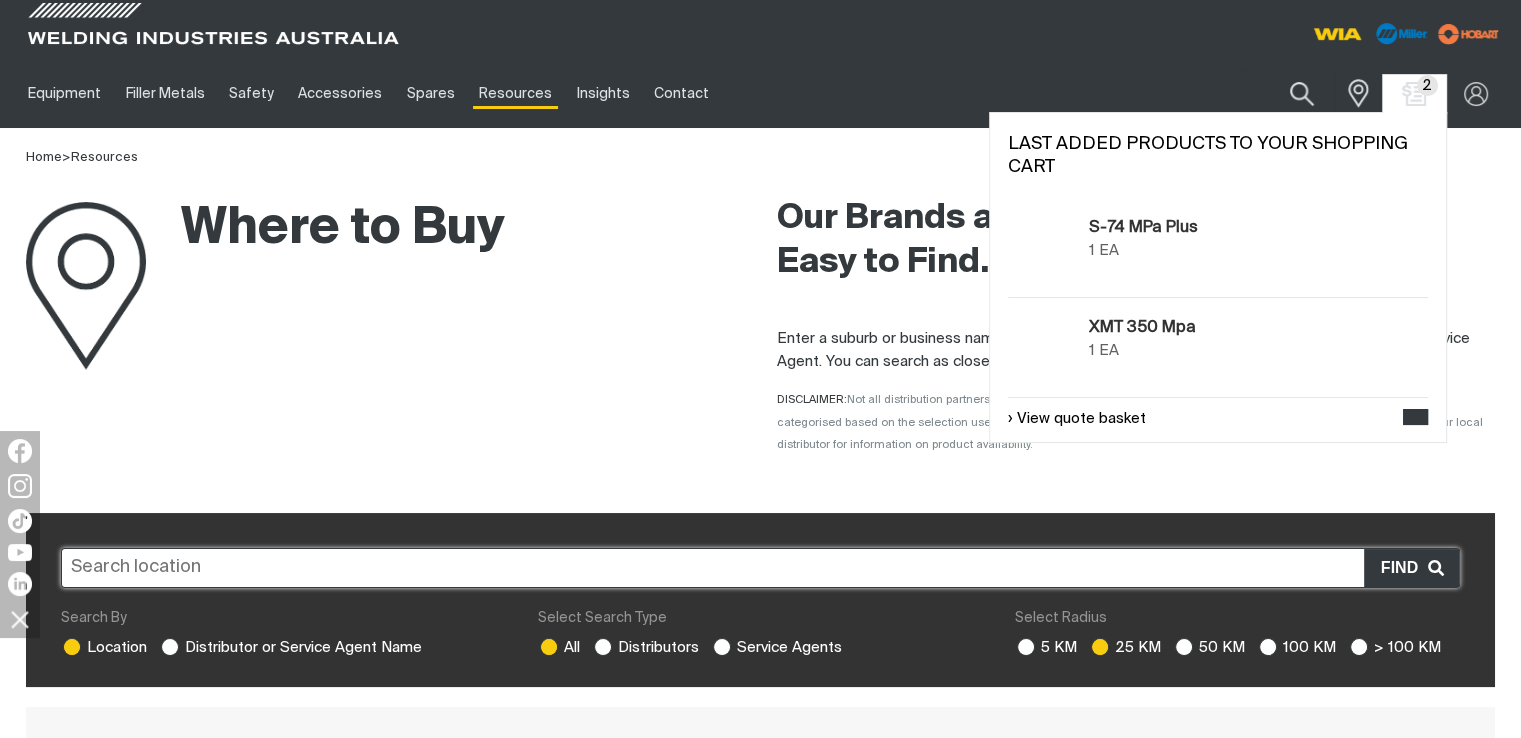 click on "2" at bounding box center (1427, 85) 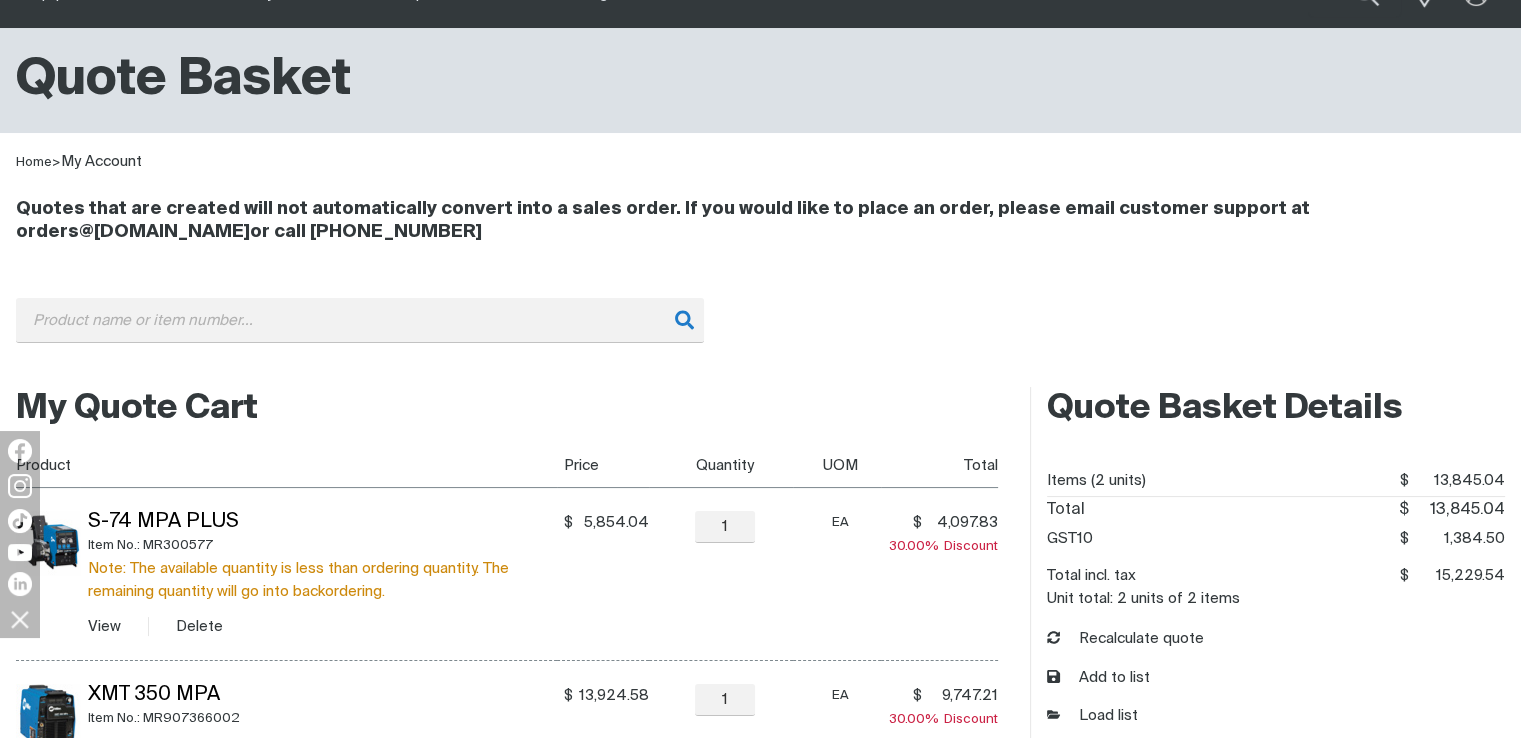 scroll, scrollTop: 300, scrollLeft: 0, axis: vertical 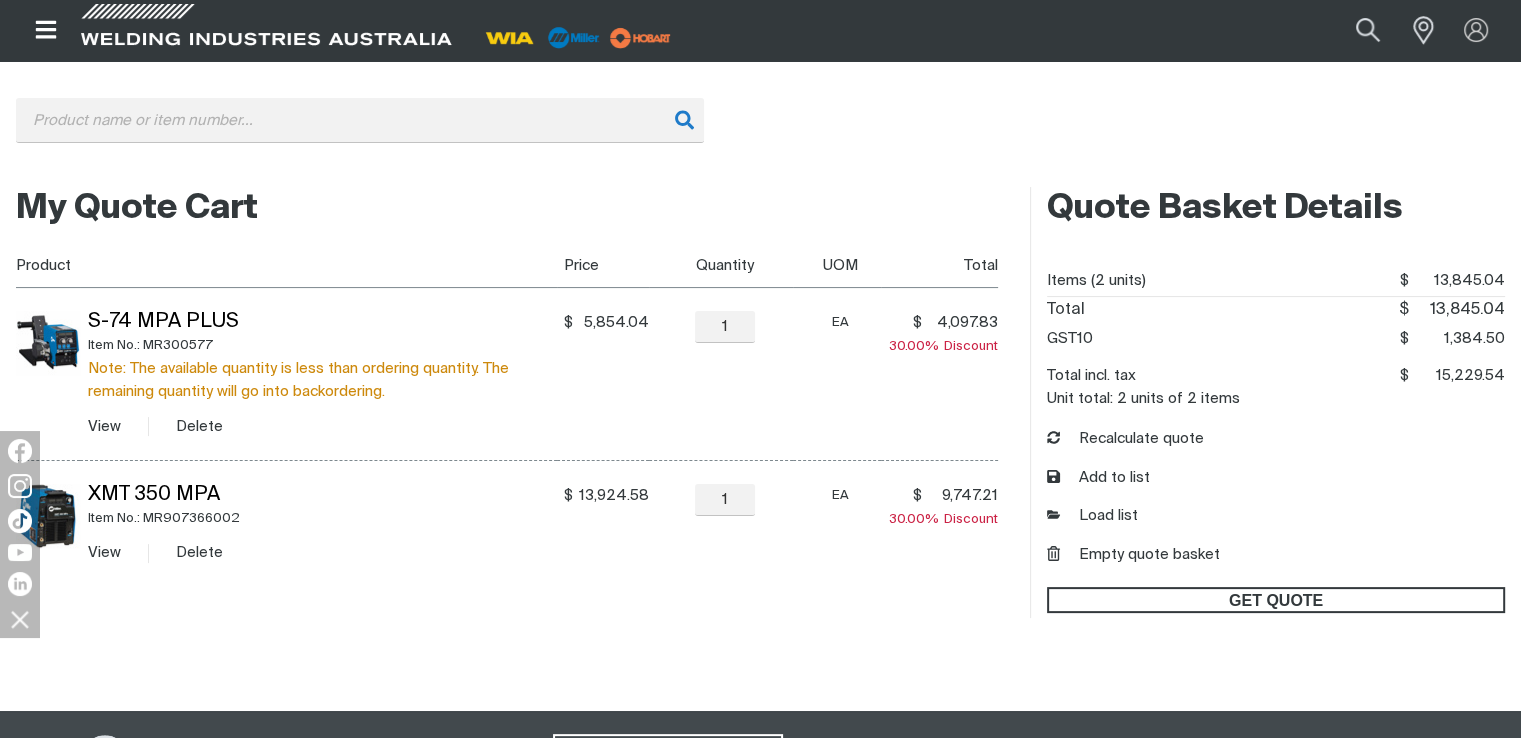 click on "GET QUOTE" at bounding box center (1276, 600) 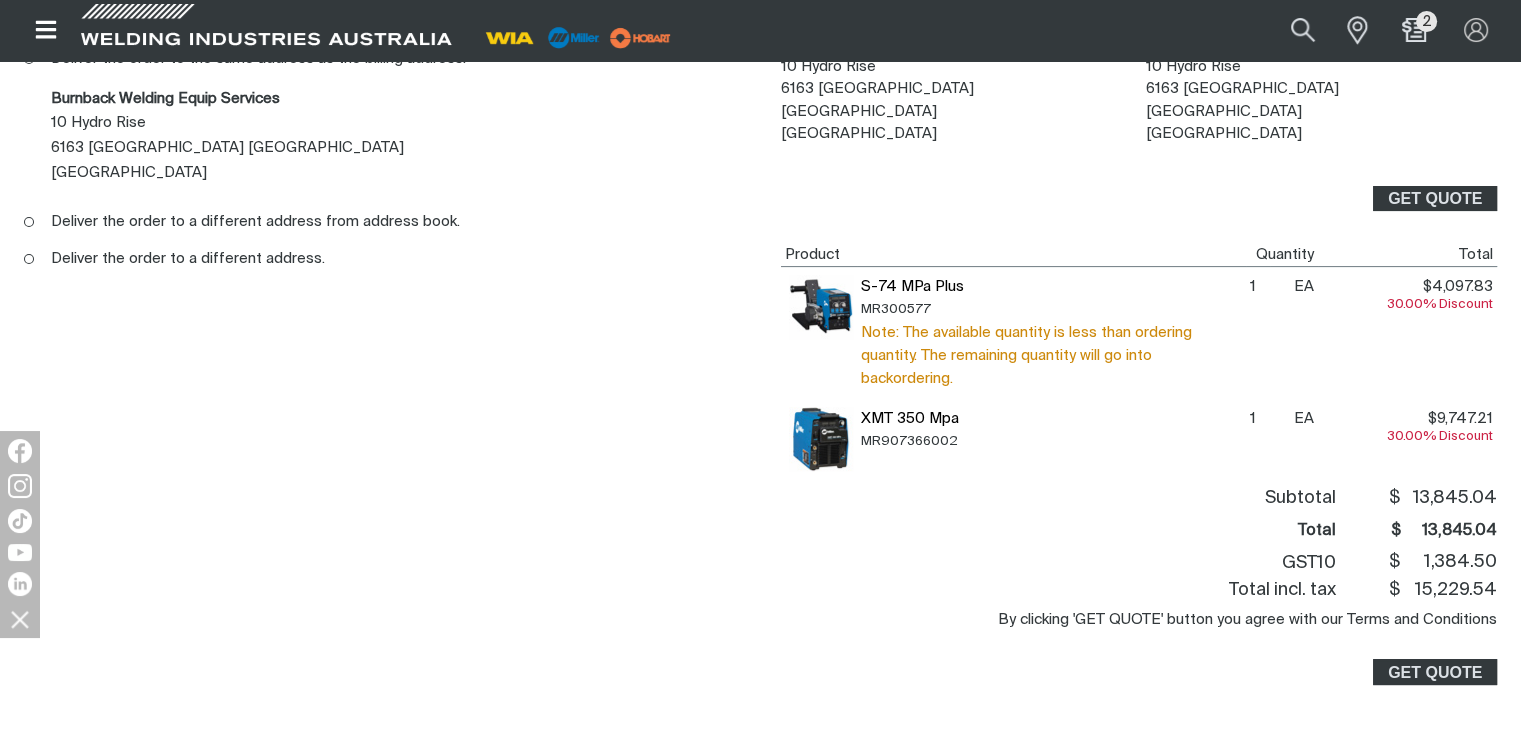 scroll, scrollTop: 400, scrollLeft: 0, axis: vertical 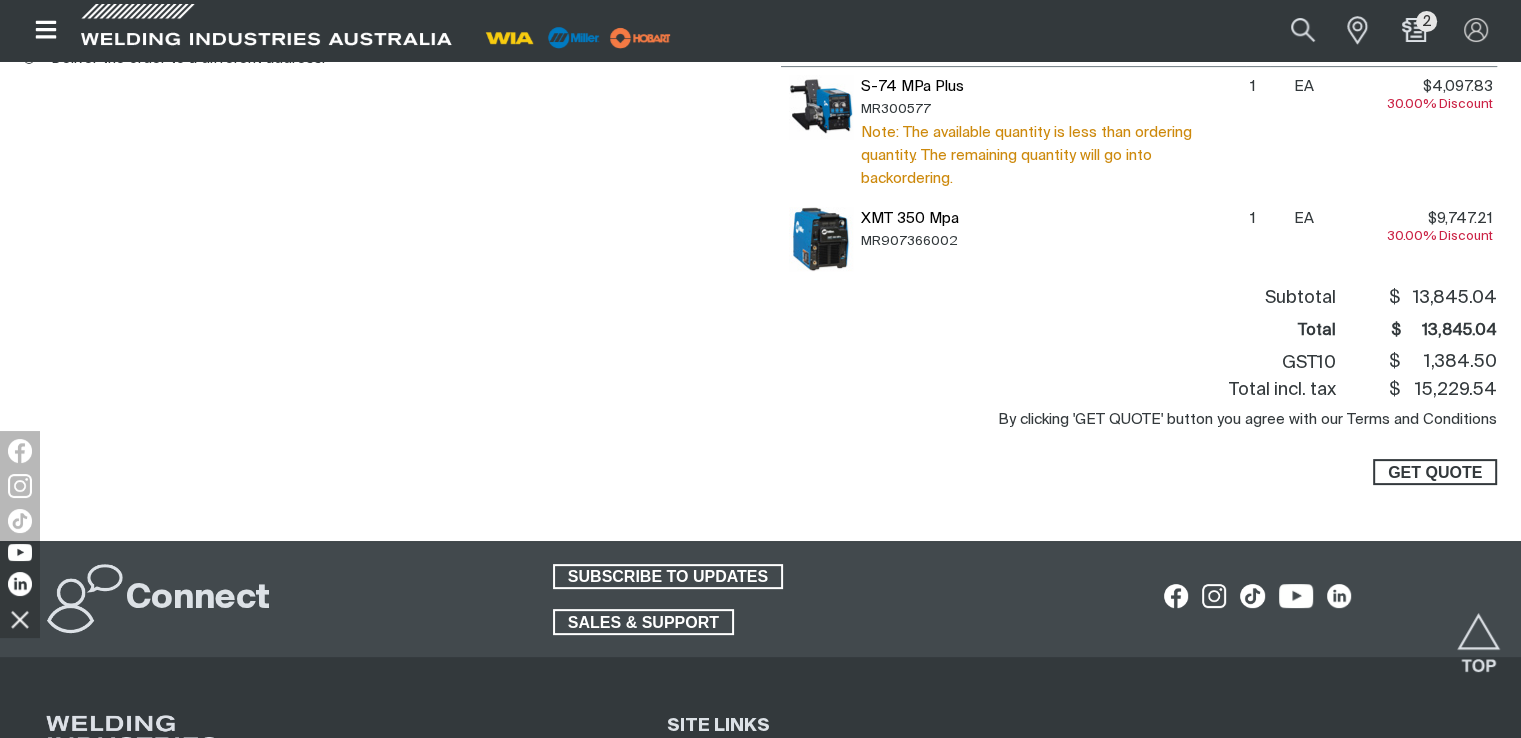 click on "GET QUOTE" at bounding box center [1435, 472] 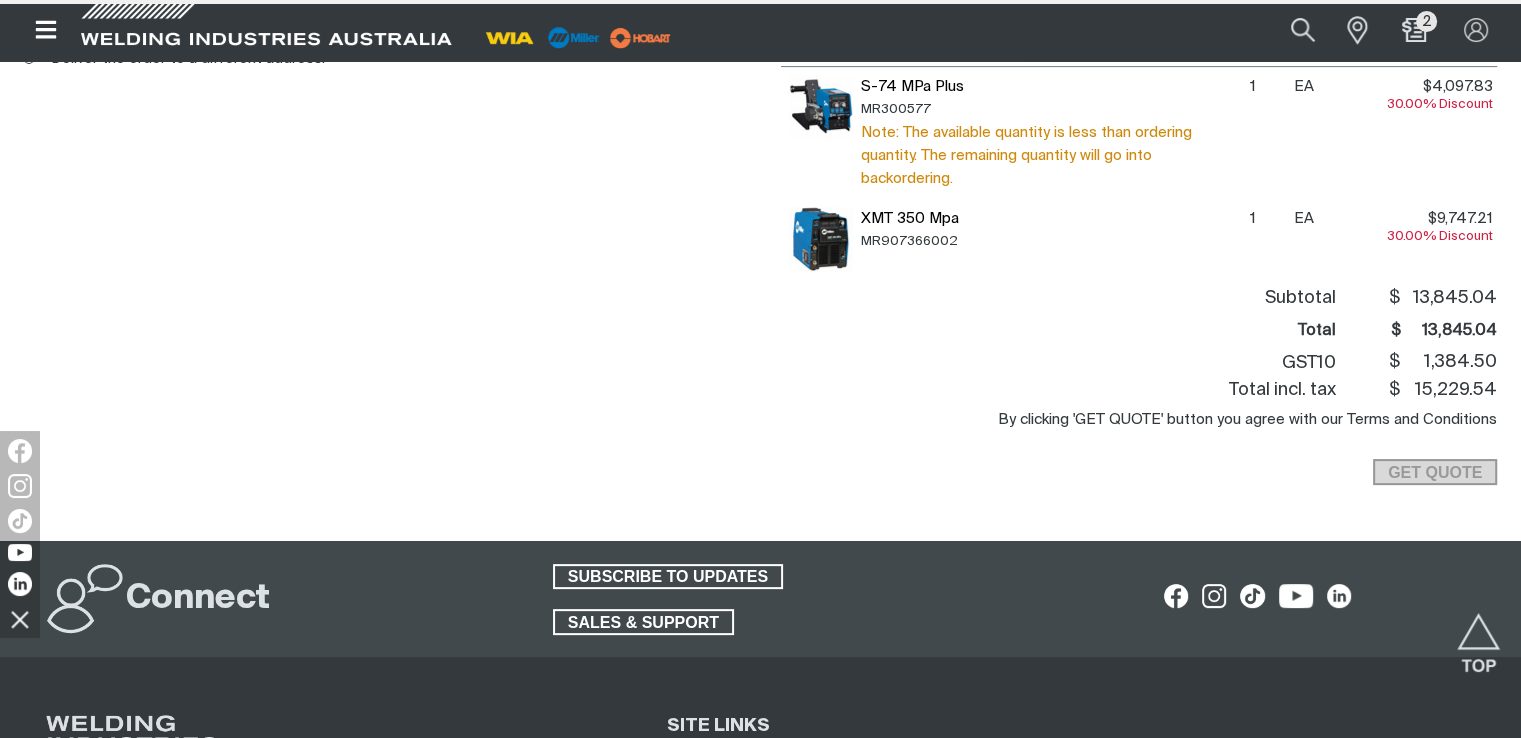 scroll, scrollTop: 0, scrollLeft: 0, axis: both 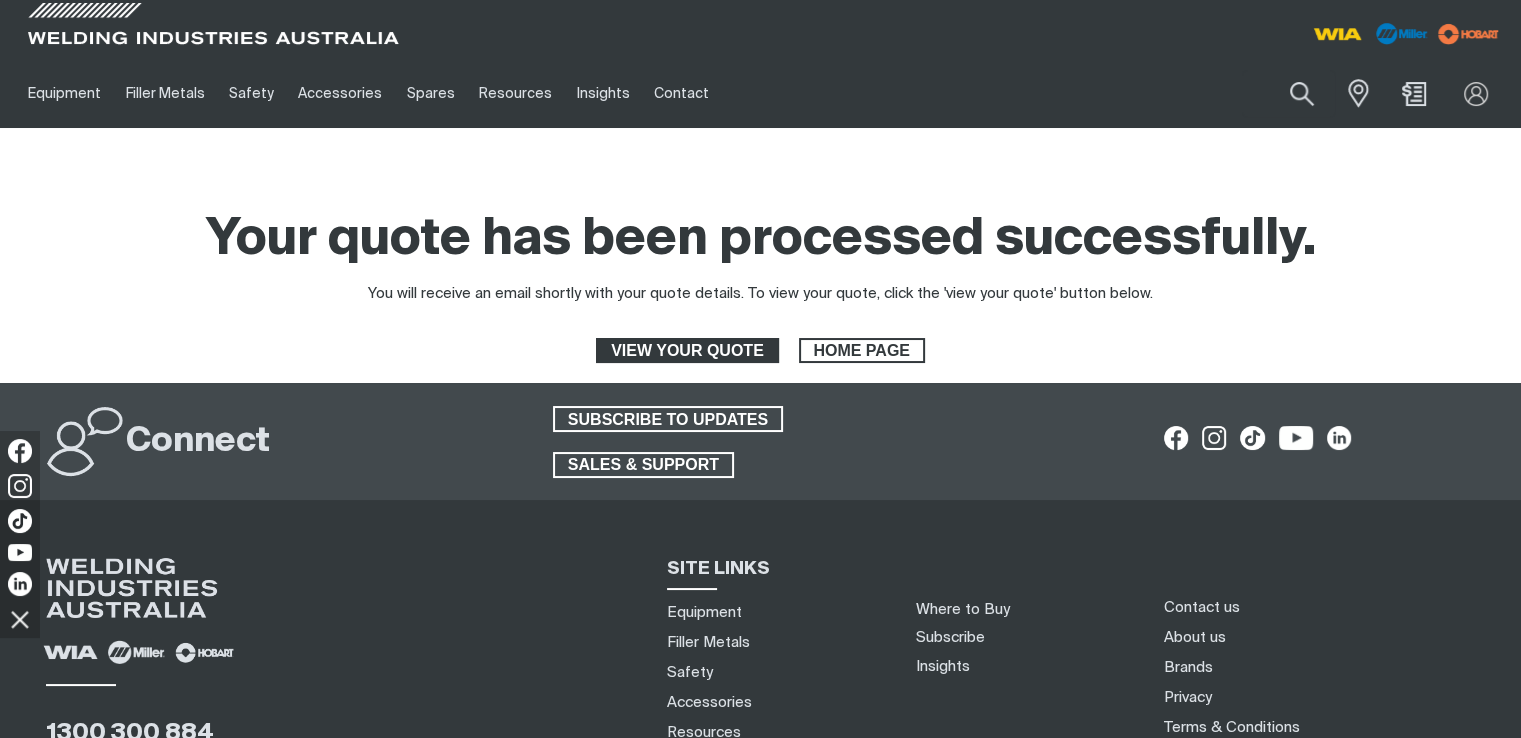 click on "VIEW YOUR QUOTE" at bounding box center (687, 351) 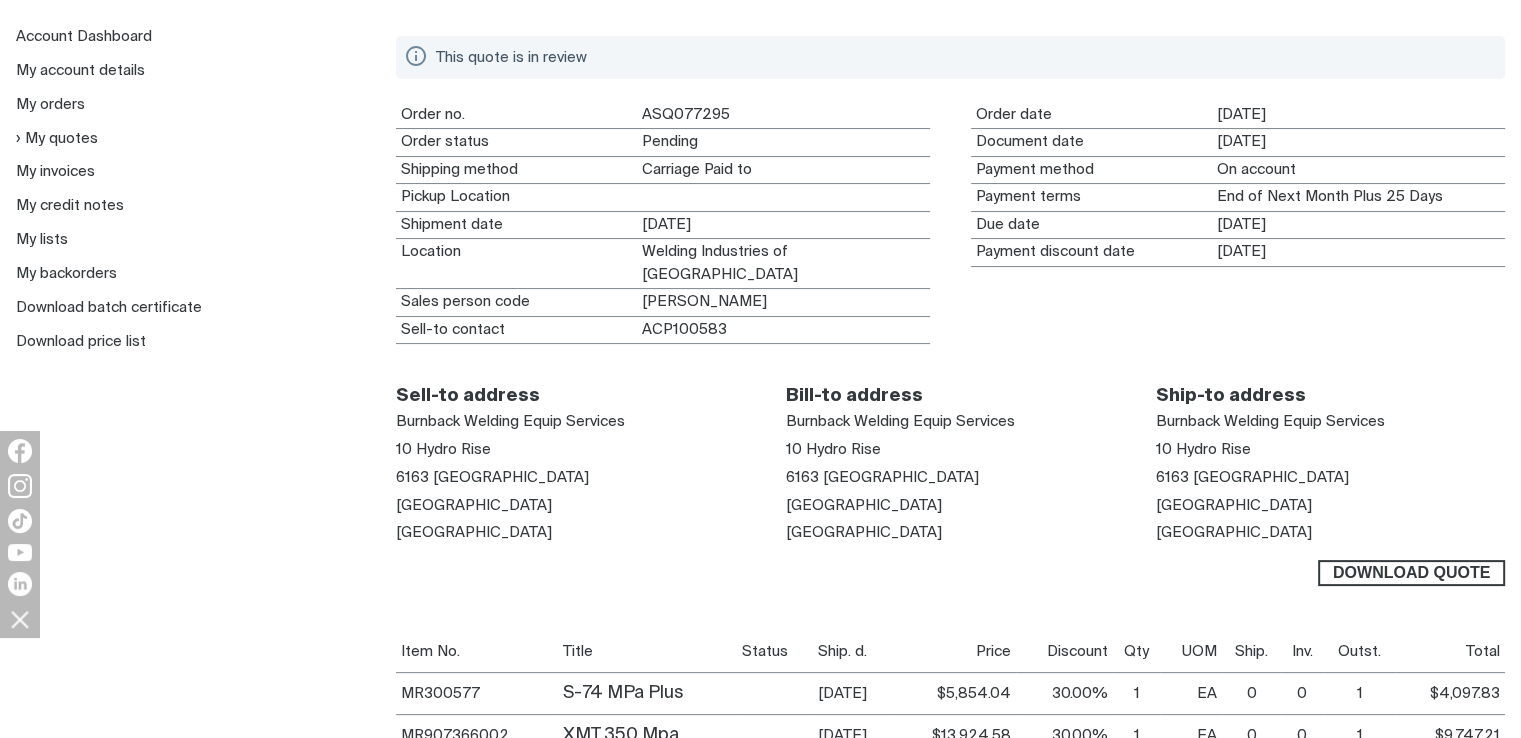 scroll, scrollTop: 400, scrollLeft: 0, axis: vertical 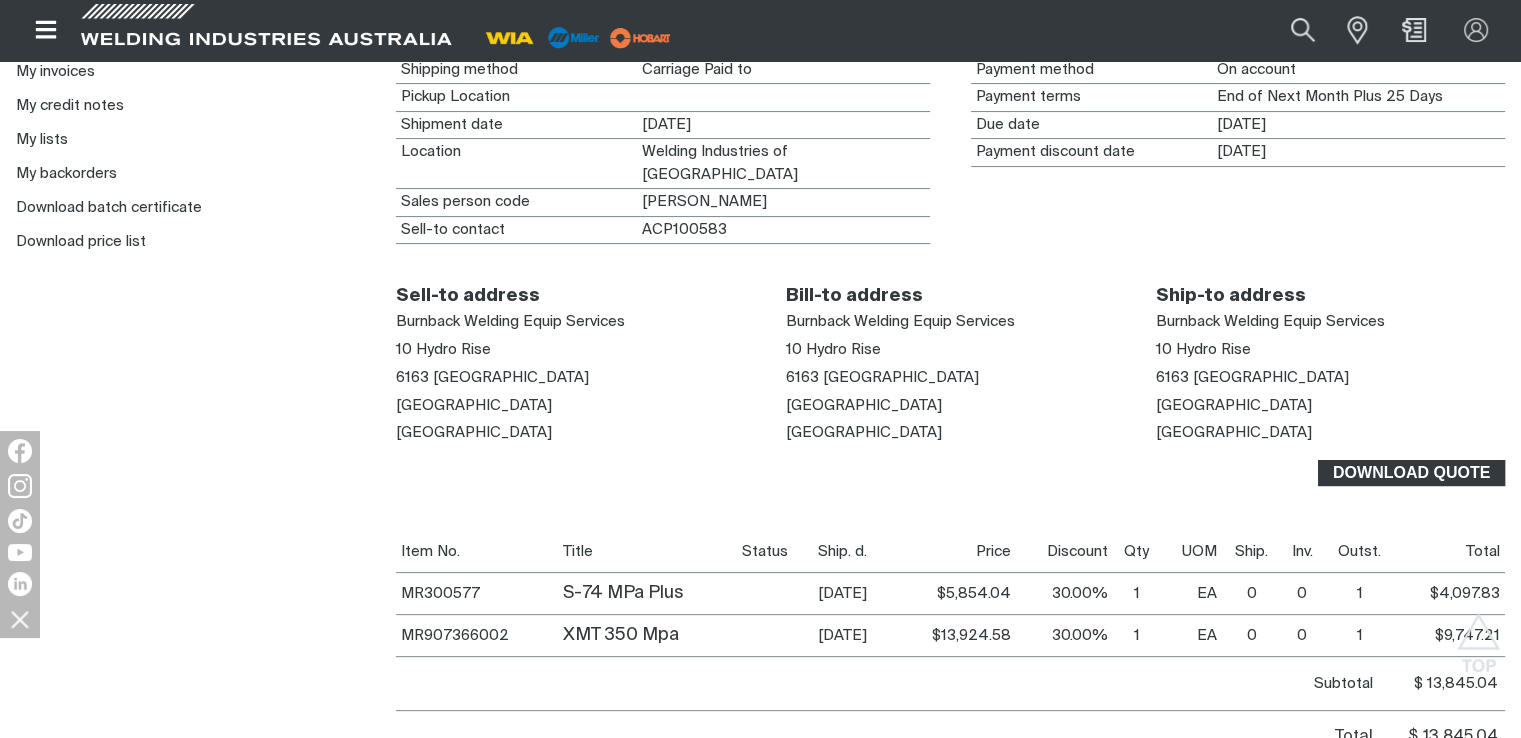 click on "Download Quote" at bounding box center (1411, 473) 